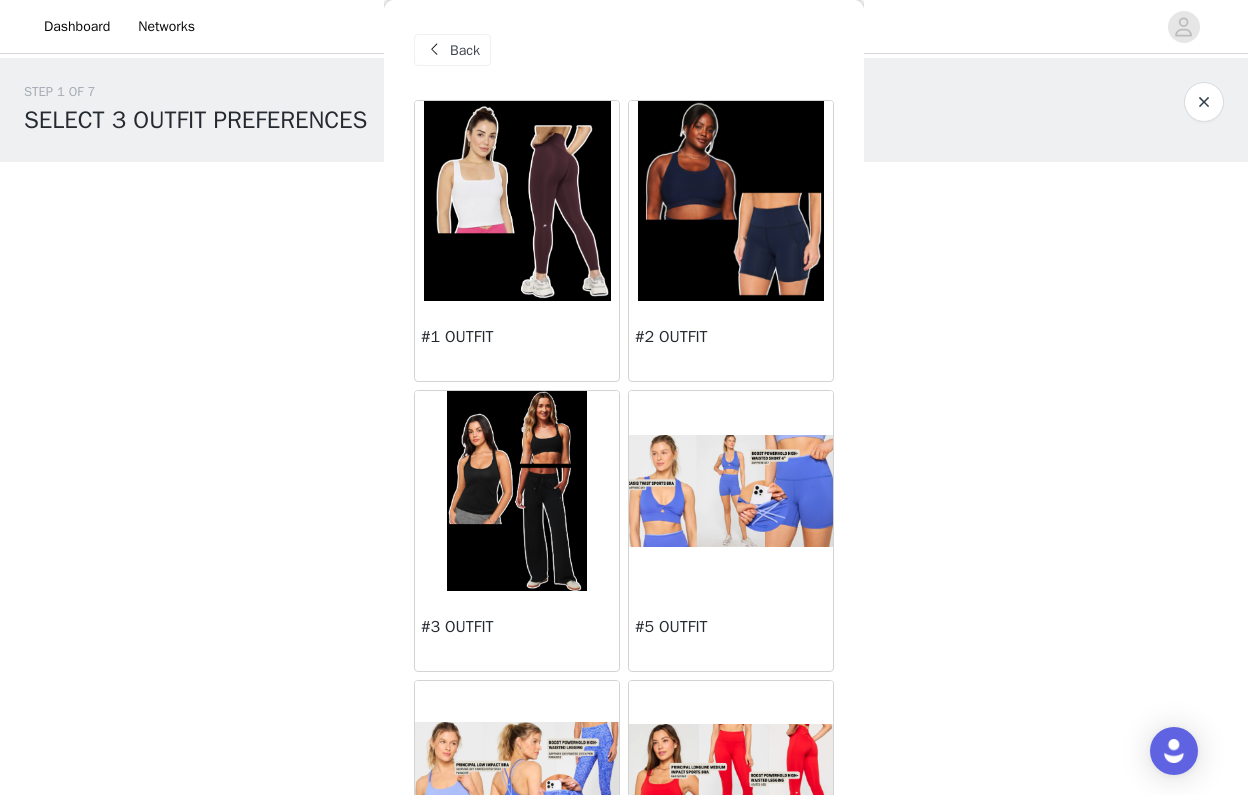 scroll, scrollTop: 0, scrollLeft: 0, axis: both 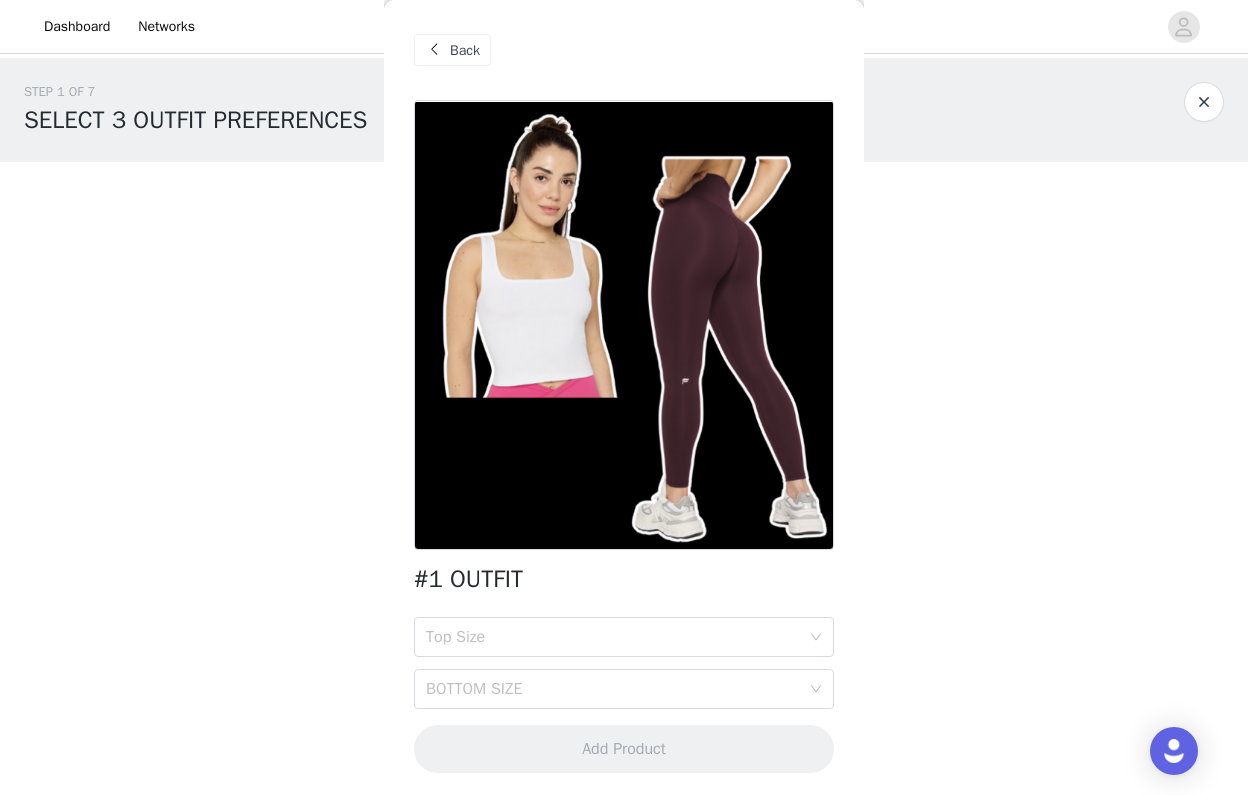 click on "Back" at bounding box center (452, 50) 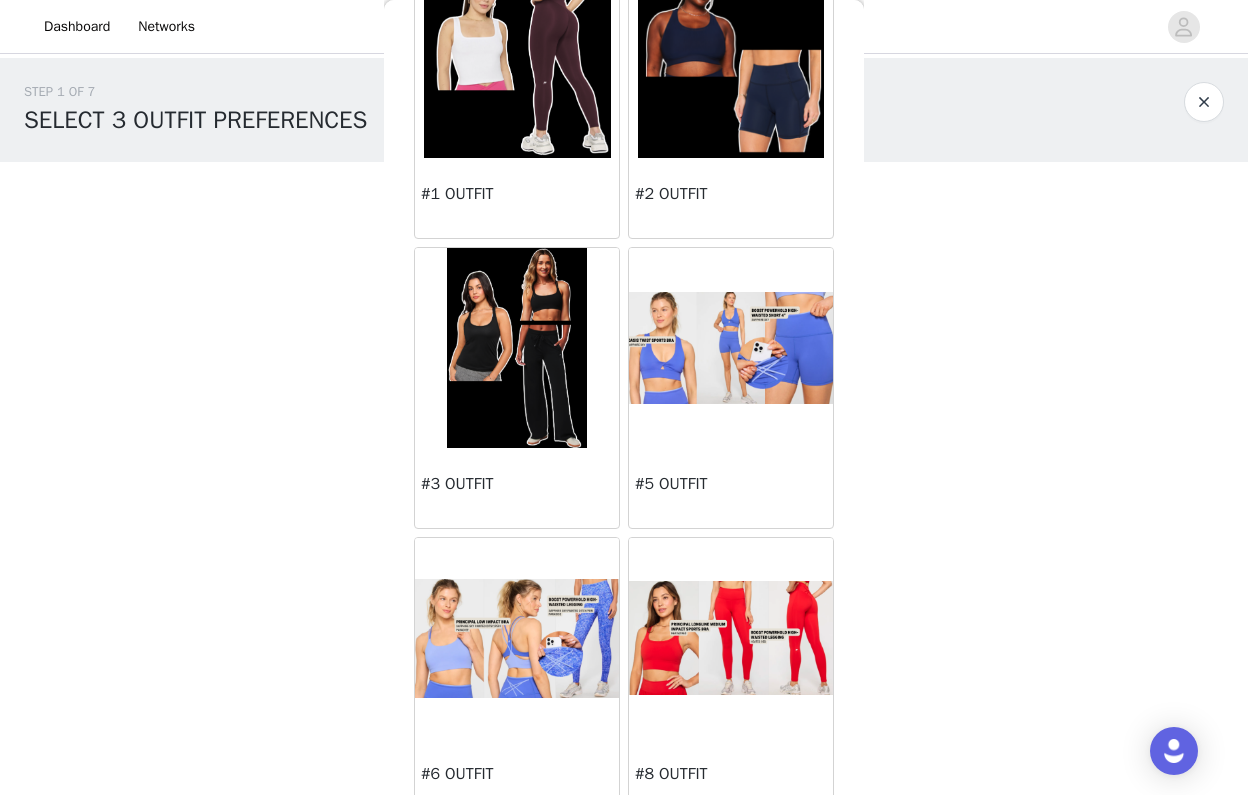 scroll, scrollTop: 145, scrollLeft: 0, axis: vertical 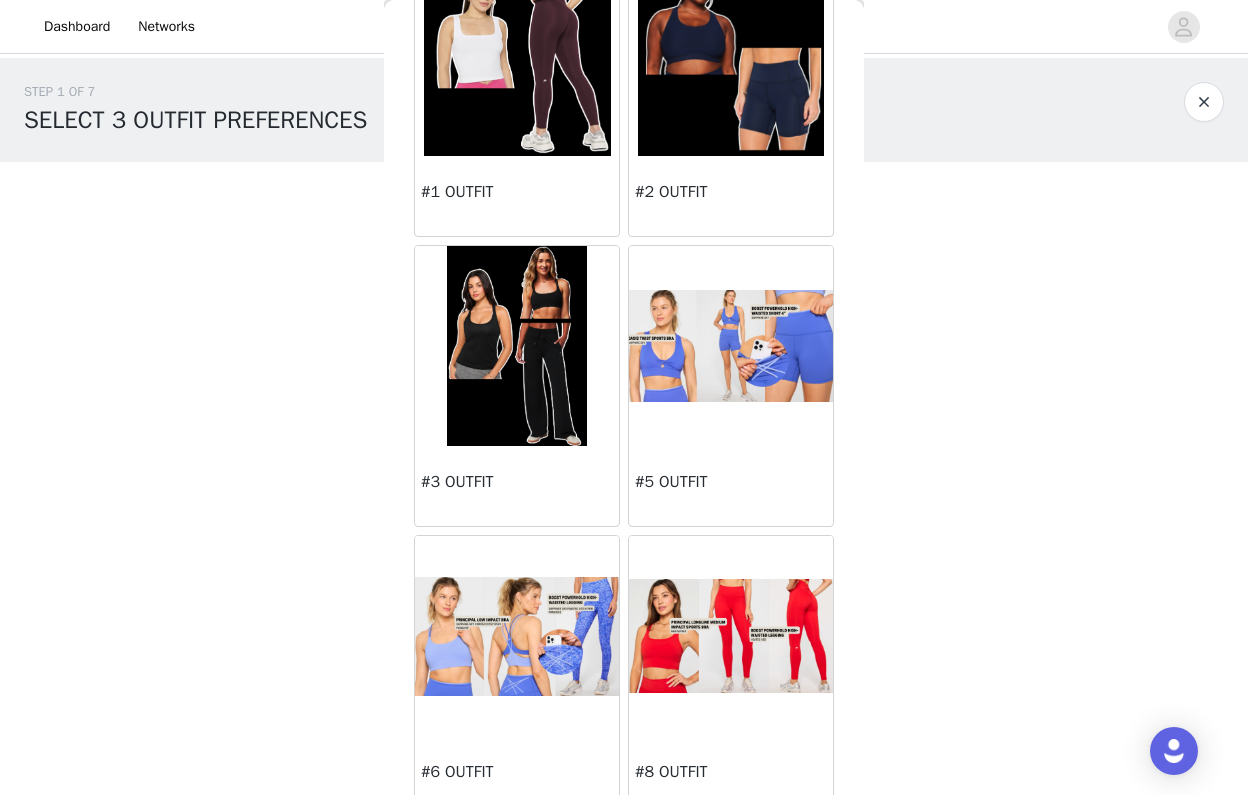 click at bounding box center [517, 346] 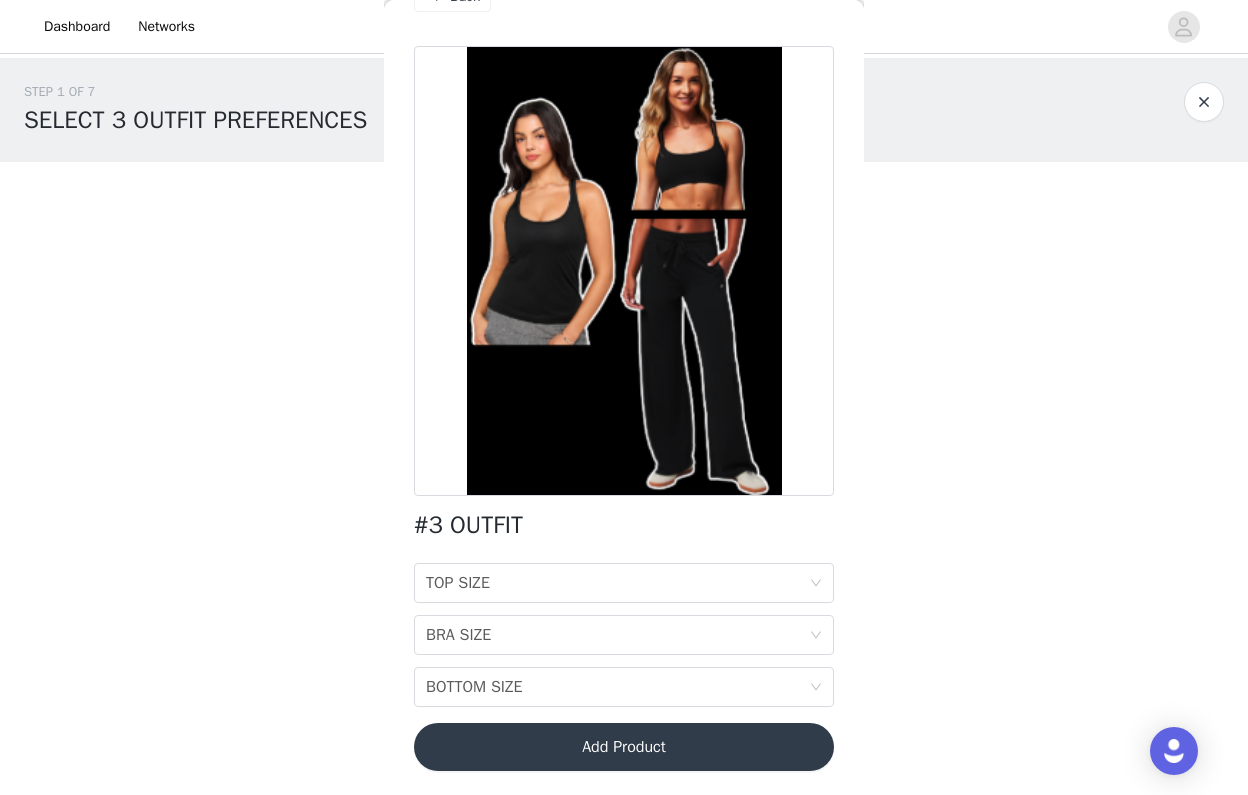 scroll, scrollTop: 54, scrollLeft: 0, axis: vertical 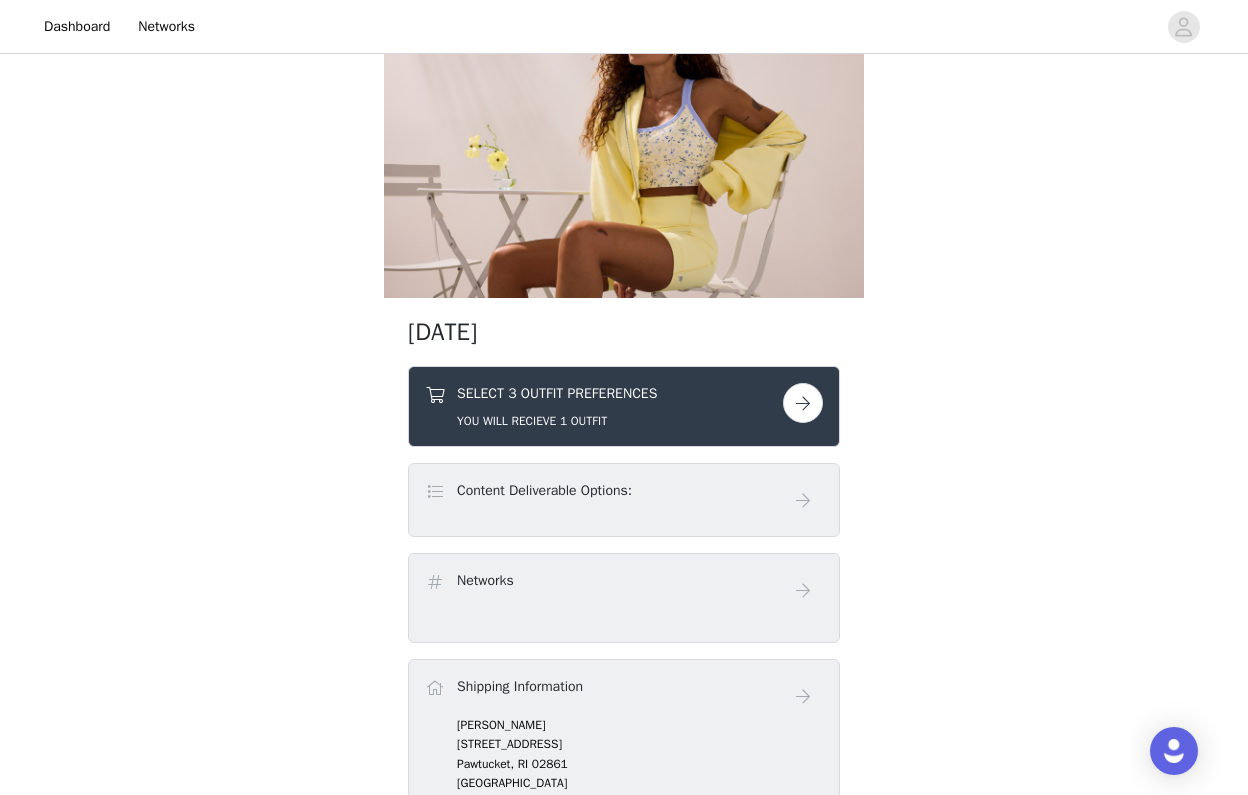 click on "SELECT 3 OUTFIT PREFERENCES   YOU WILL RECIEVE 1 OUTFIT" at bounding box center [557, 406] 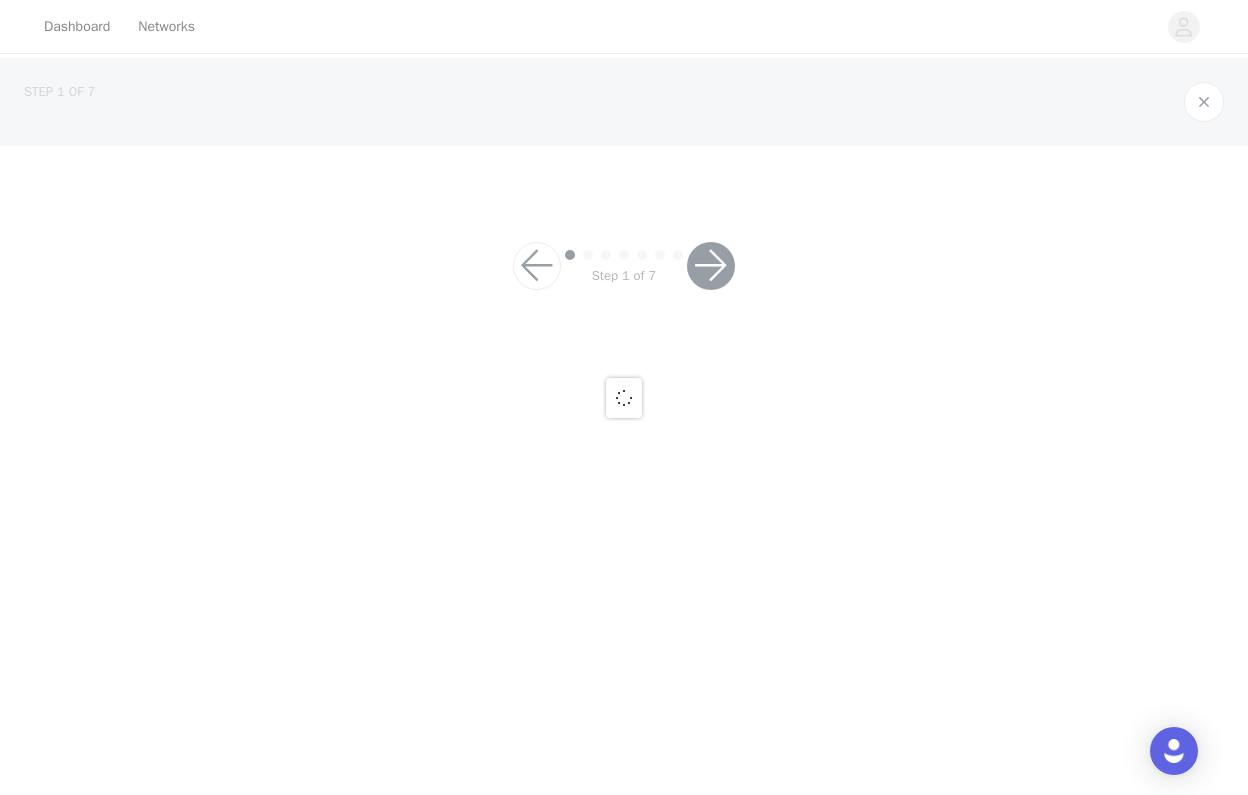 scroll, scrollTop: 0, scrollLeft: 0, axis: both 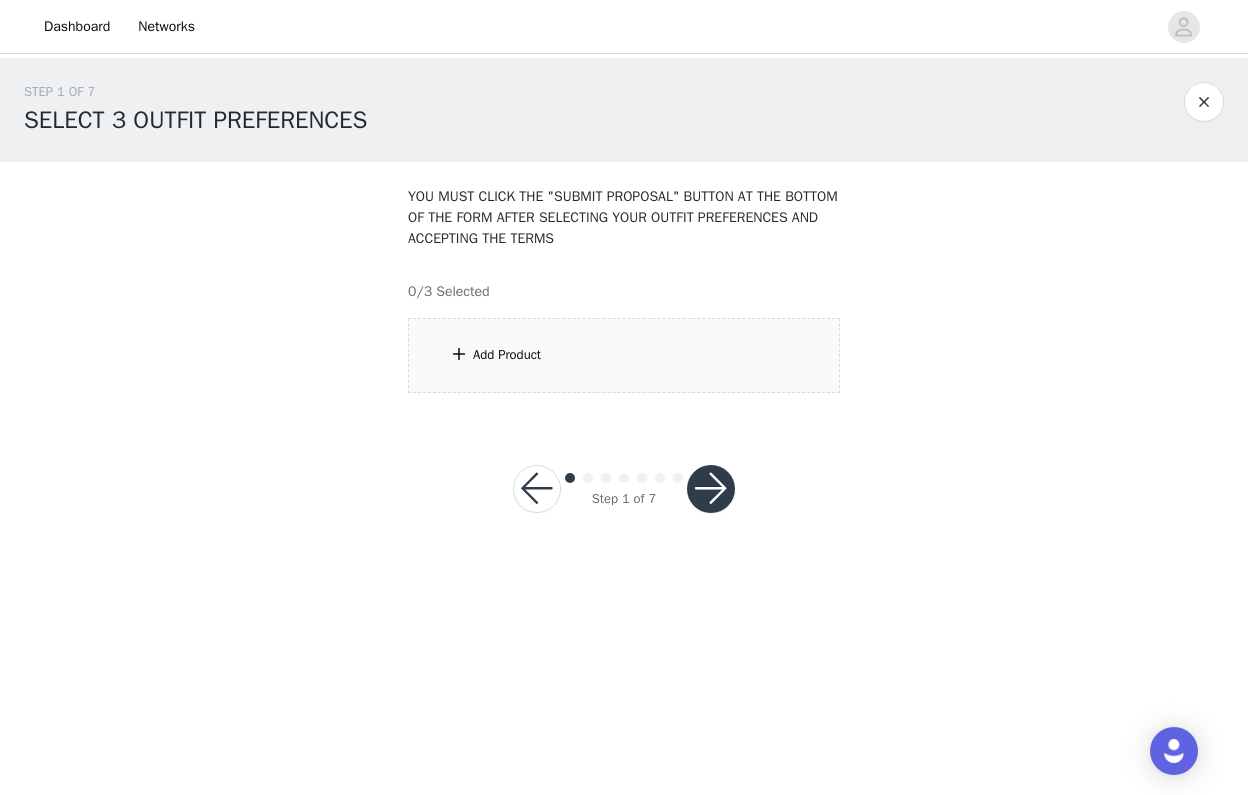 click on "Add Product" at bounding box center (624, 355) 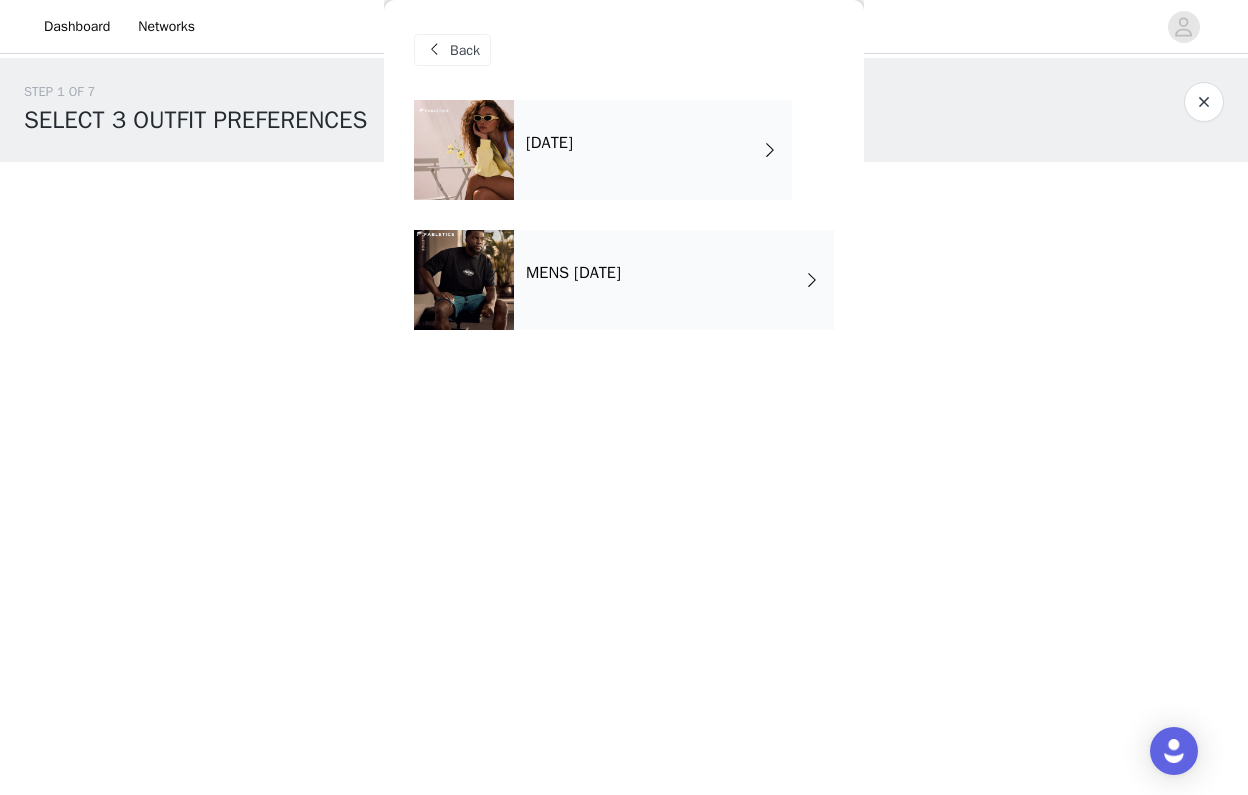 click on "[DATE]" at bounding box center (653, 150) 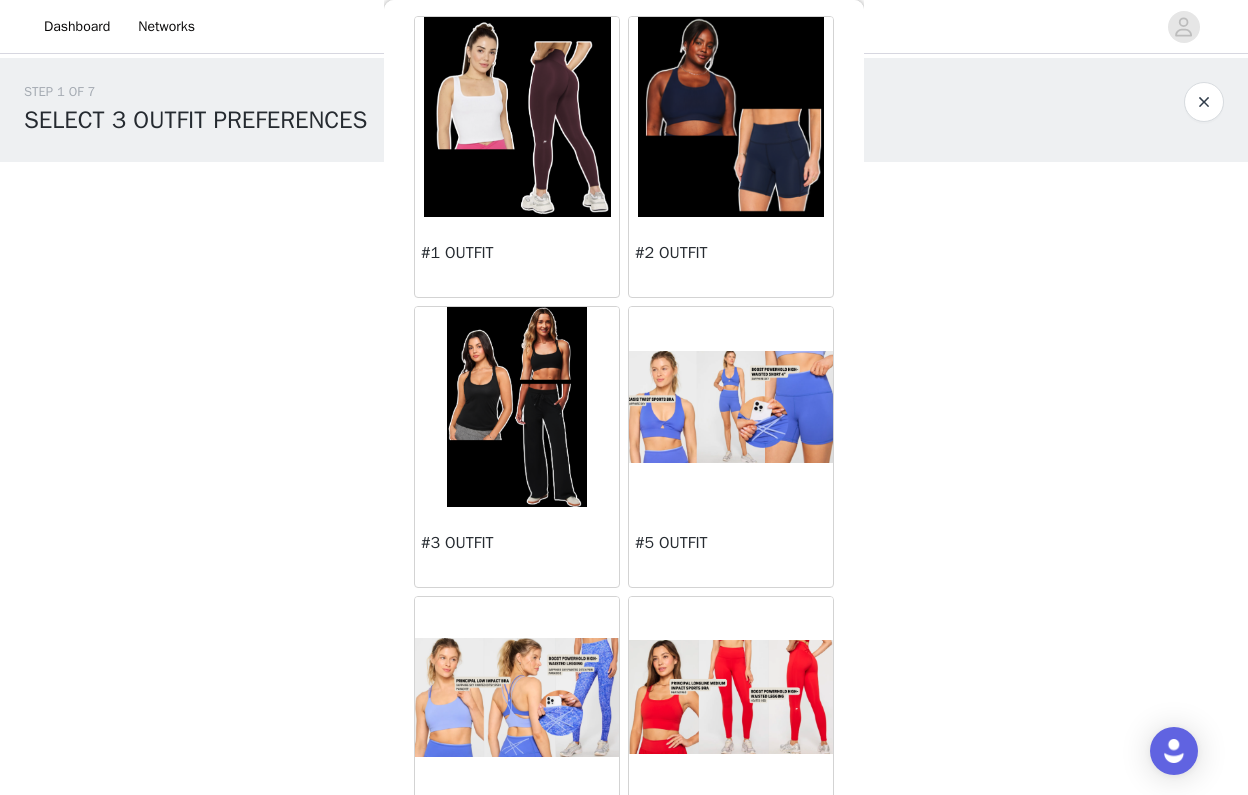 scroll, scrollTop: 149, scrollLeft: 0, axis: vertical 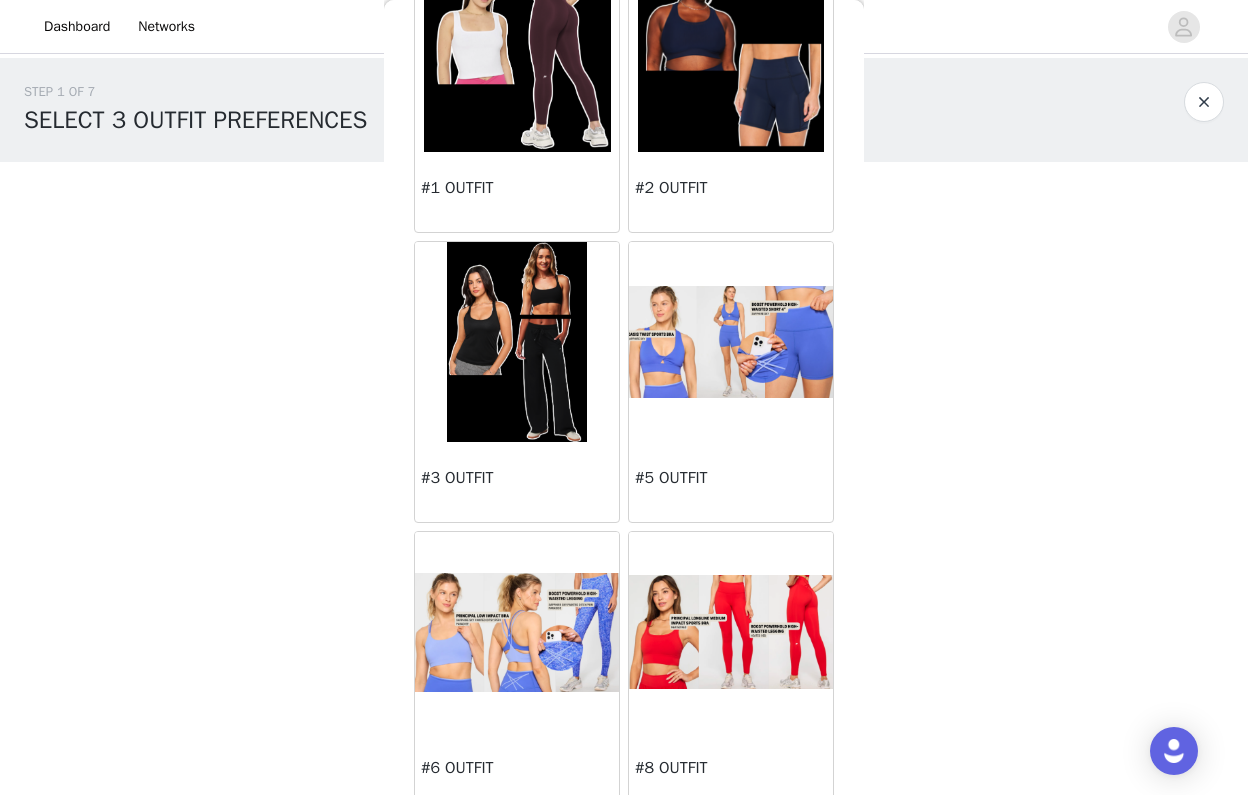 click at bounding box center [731, 342] 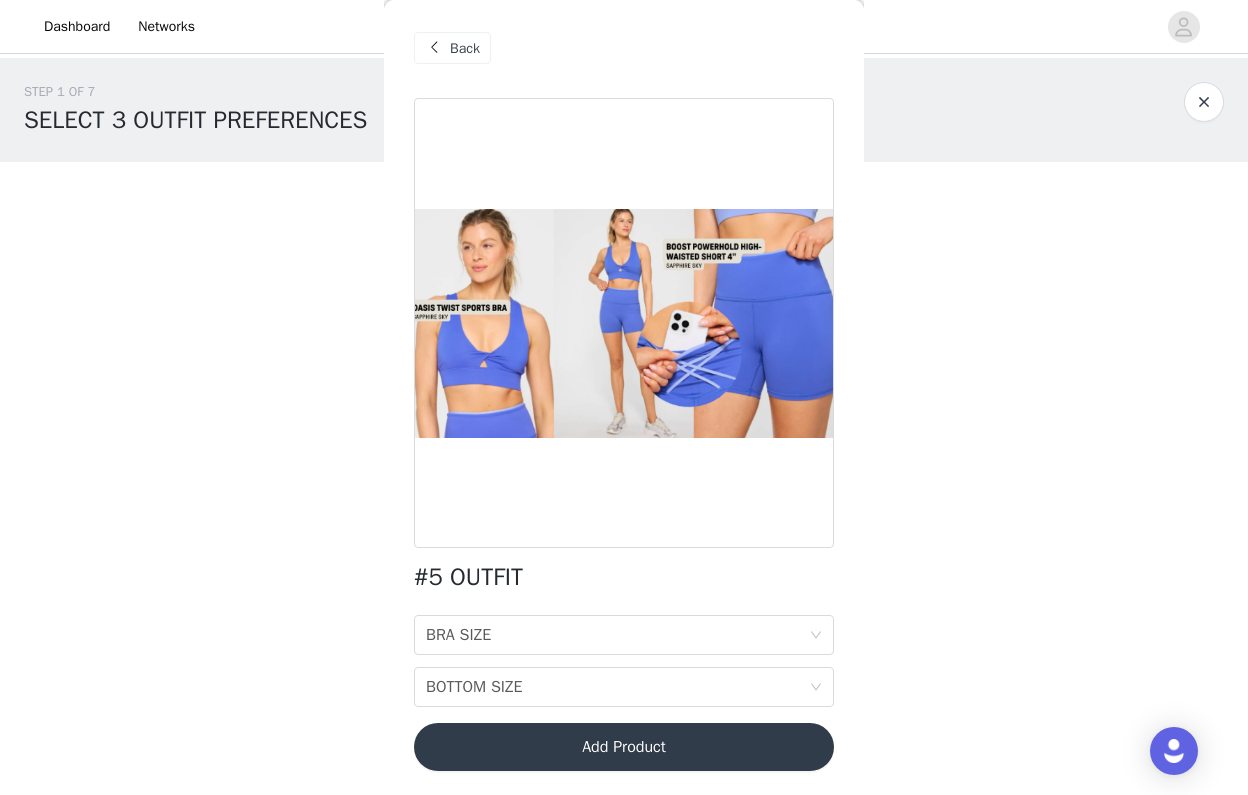 scroll, scrollTop: 2, scrollLeft: 0, axis: vertical 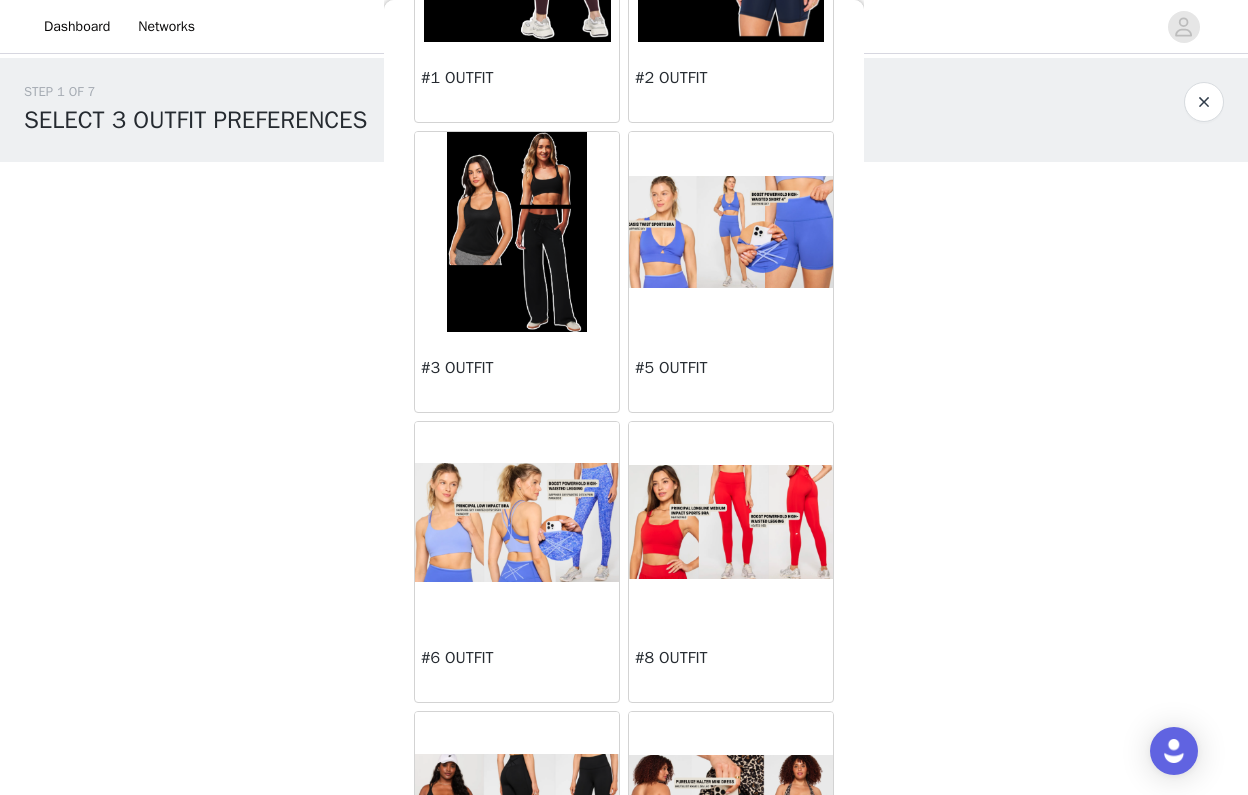 click at bounding box center [517, 522] 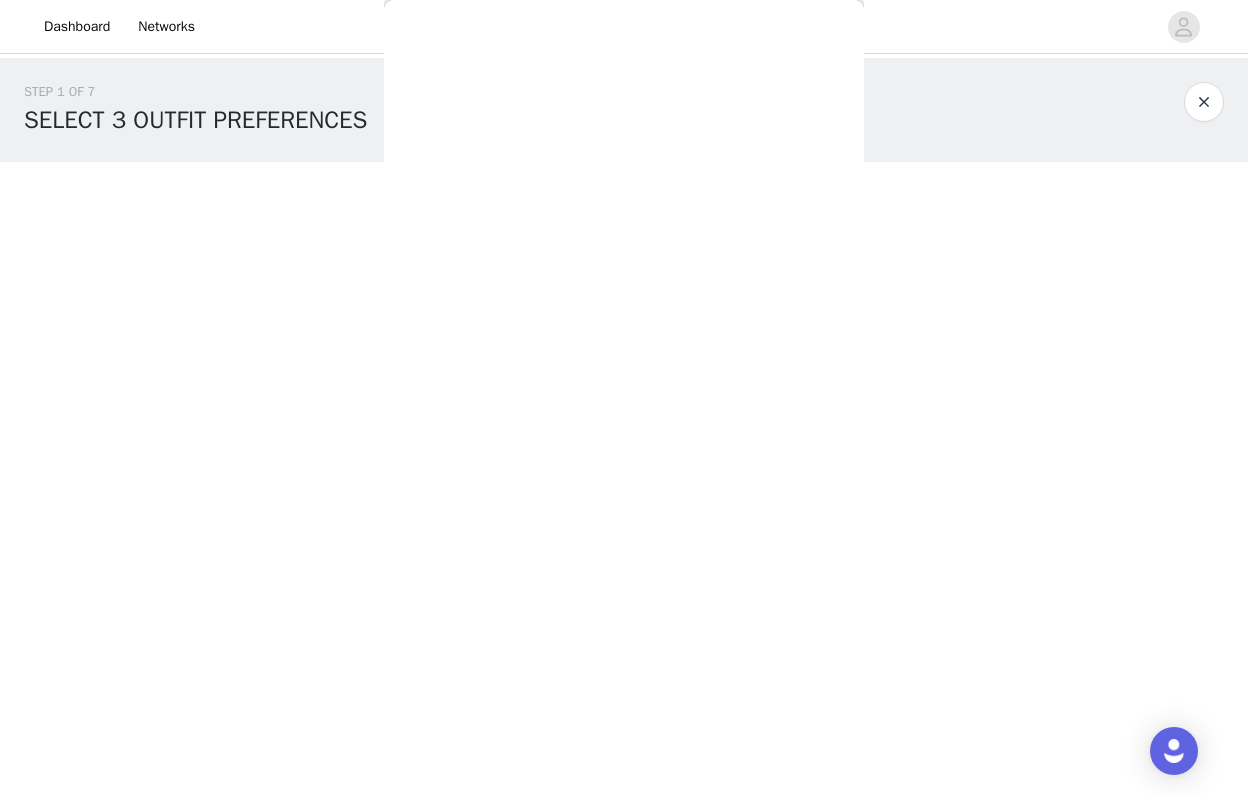scroll, scrollTop: 2, scrollLeft: 0, axis: vertical 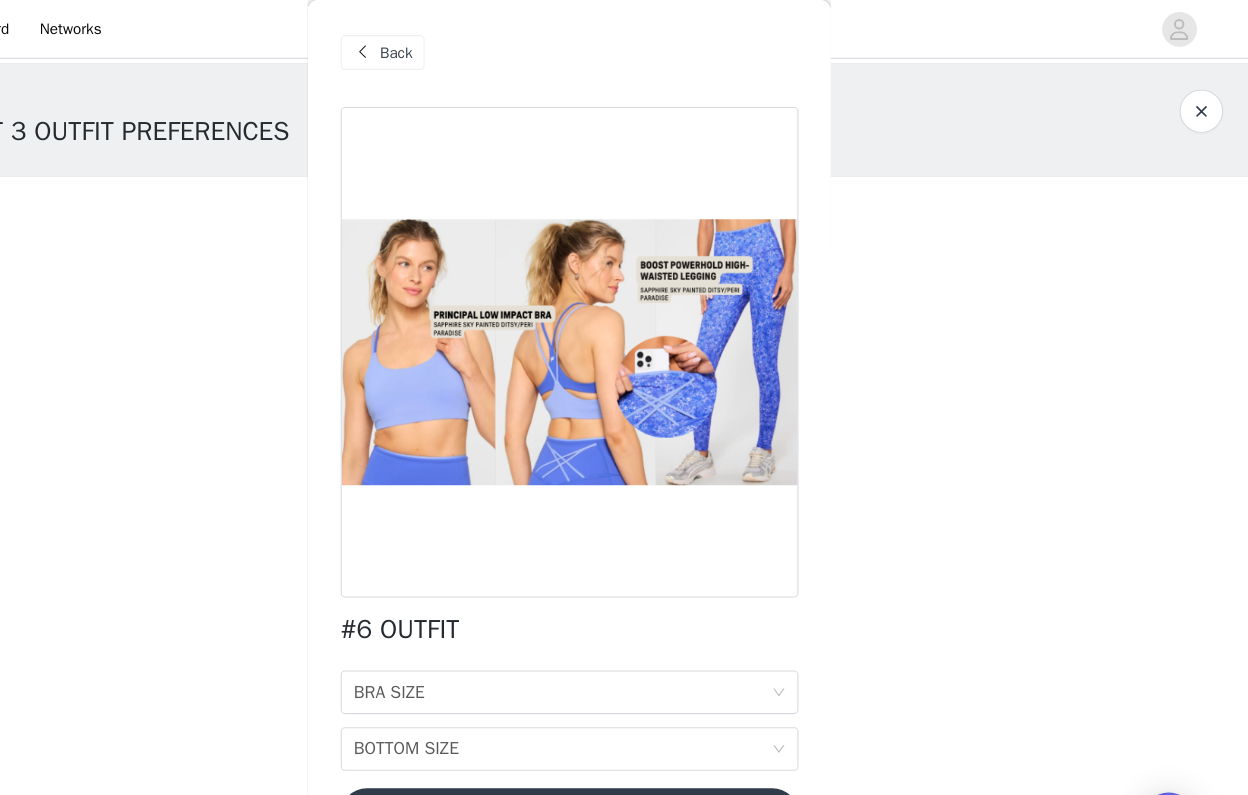 click on "Back" at bounding box center (465, 48) 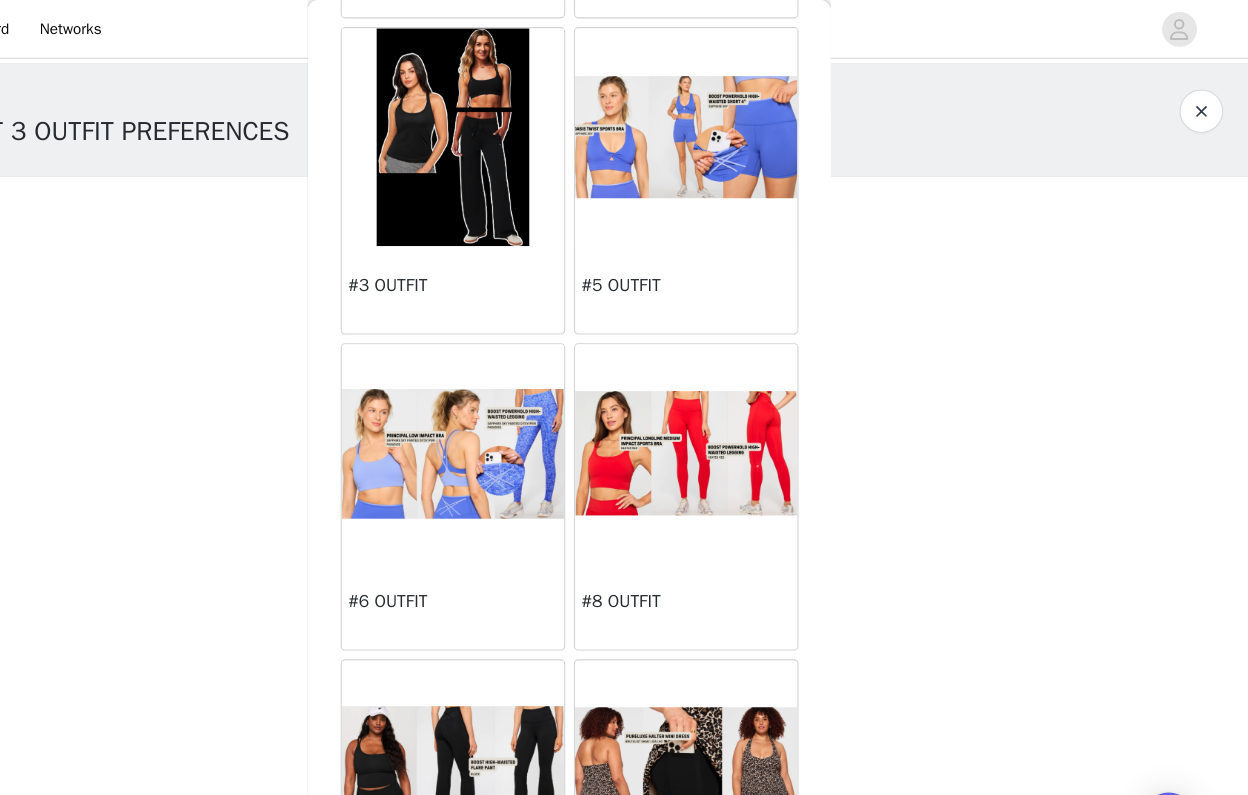 click at bounding box center [731, 416] 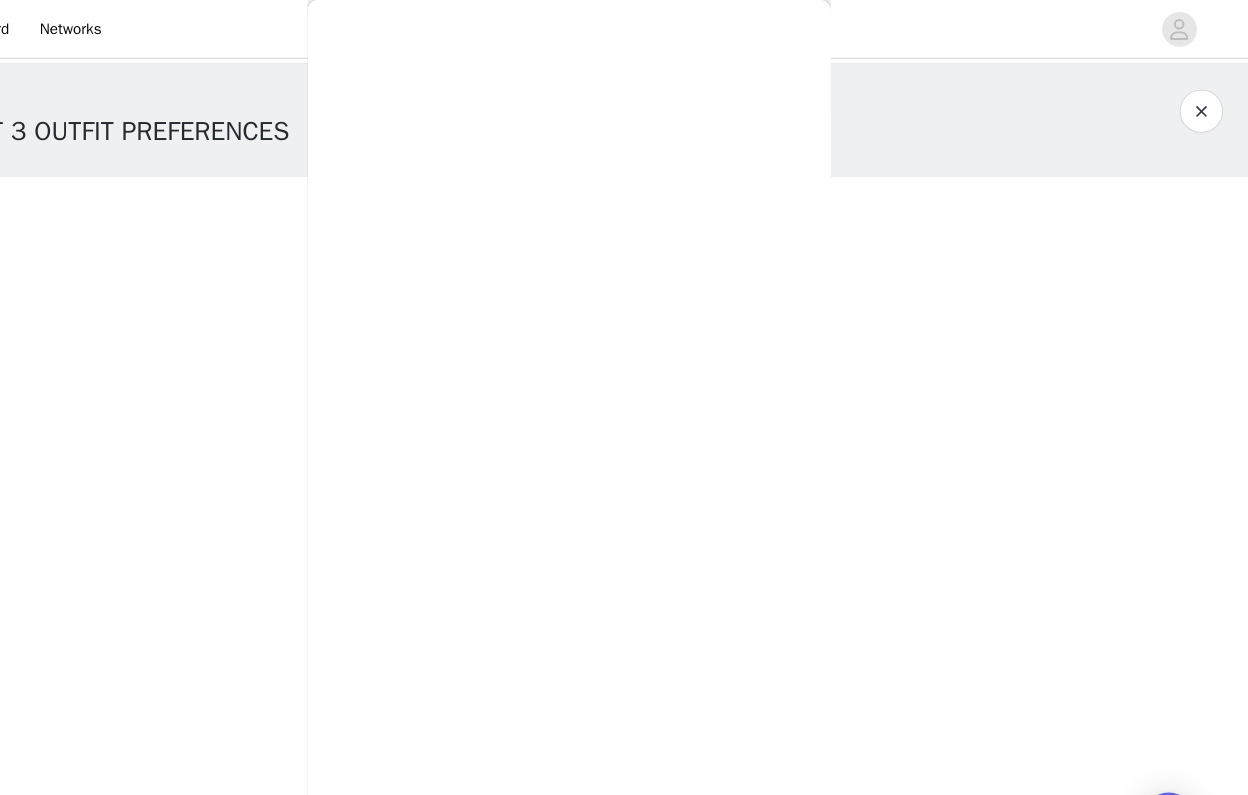 scroll, scrollTop: 2, scrollLeft: 0, axis: vertical 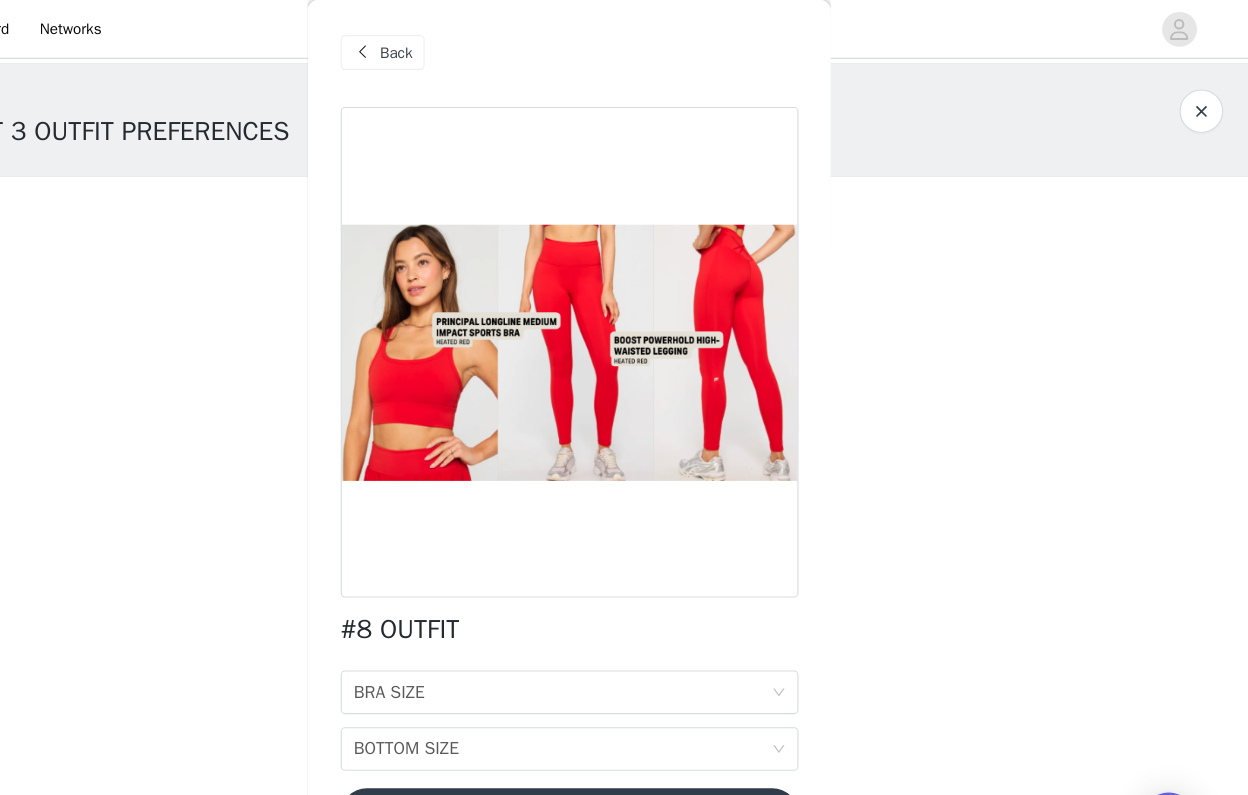 click on "Back" at bounding box center [465, 48] 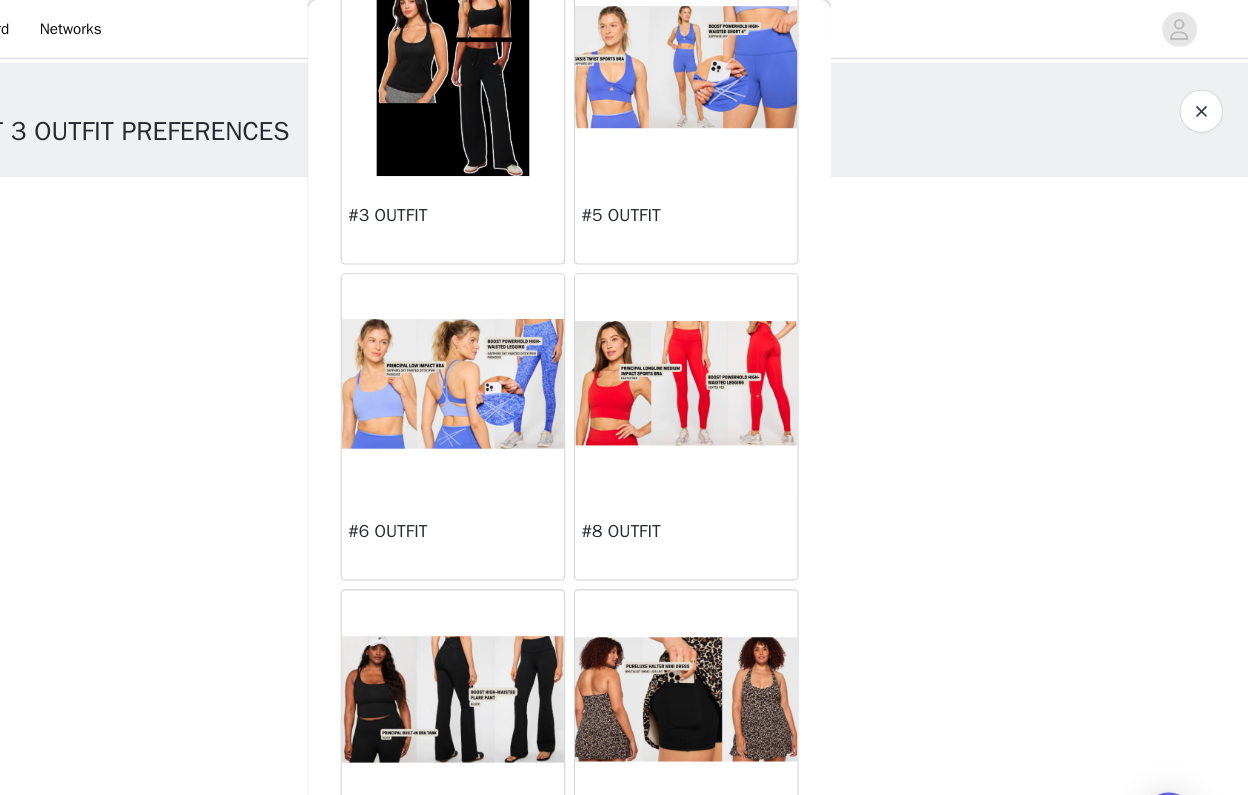 scroll, scrollTop: 454, scrollLeft: 0, axis: vertical 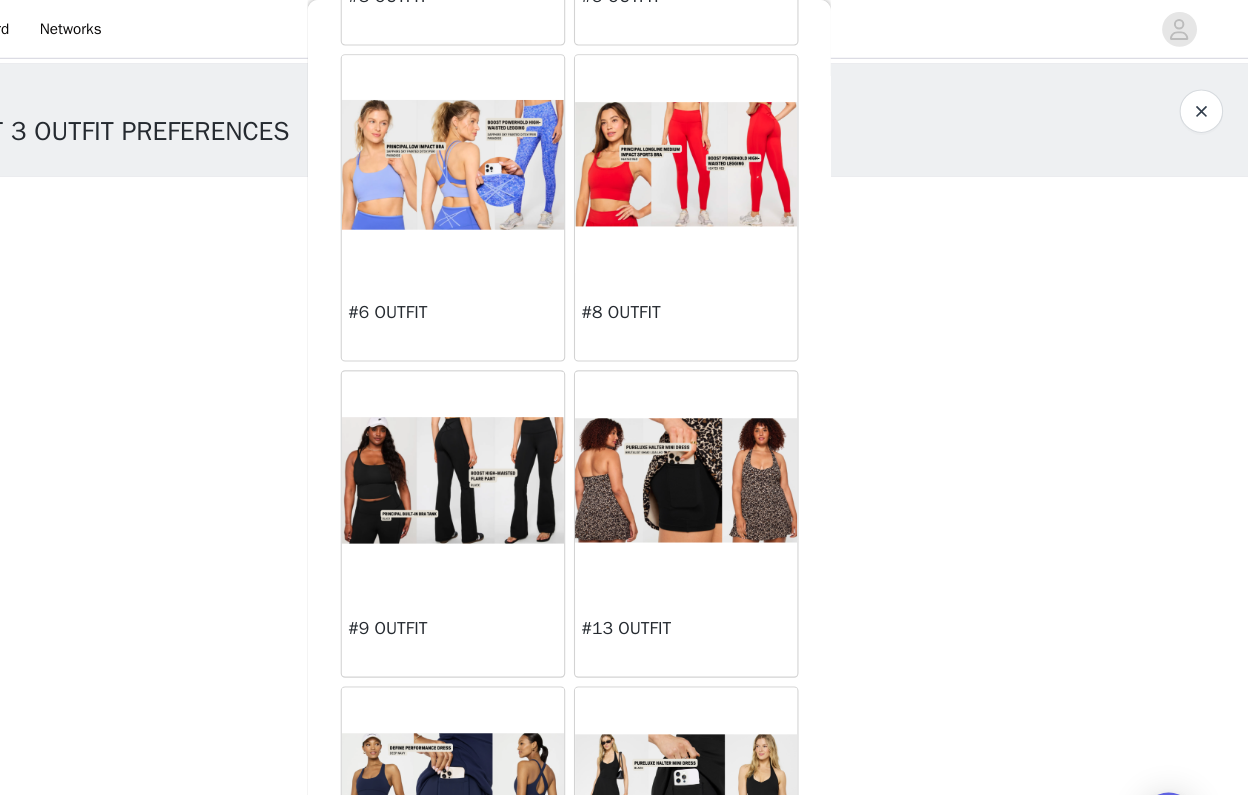 click at bounding box center [517, 441] 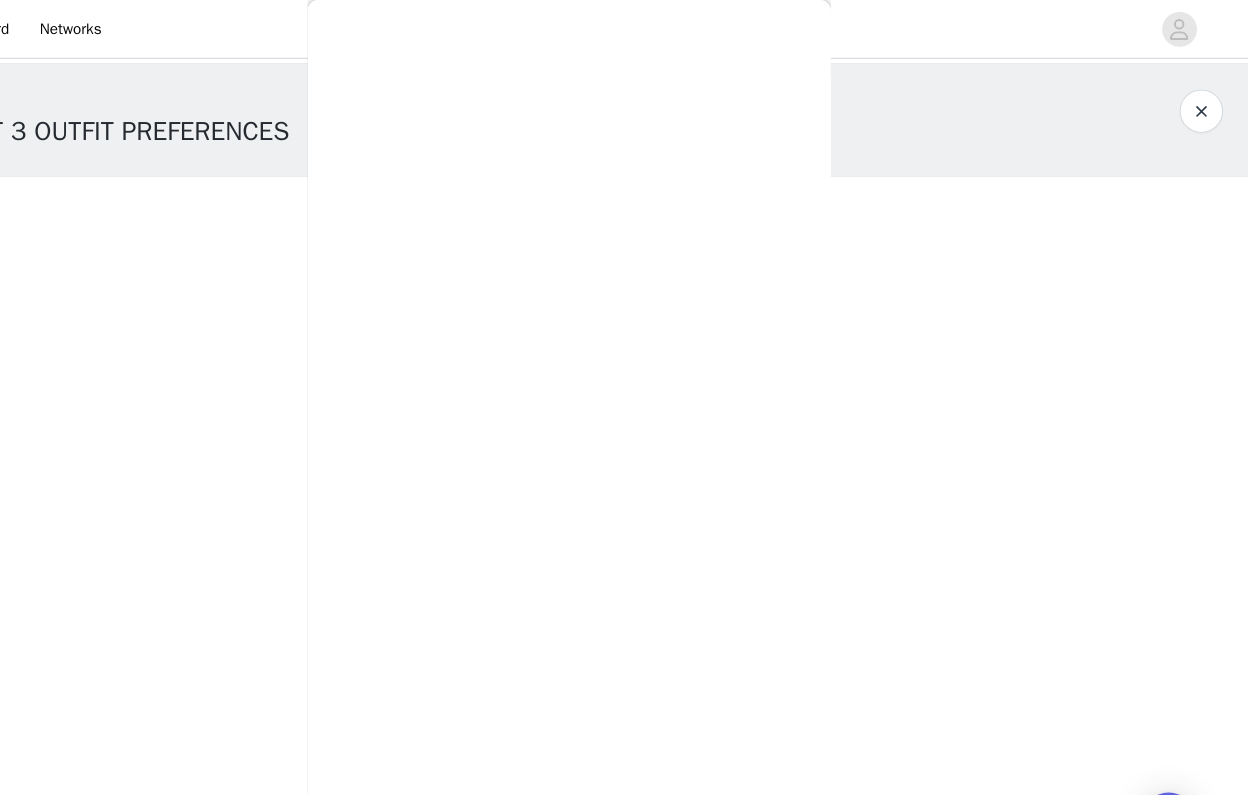 scroll, scrollTop: 2, scrollLeft: 0, axis: vertical 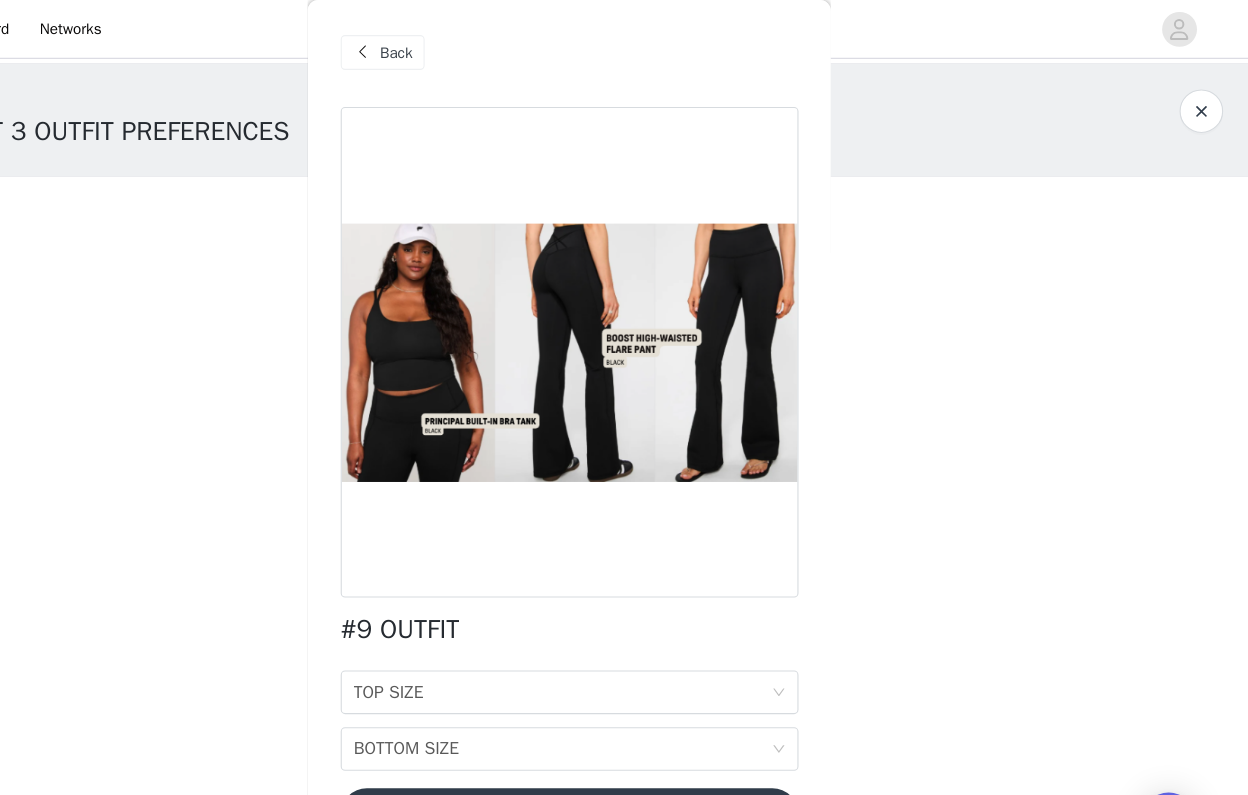 click at bounding box center (434, 48) 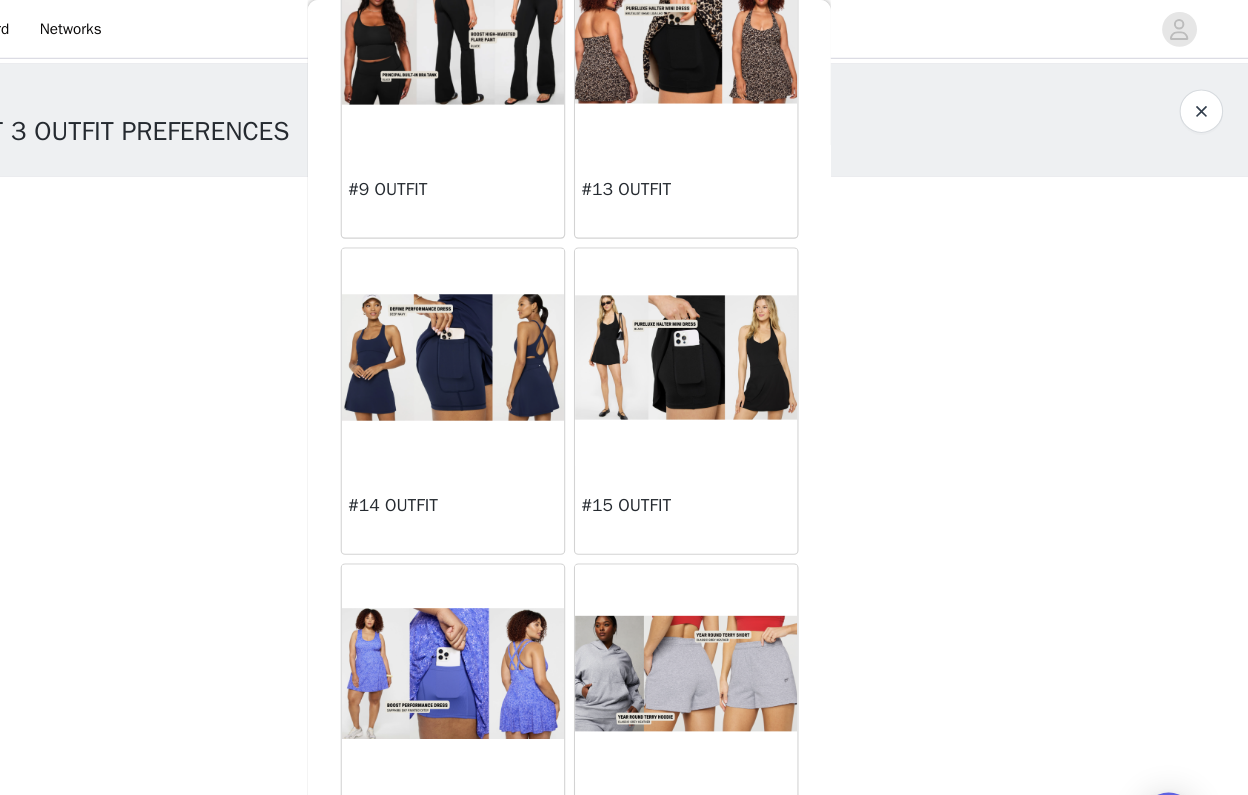 scroll, scrollTop: 1050, scrollLeft: 0, axis: vertical 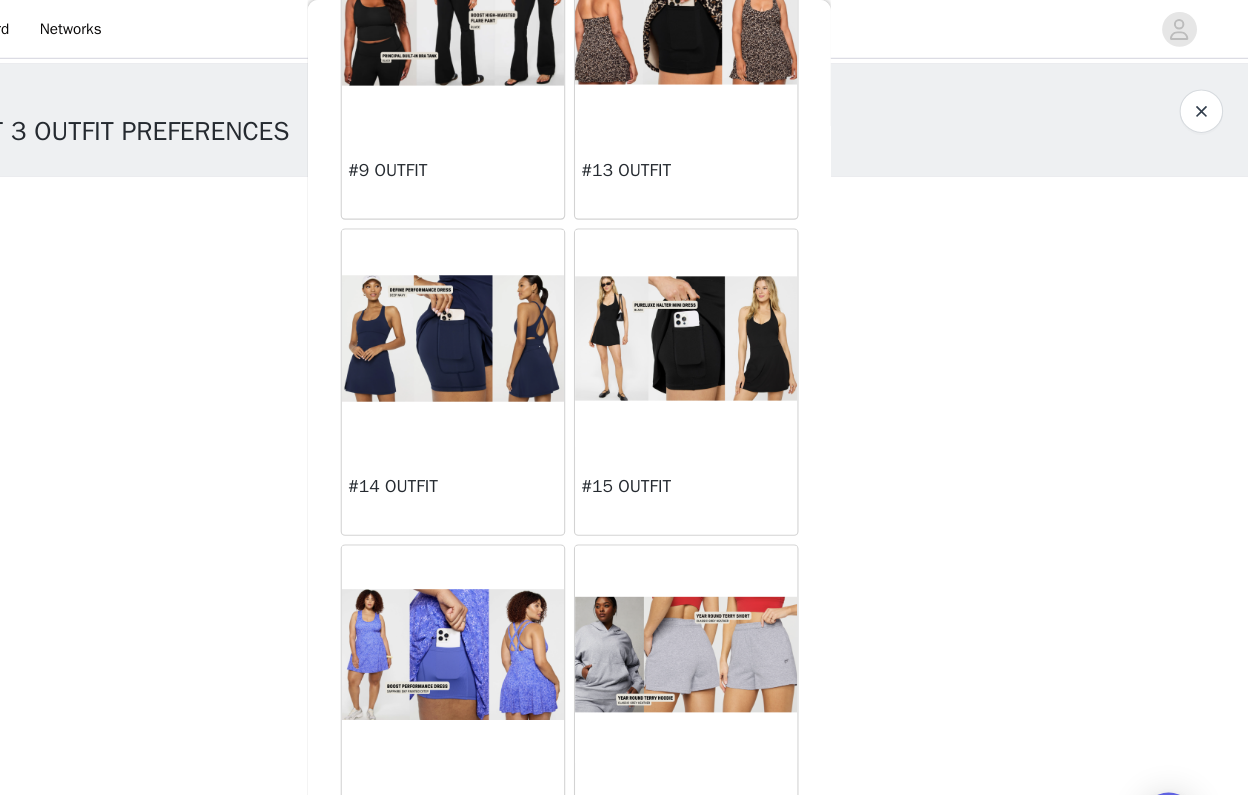 click at bounding box center (731, 311) 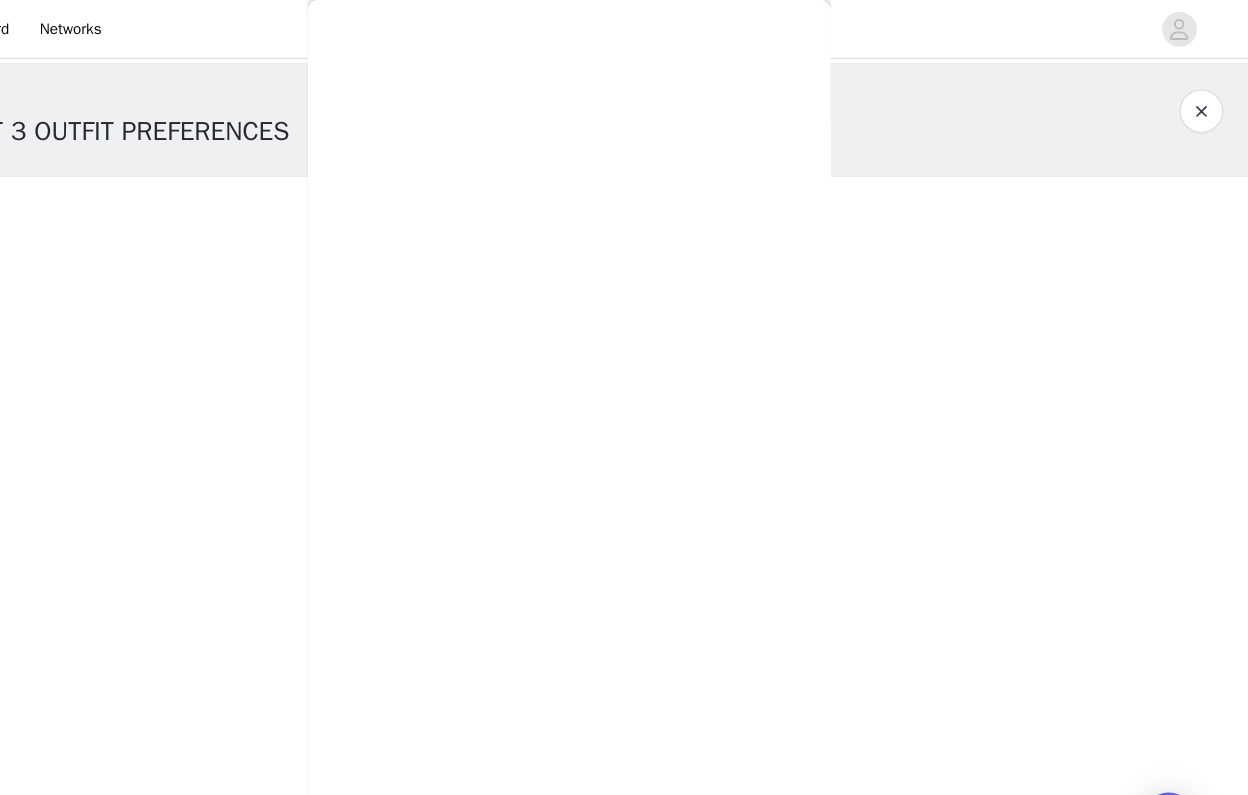 scroll, scrollTop: 0, scrollLeft: 0, axis: both 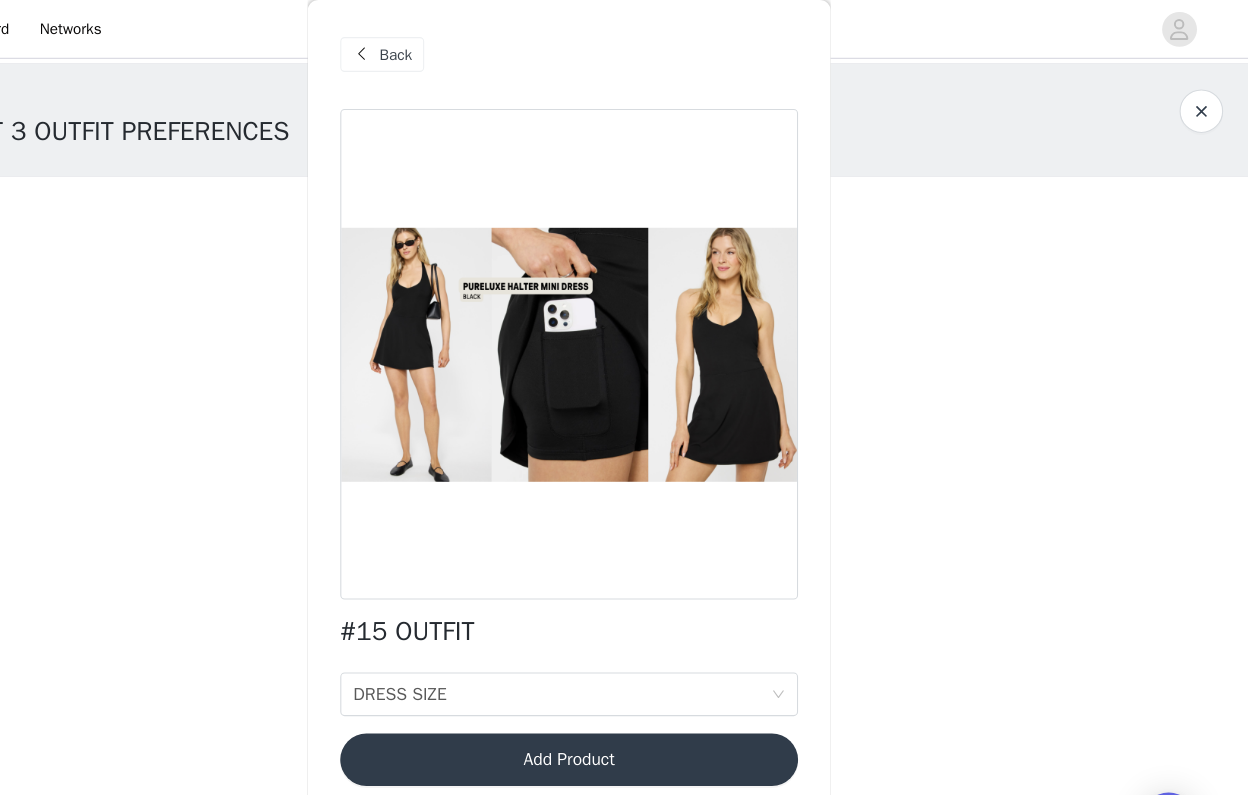 click on "Back" at bounding box center (465, 50) 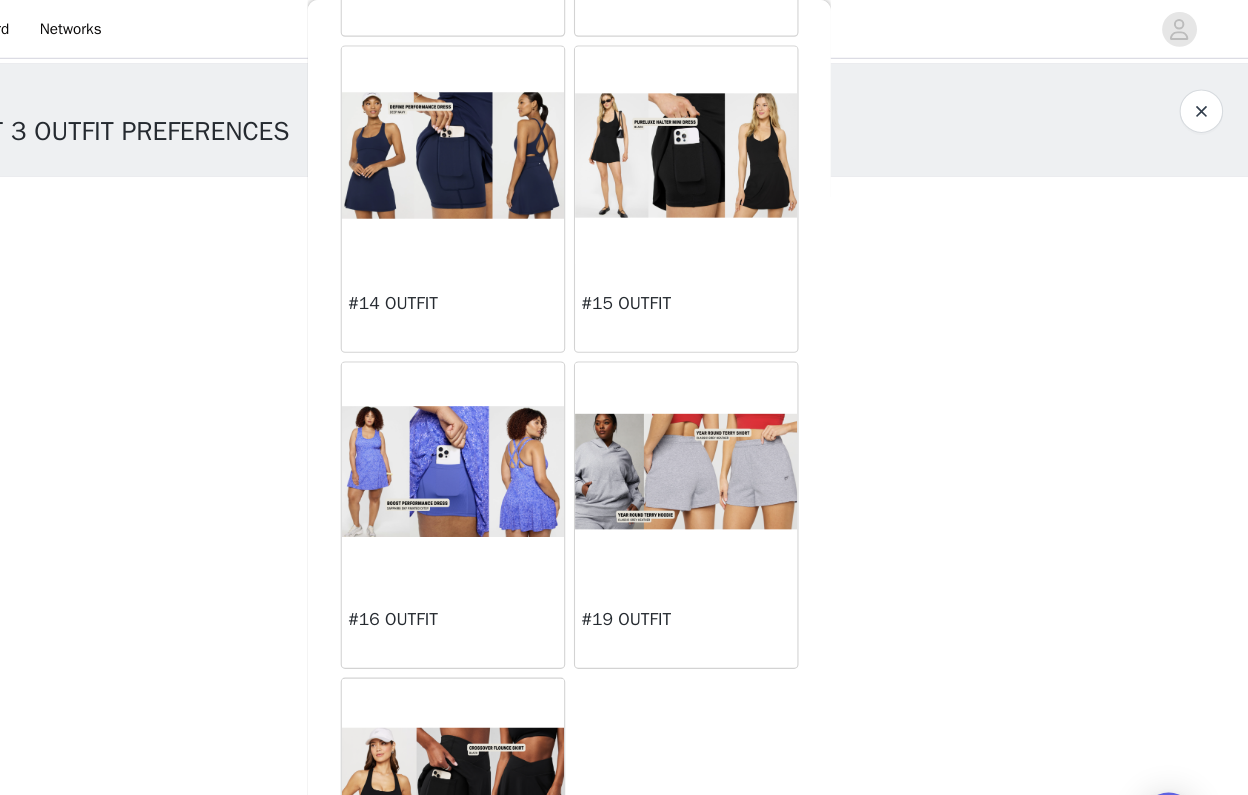 scroll, scrollTop: 1254, scrollLeft: 0, axis: vertical 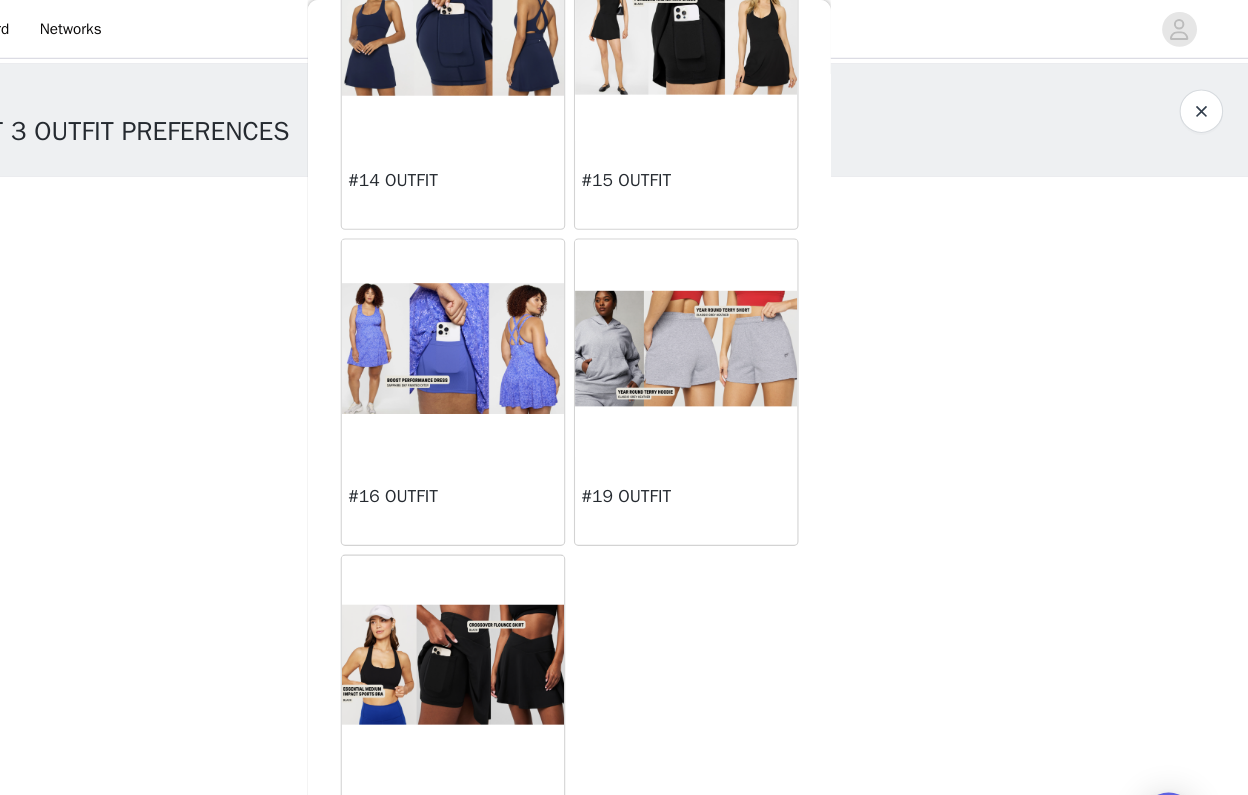 click at bounding box center (731, 319) 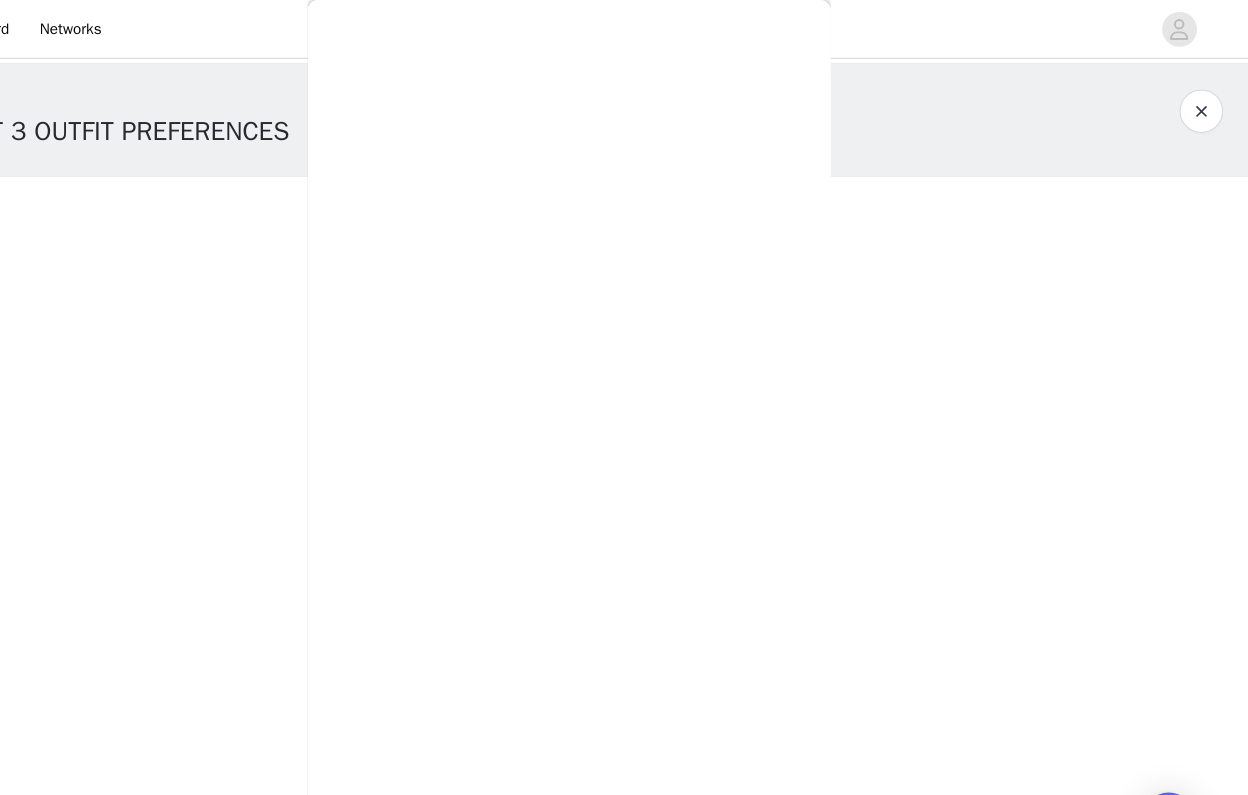 scroll, scrollTop: 2, scrollLeft: 0, axis: vertical 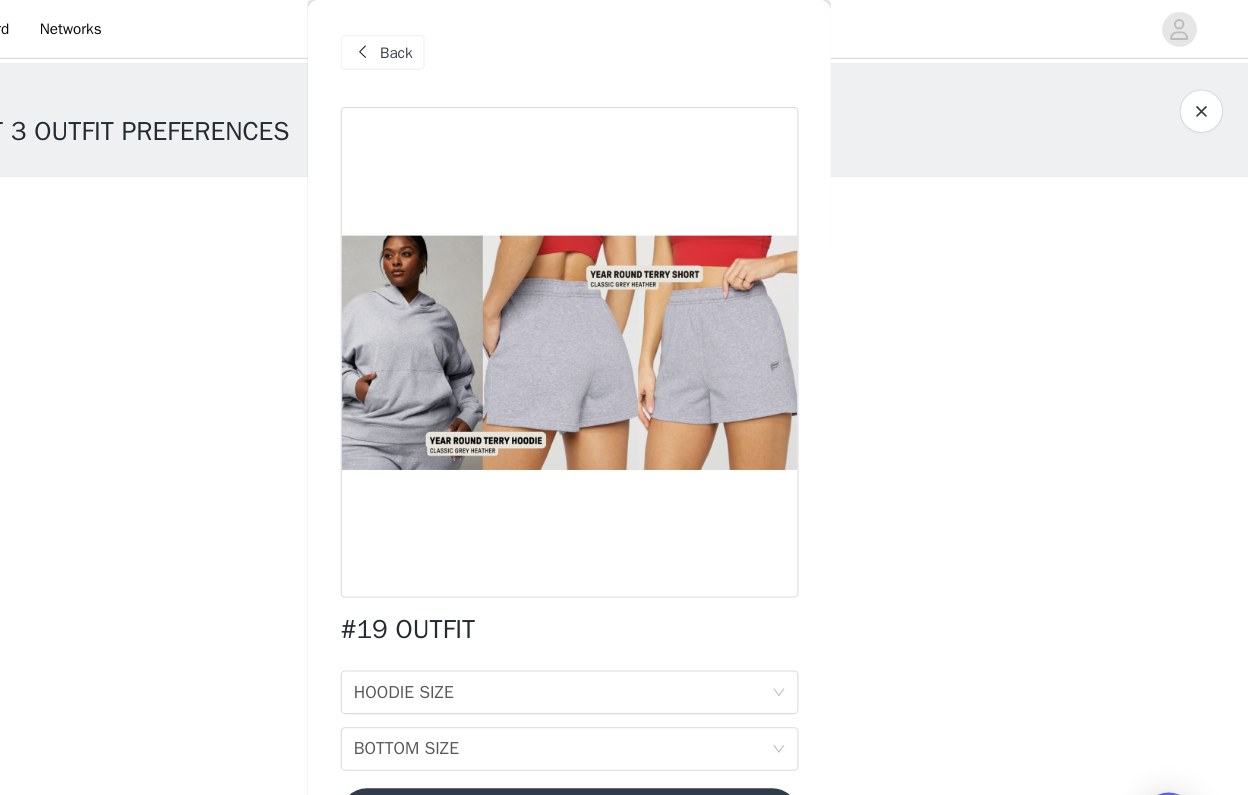 click on "Back" at bounding box center (465, 48) 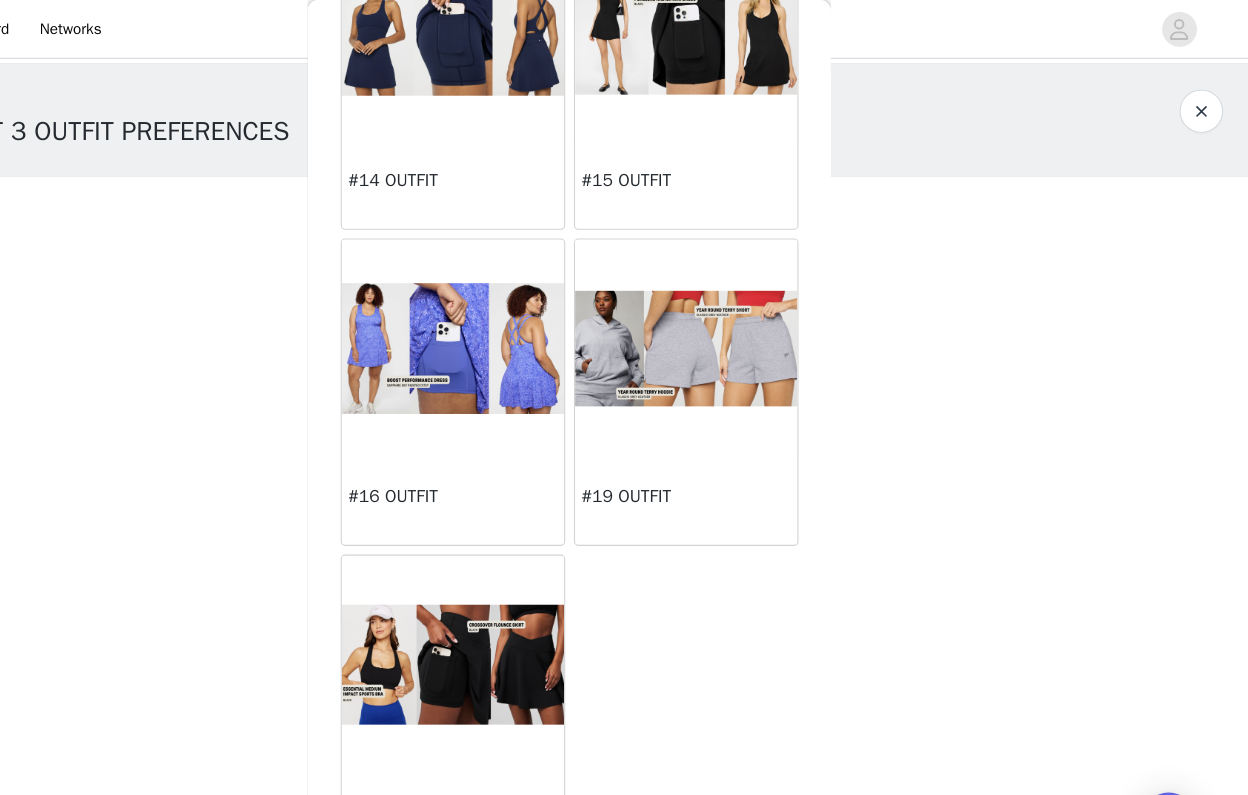 click at bounding box center [517, 610] 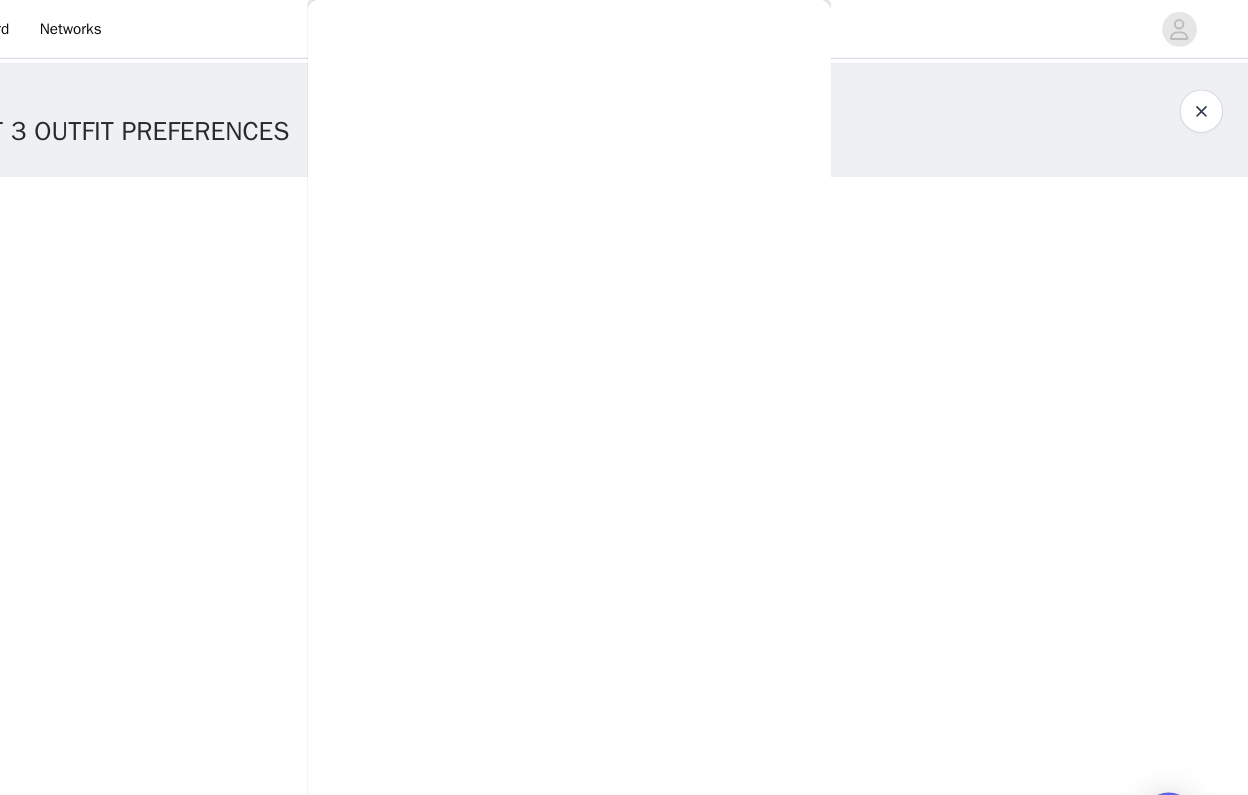 scroll, scrollTop: 2, scrollLeft: 0, axis: vertical 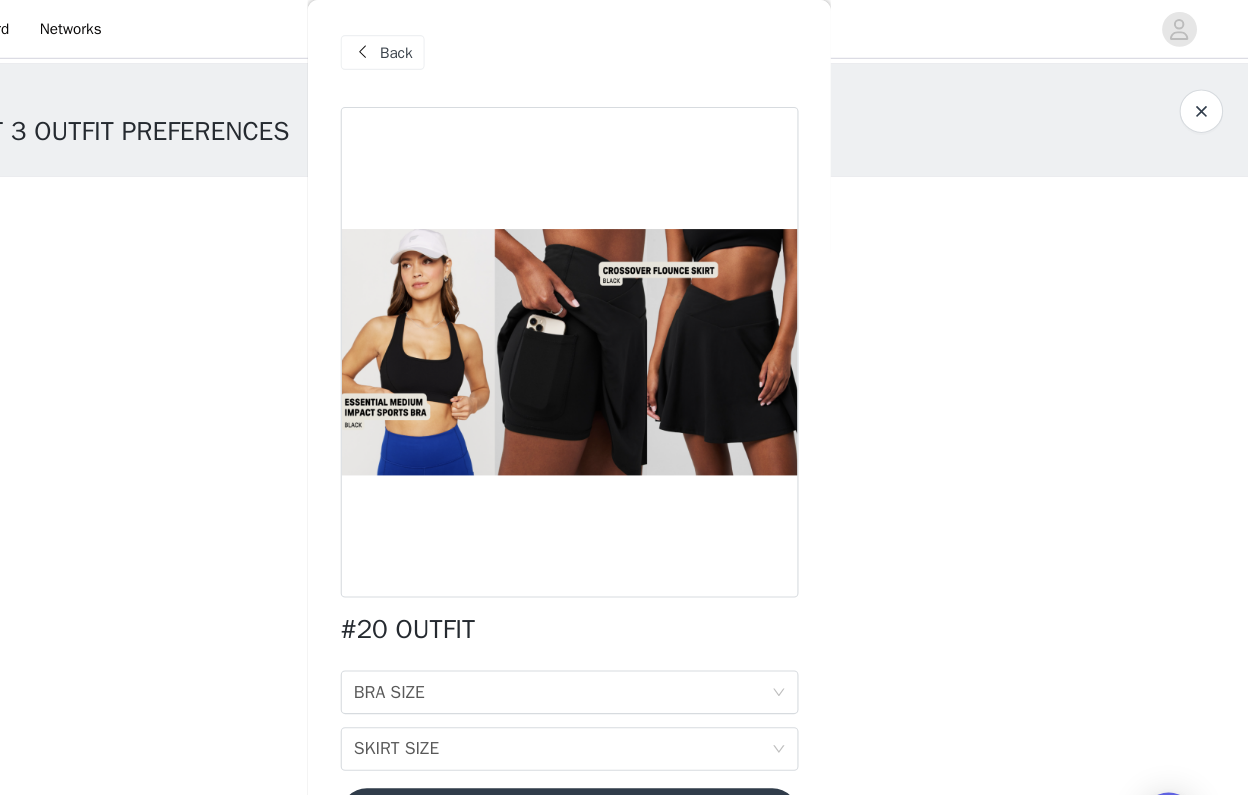 click on "Back" at bounding box center [465, 48] 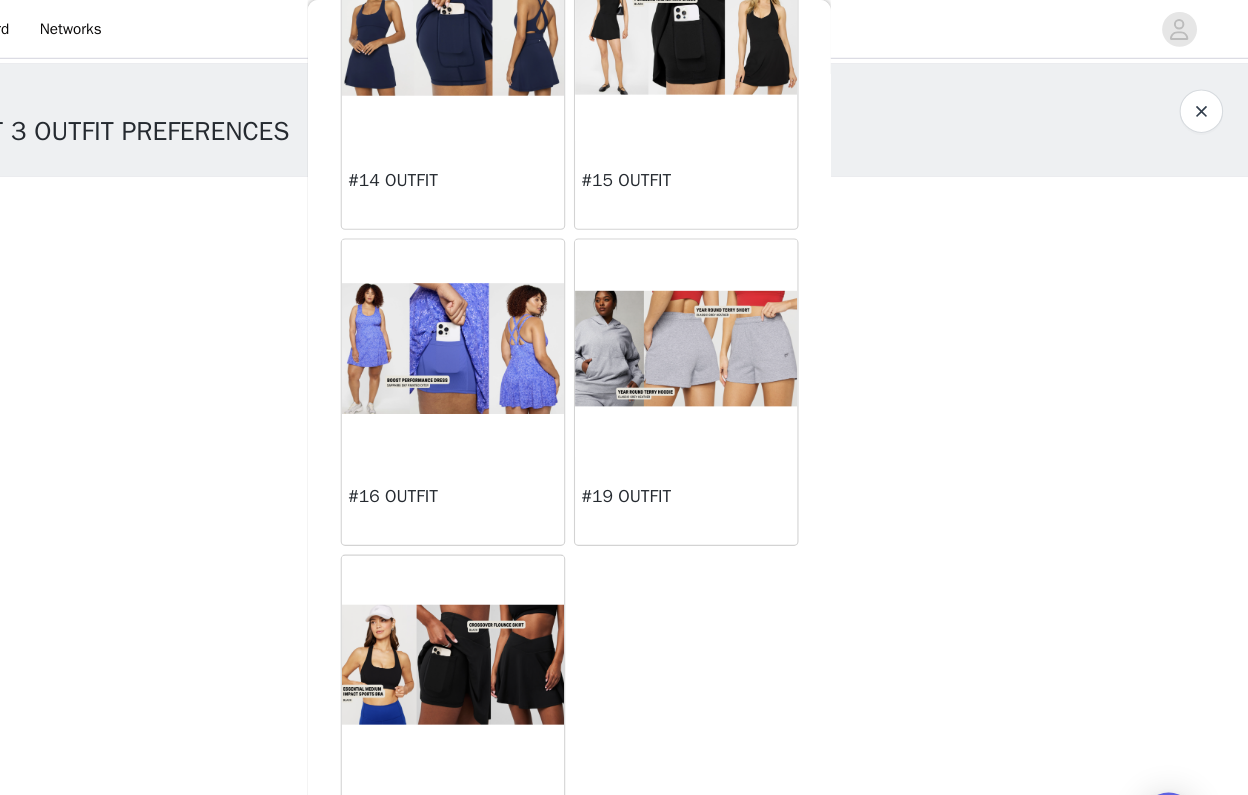 scroll, scrollTop: 1331, scrollLeft: 0, axis: vertical 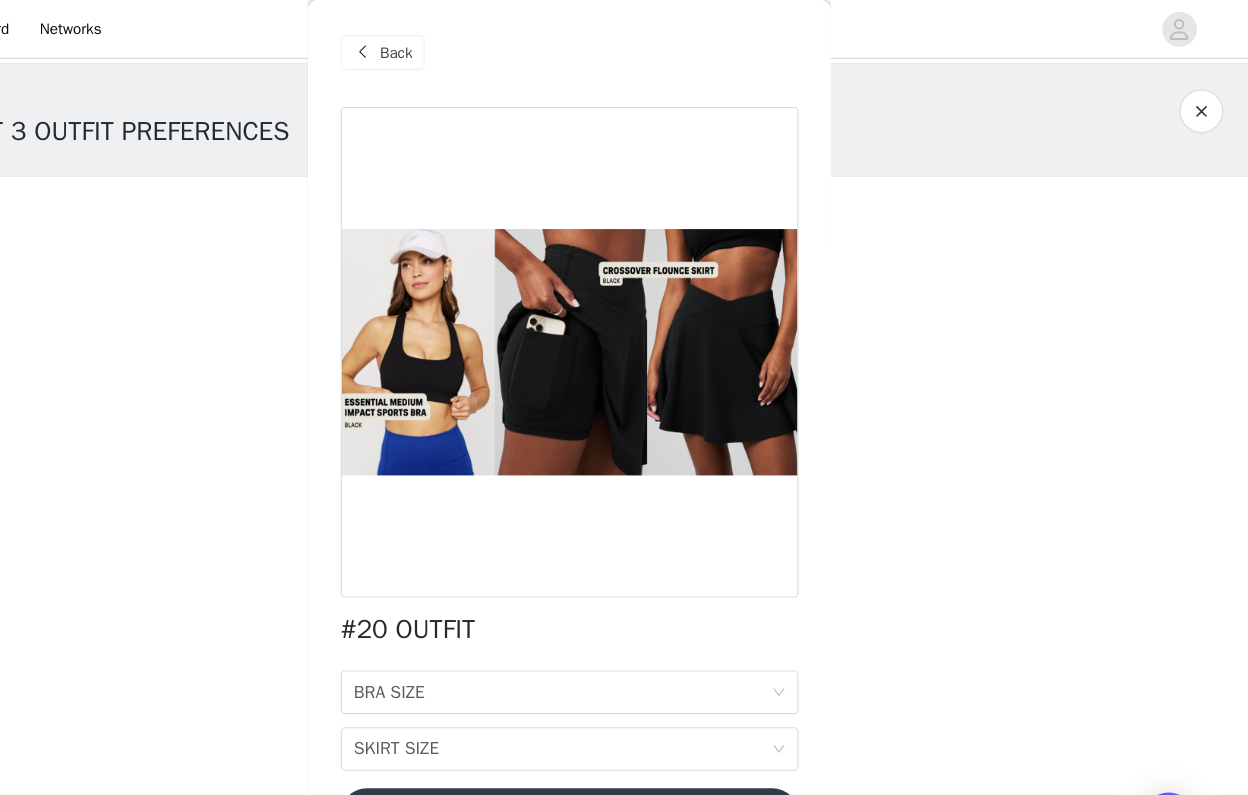 click on "Back" at bounding box center (452, 48) 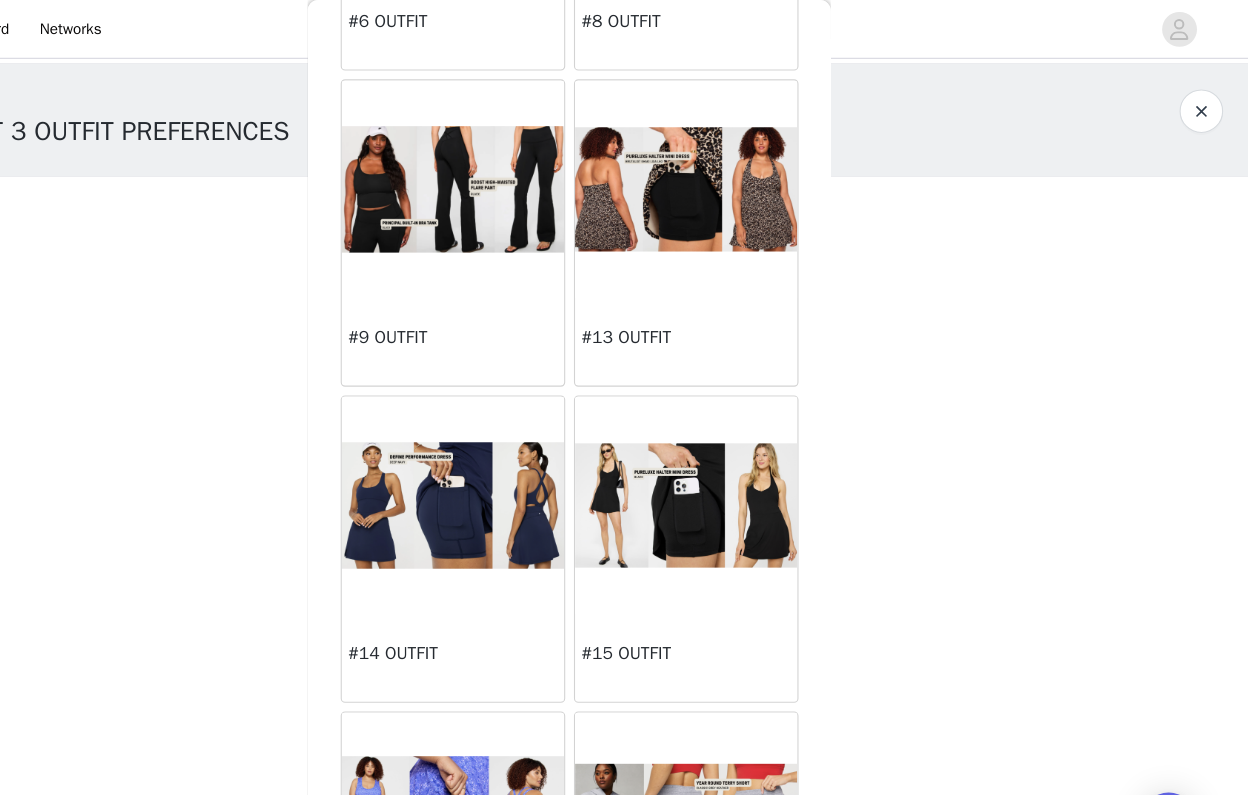 scroll, scrollTop: 944, scrollLeft: 0, axis: vertical 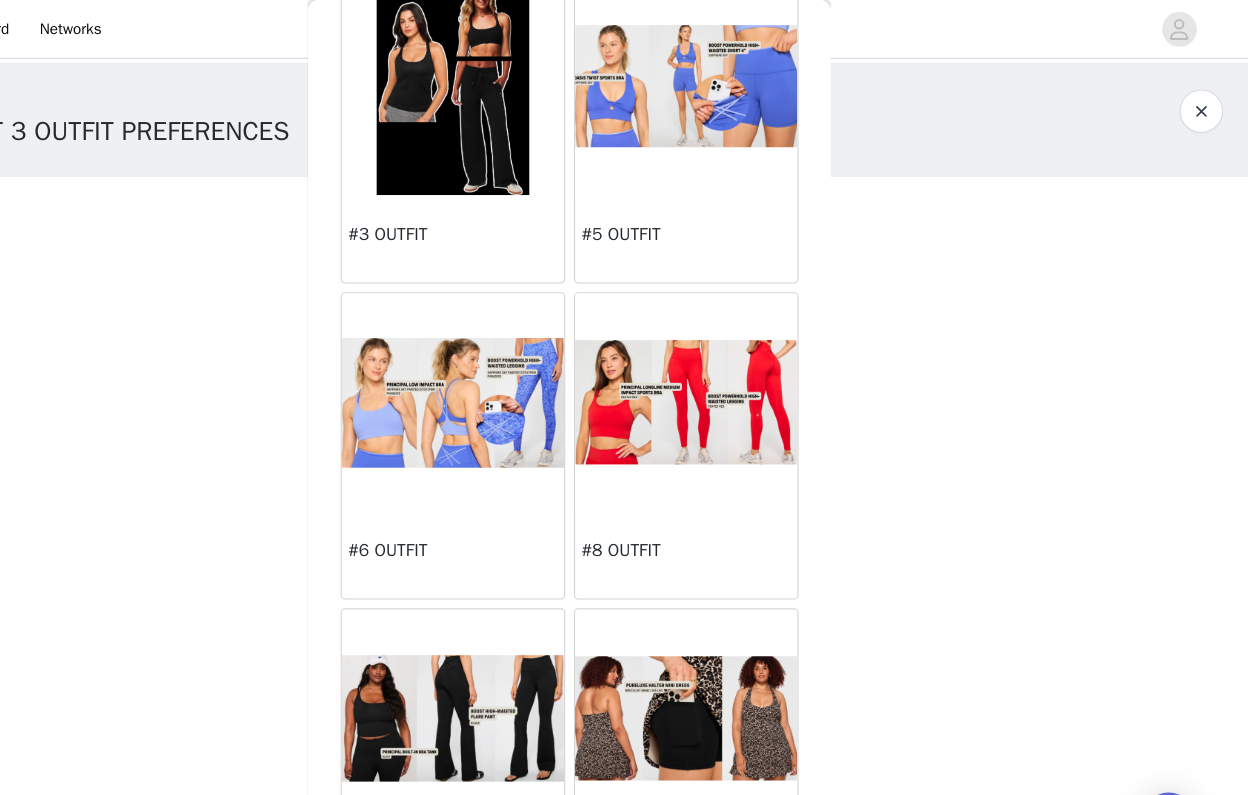 click at bounding box center [731, 369] 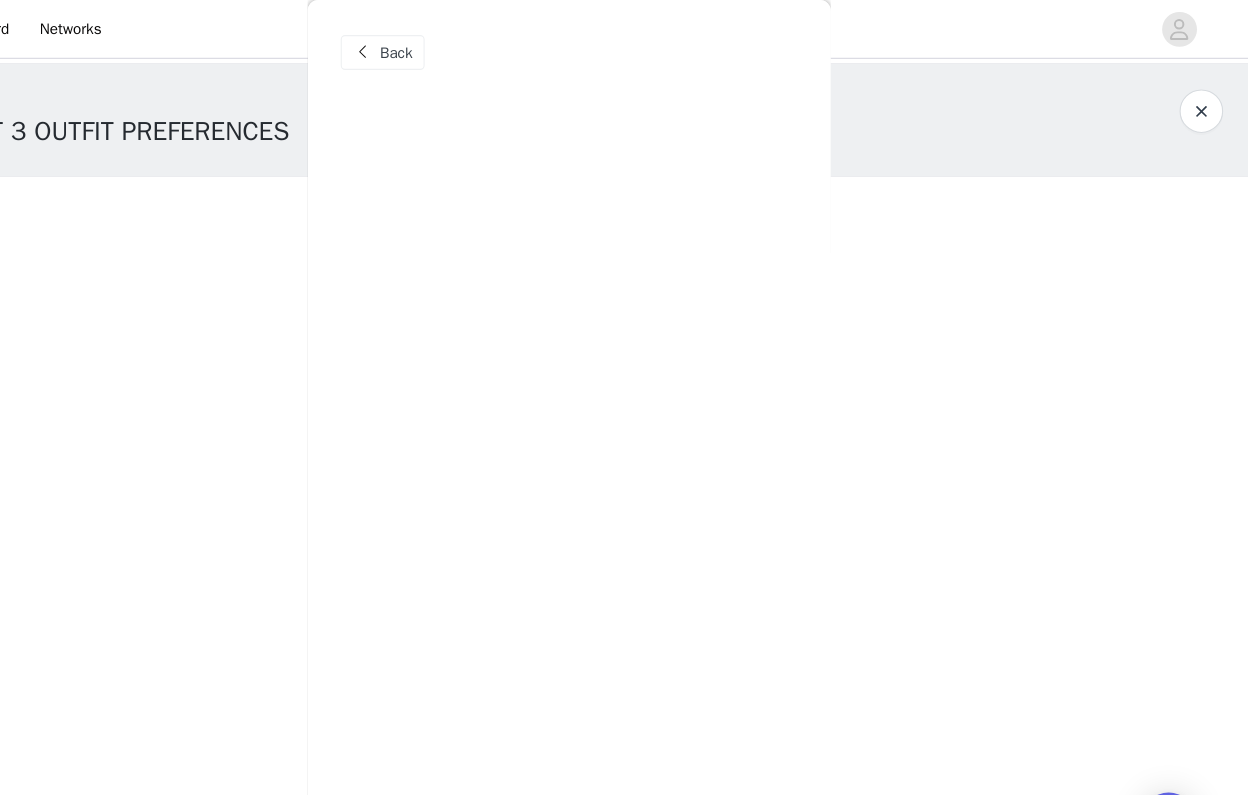 scroll, scrollTop: 2, scrollLeft: 0, axis: vertical 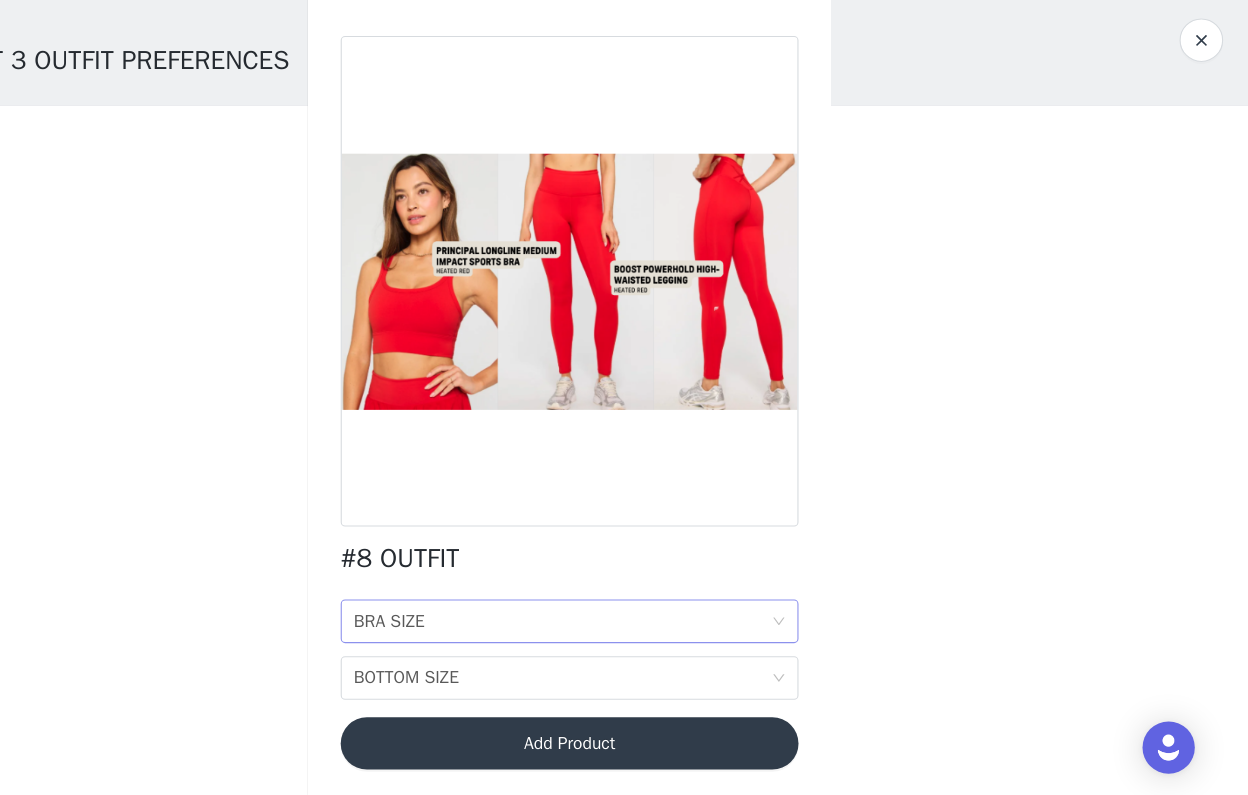 click on "BRA SIZE" at bounding box center [458, 635] 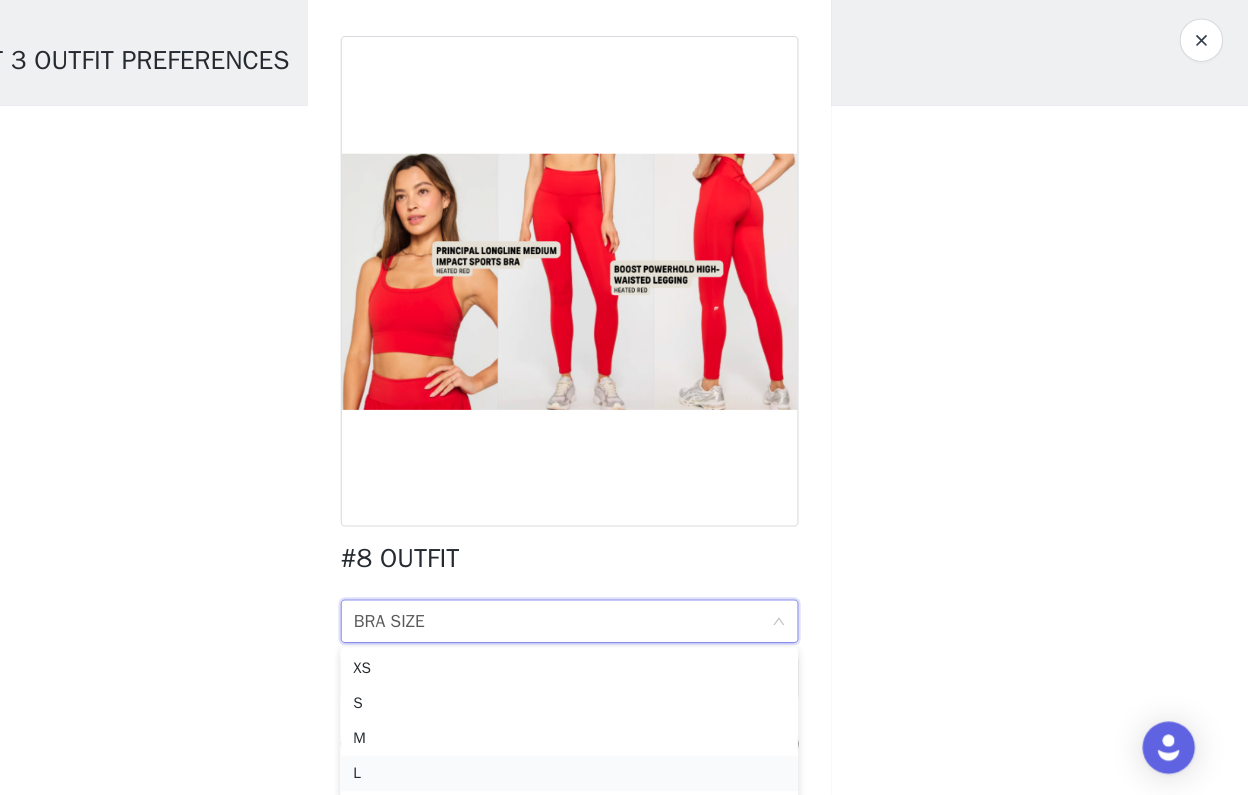 click on "L" at bounding box center [624, 775] 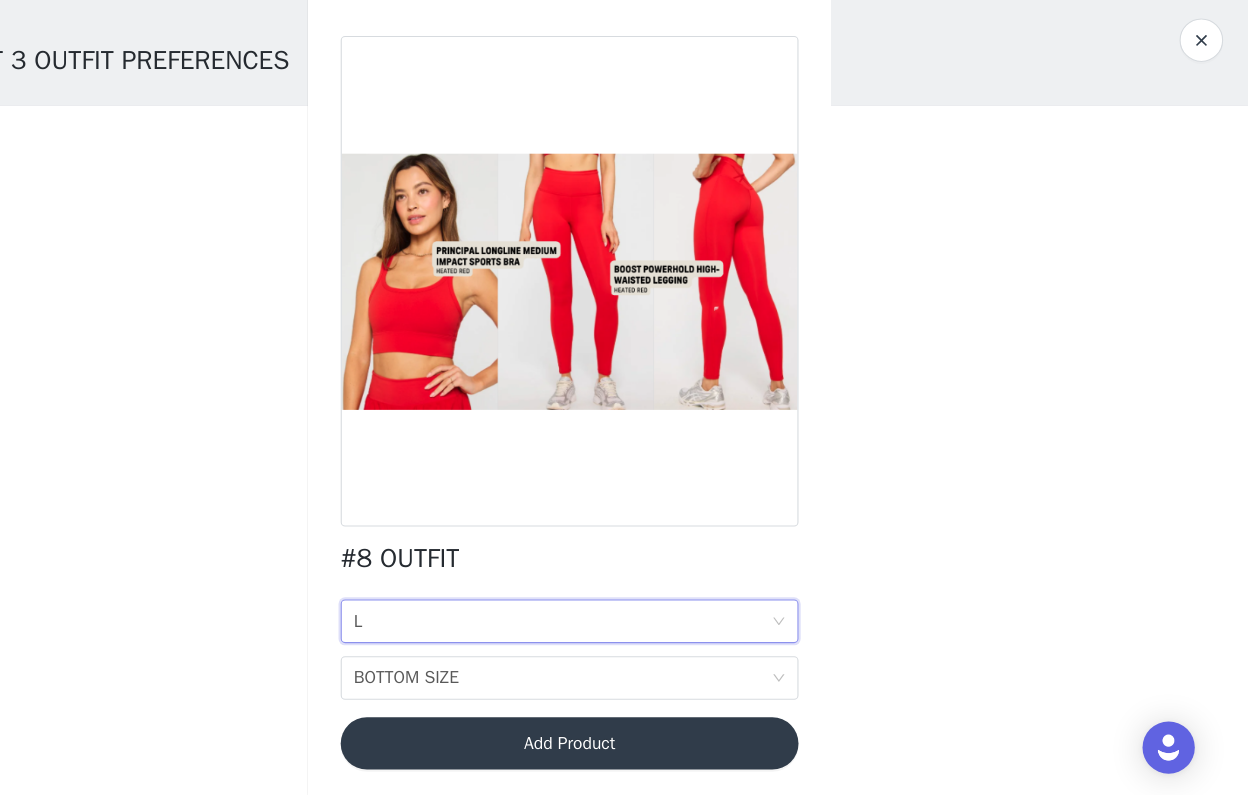 click on "Dashboard Networks
STEP 1 OF 7
SELECT 3 OUTFIT PREFERENCES
YOU MUST CLICK THE "SUBMIT PROPOSAL" BUTTON AT THE BOTTOM OF THE FORM AFTER SELECTING YOUR OUTFIT PREFERENCES AND ACCEPTING THE TERMS       0/3 Selected           Add Product       Back     #8 OUTFIT               BRA SIZE L BOTTOM SIZE BOTTOM SIZE     Add Product
Step 1 of 7
XS S M L XL XXL-1X 2X" at bounding box center [624, 397] 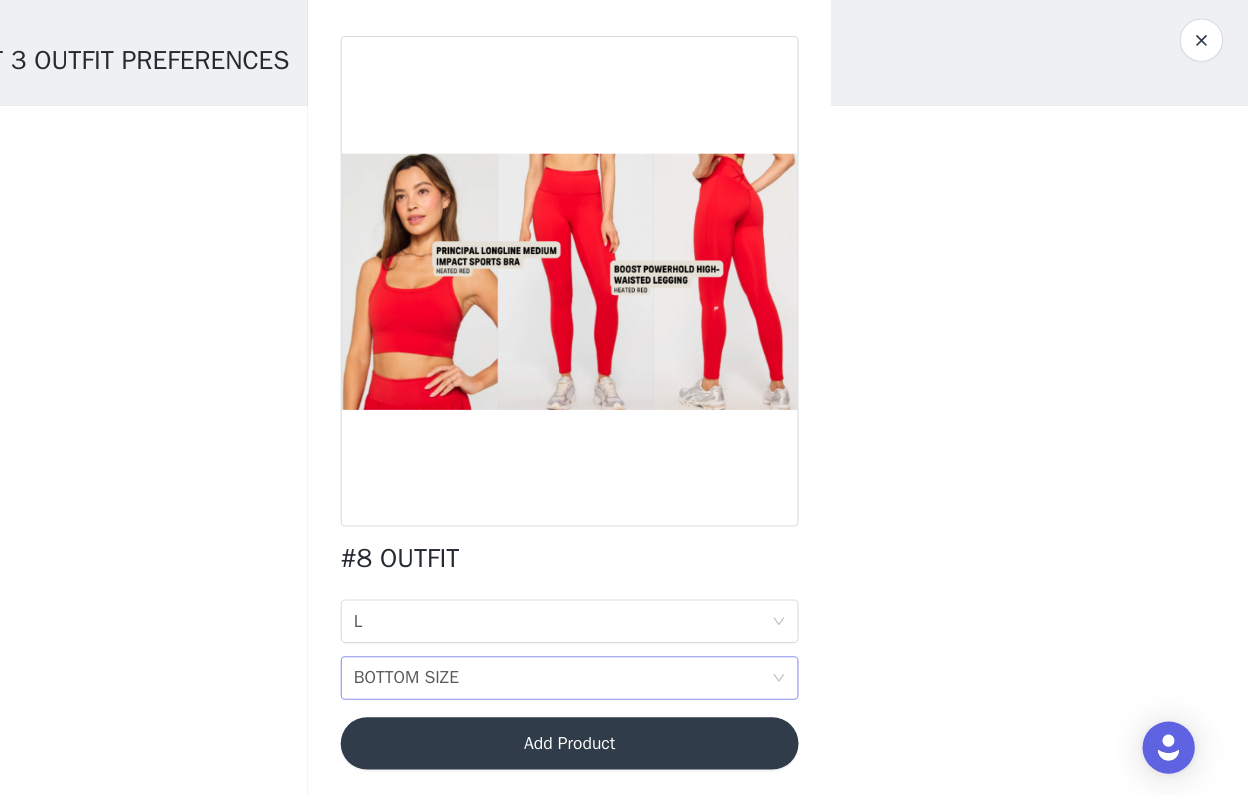 click on "BOTTOM SIZE" at bounding box center [474, 687] 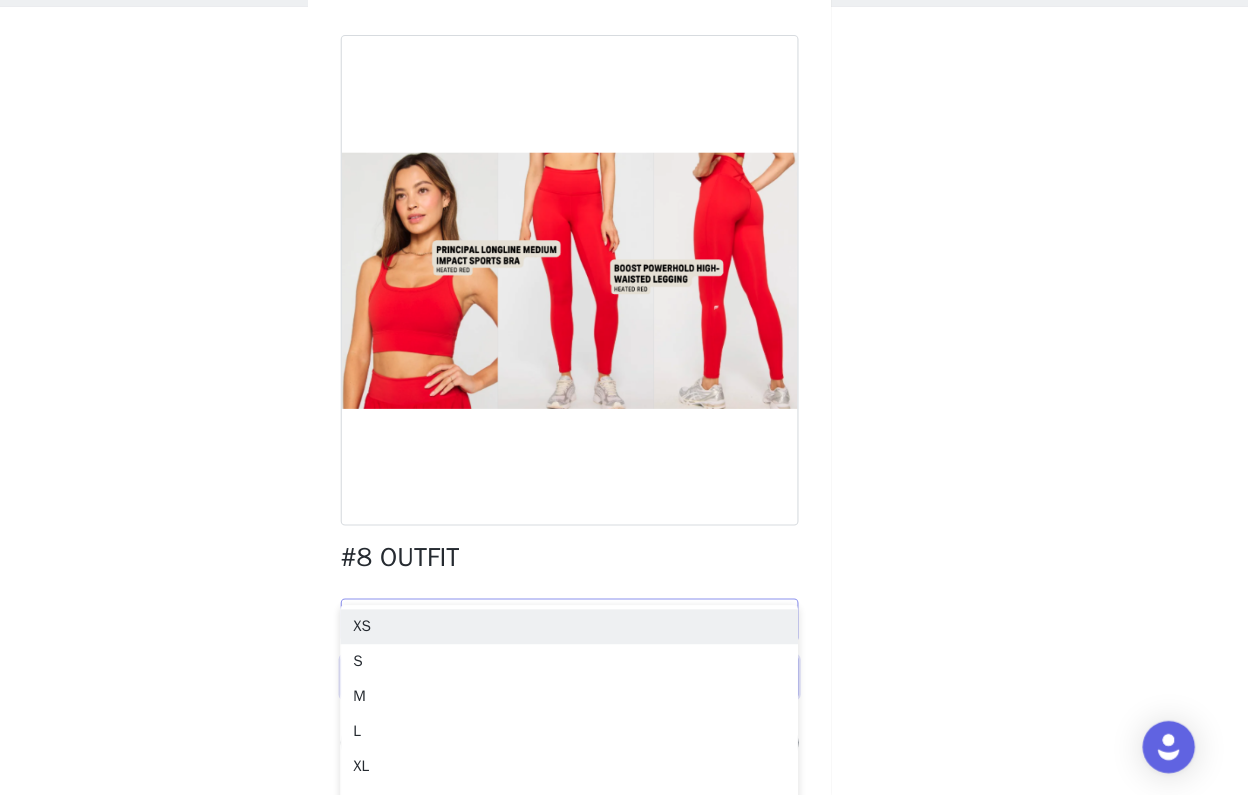scroll, scrollTop: 142, scrollLeft: 0, axis: vertical 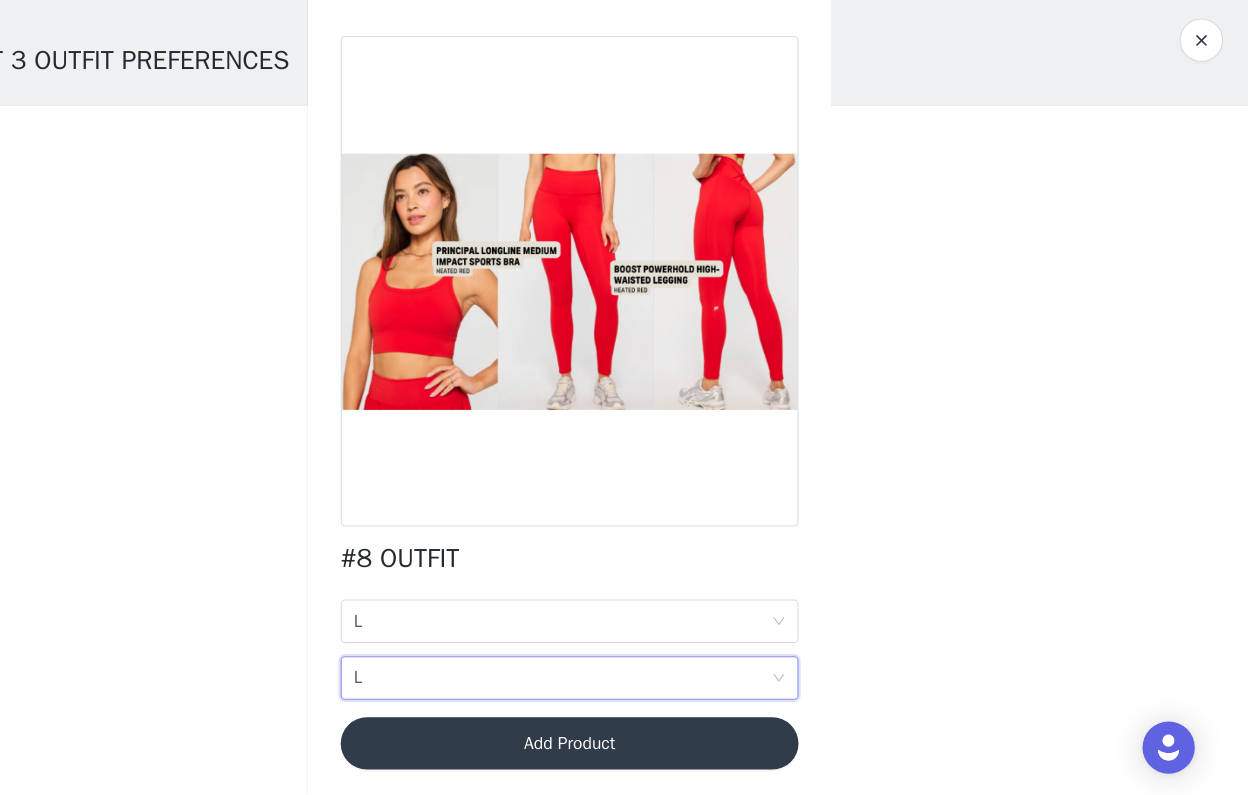 click on "Add Product" at bounding box center [624, 747] 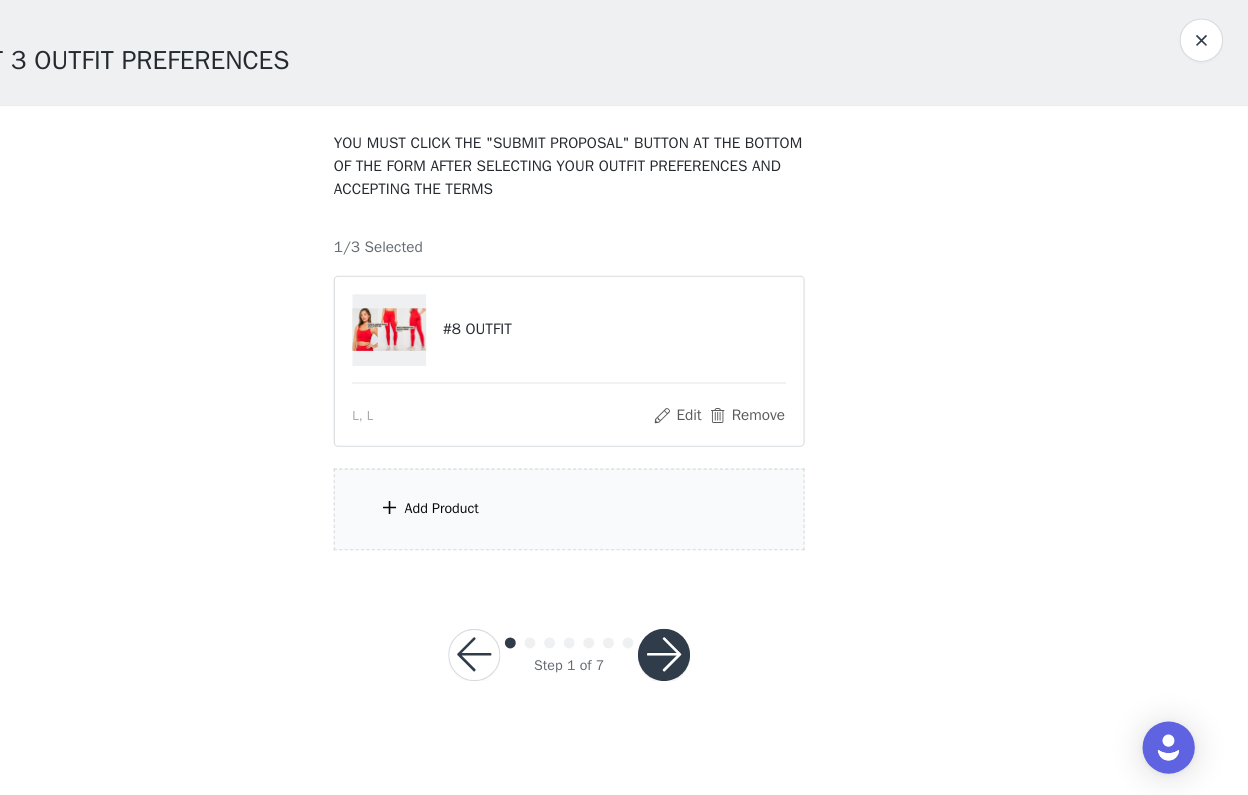 click on "Add Product" at bounding box center [507, 532] 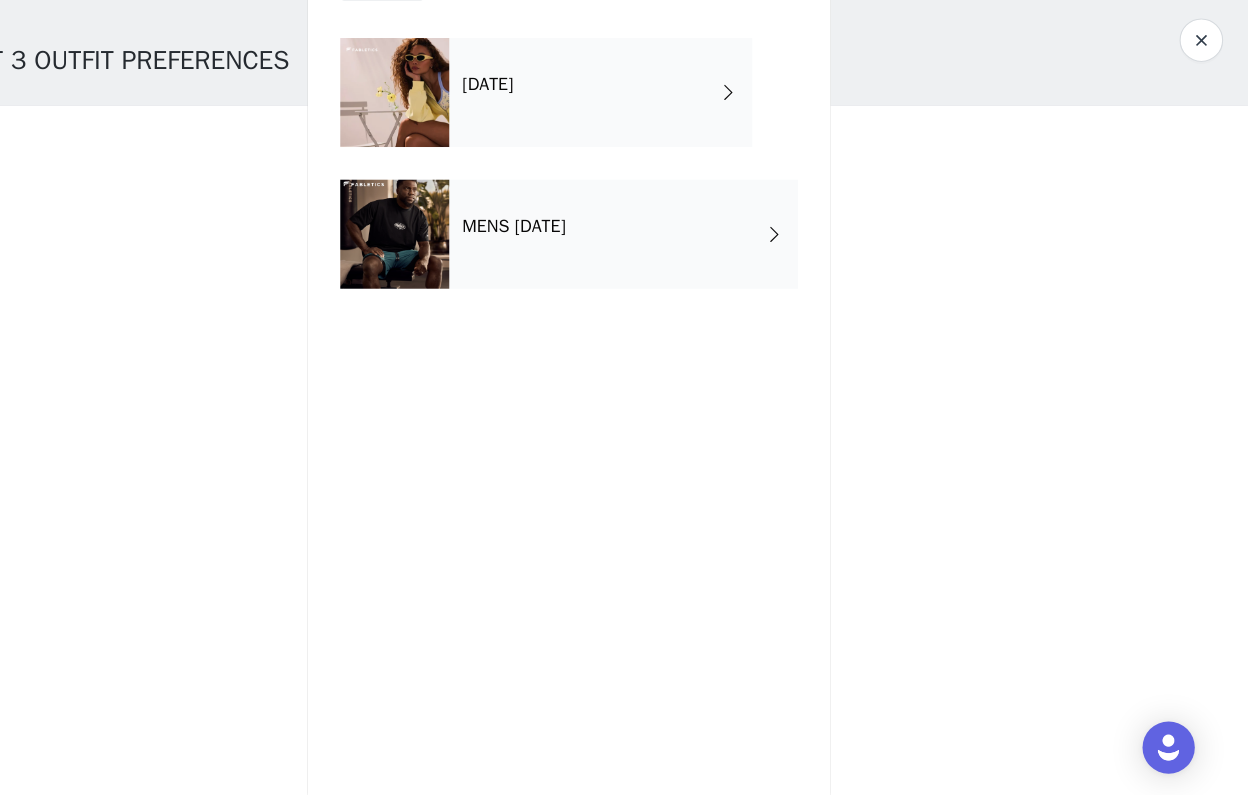 click on "[DATE]" at bounding box center (653, 150) 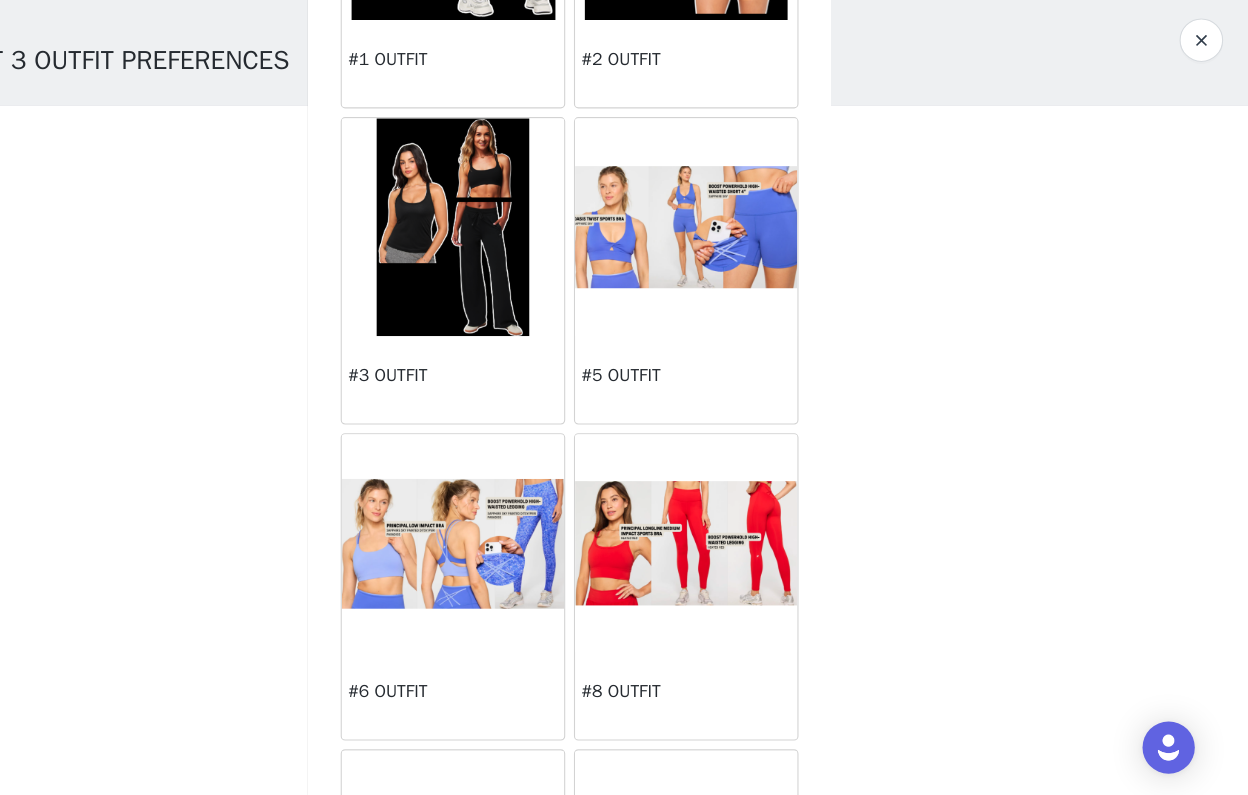 click at bounding box center (731, 564) 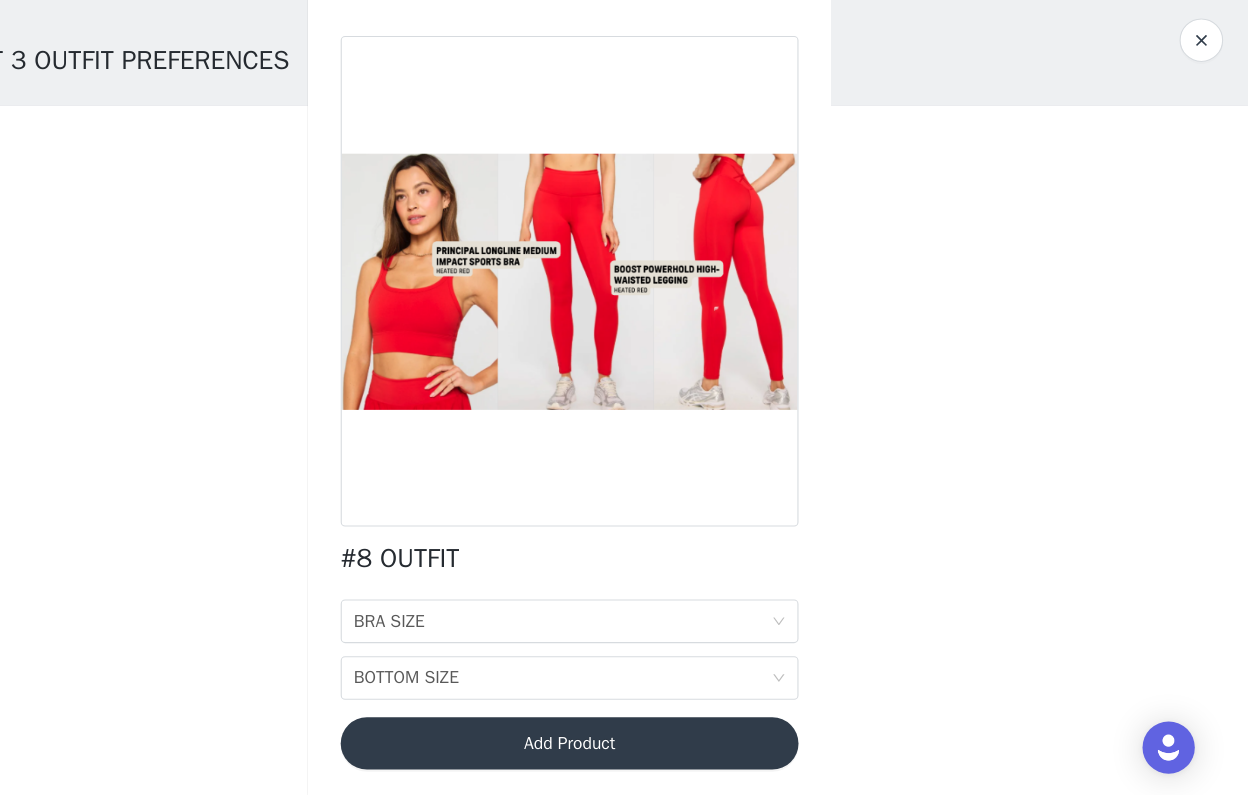scroll, scrollTop: 2, scrollLeft: 0, axis: vertical 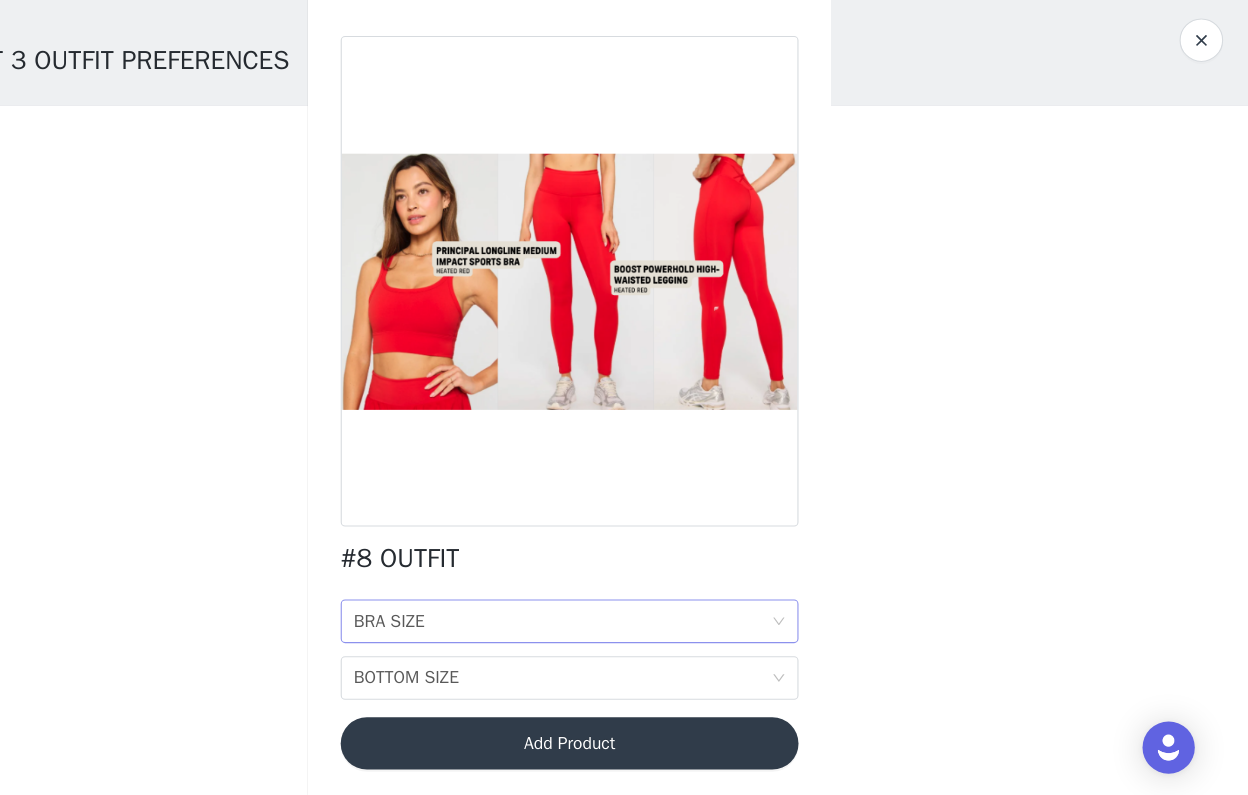 click on "BRA SIZE BRA SIZE" at bounding box center [617, 635] 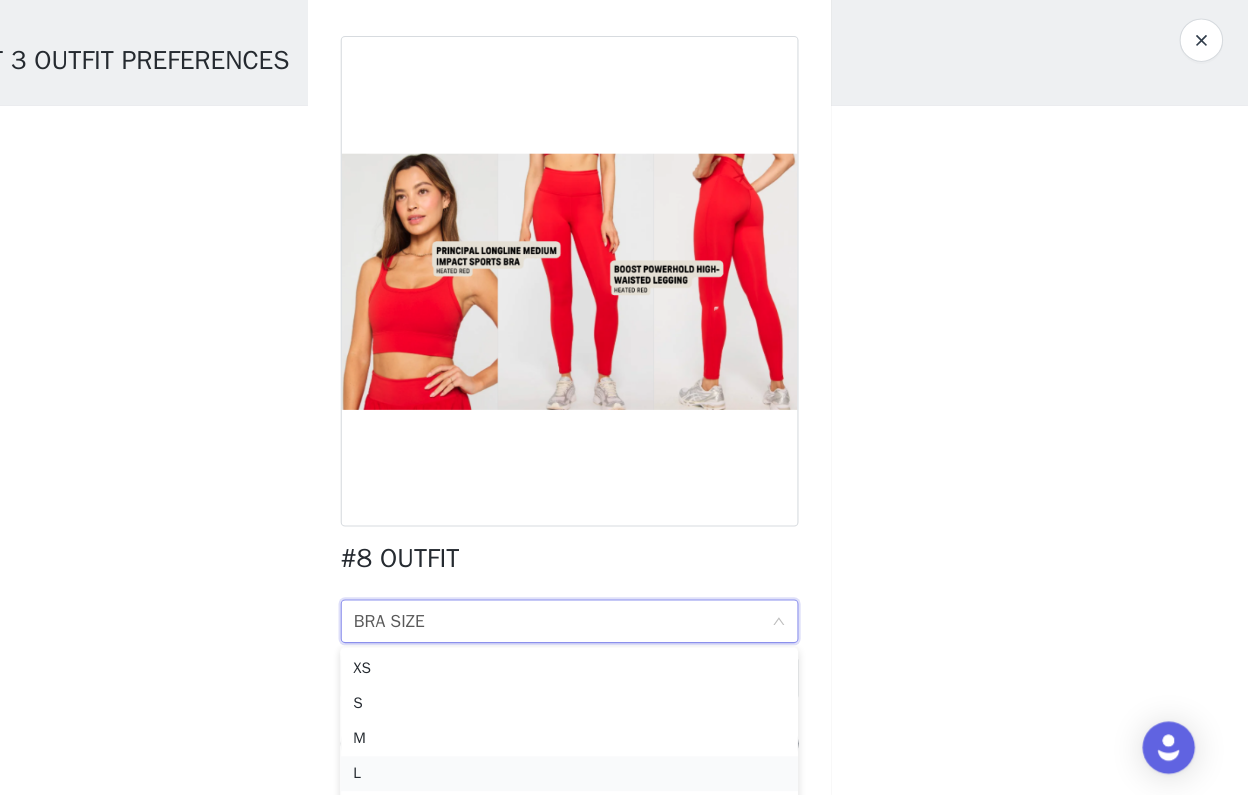 click on "L" at bounding box center [624, 775] 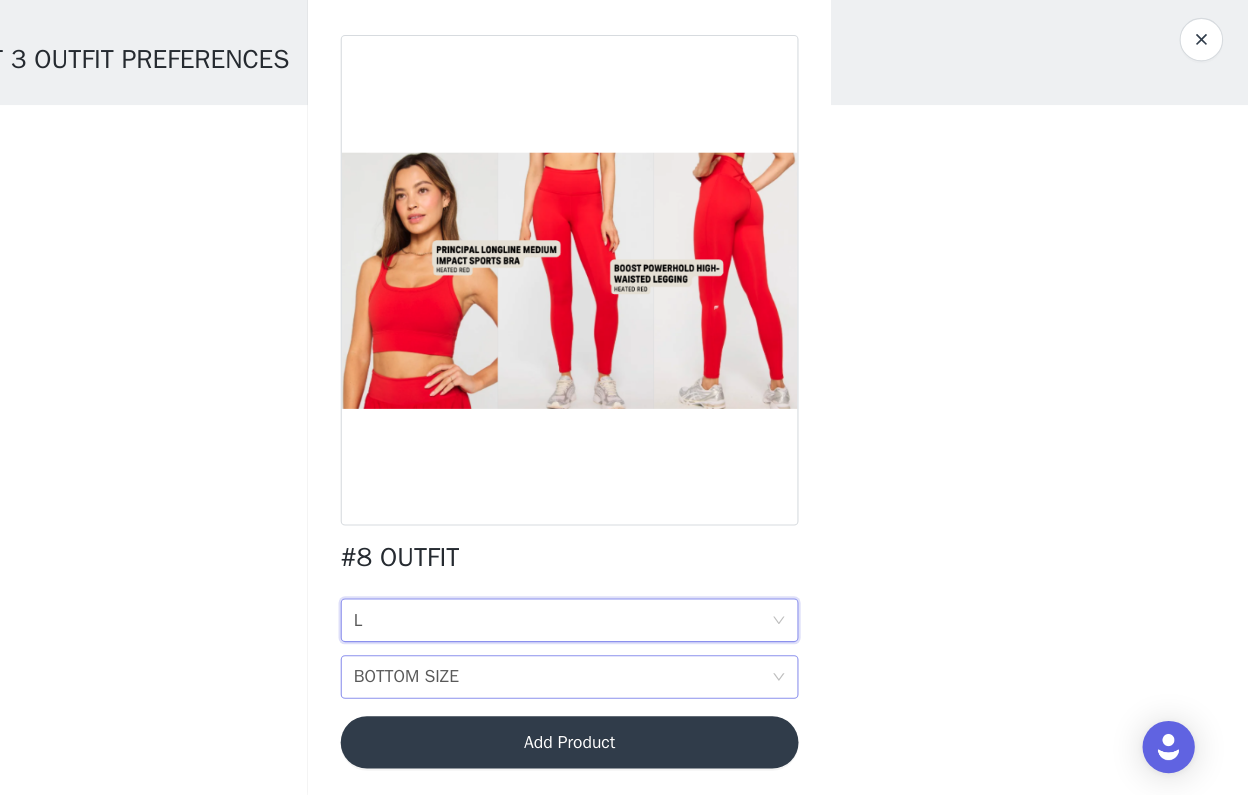 scroll, scrollTop: 0, scrollLeft: 0, axis: both 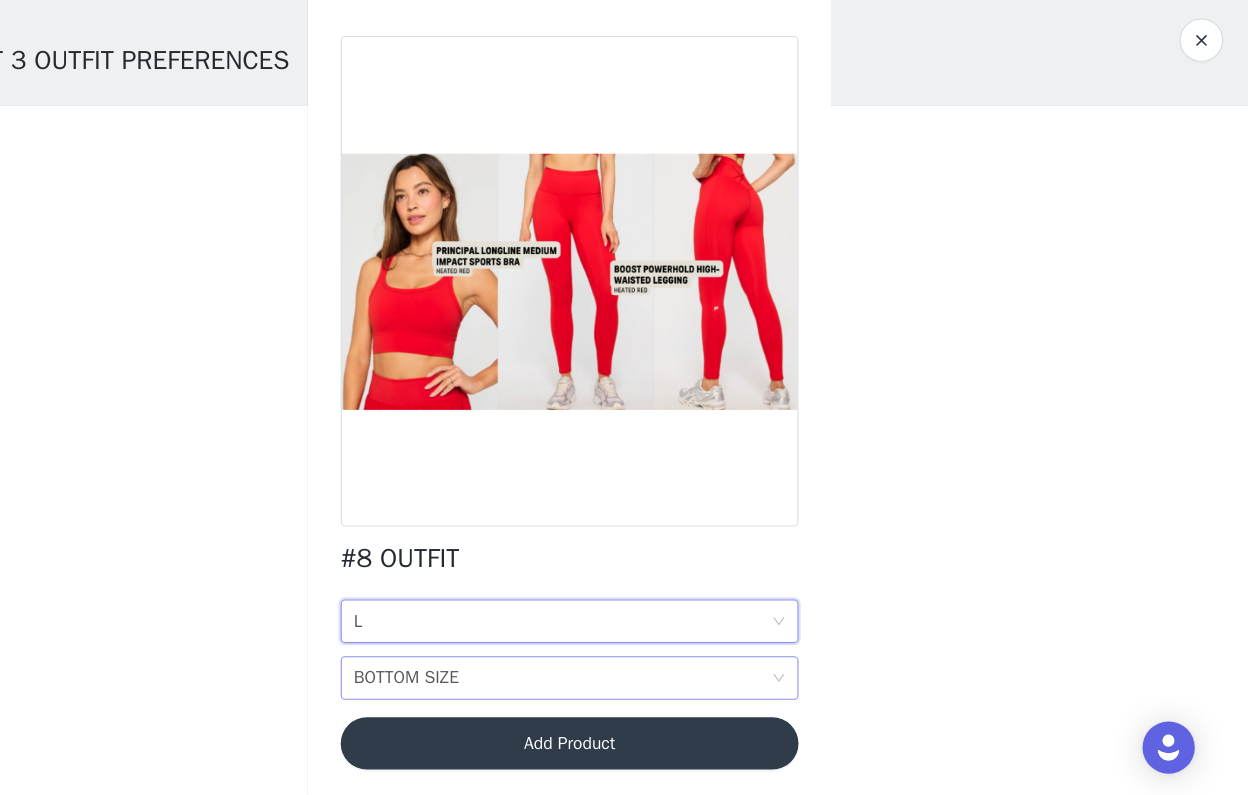 click on "BOTTOM SIZE" at bounding box center [474, 687] 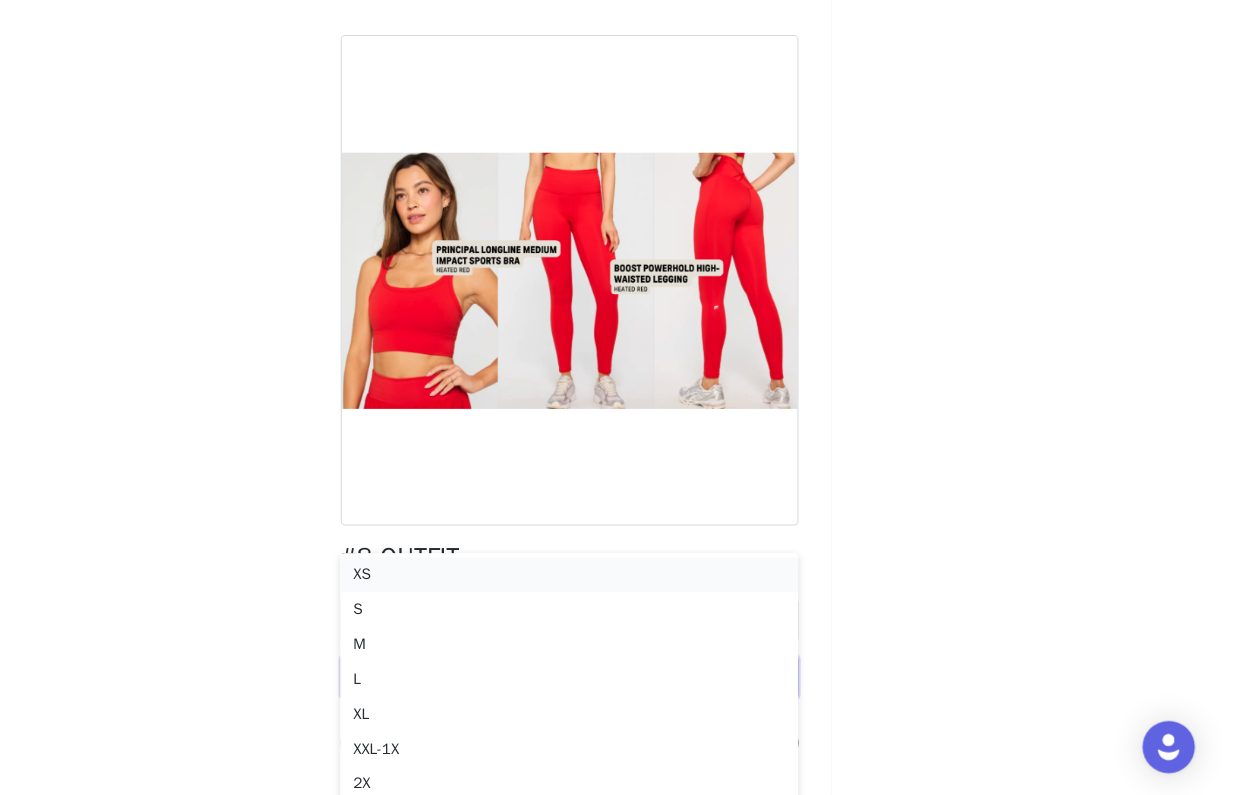 scroll, scrollTop: 146, scrollLeft: 0, axis: vertical 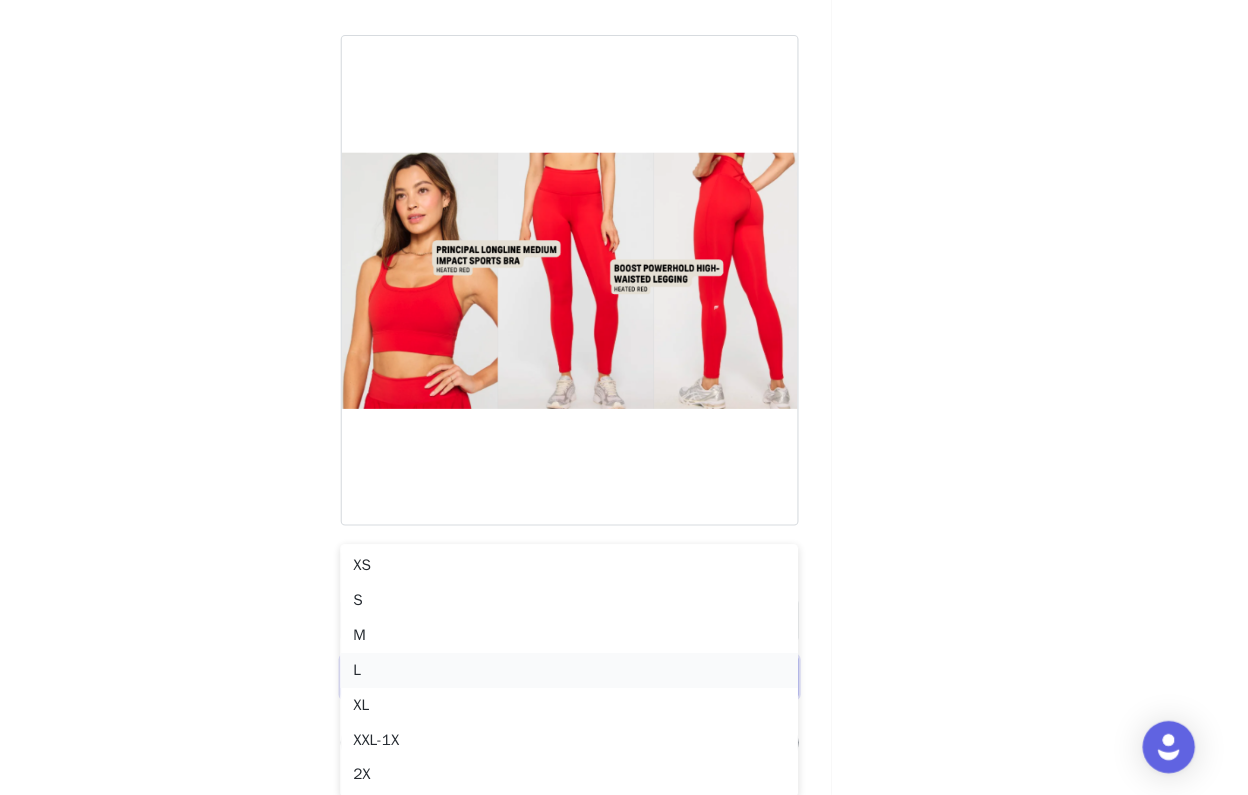 click on "L" at bounding box center (624, 681) 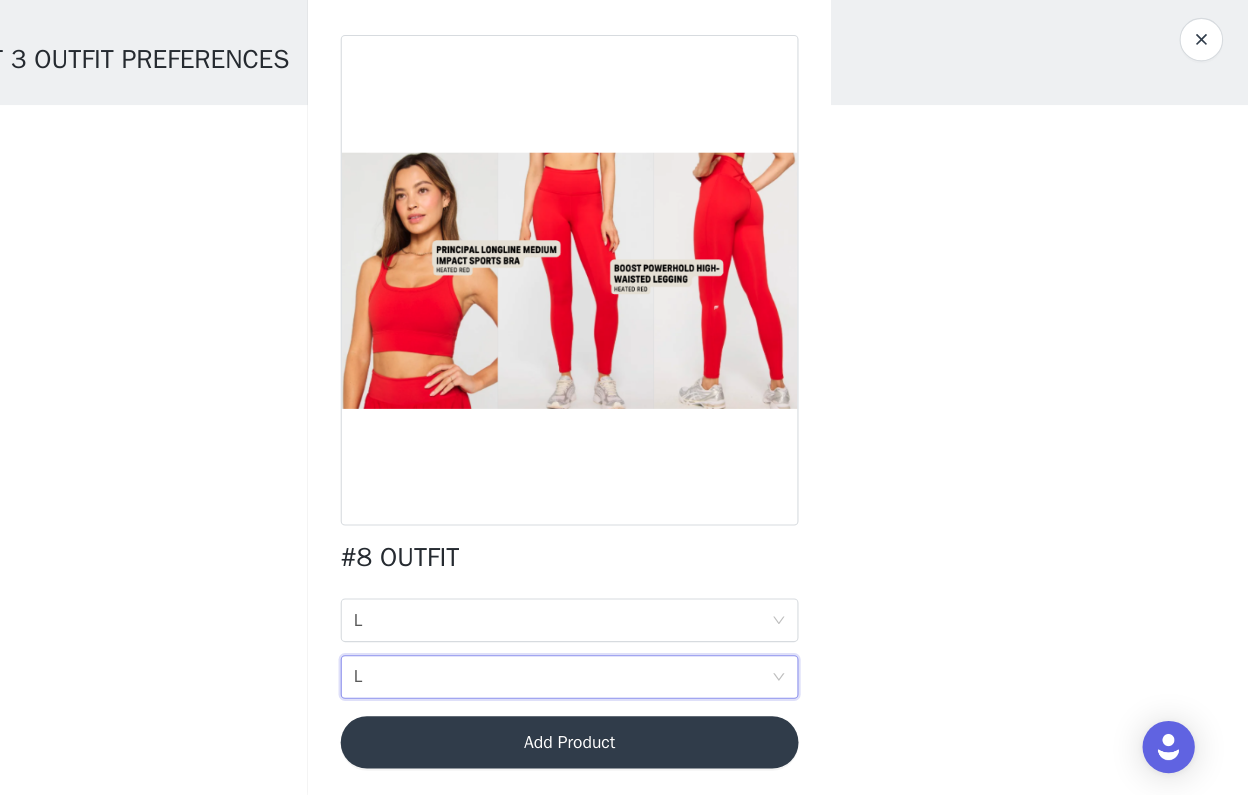 scroll, scrollTop: 0, scrollLeft: 0, axis: both 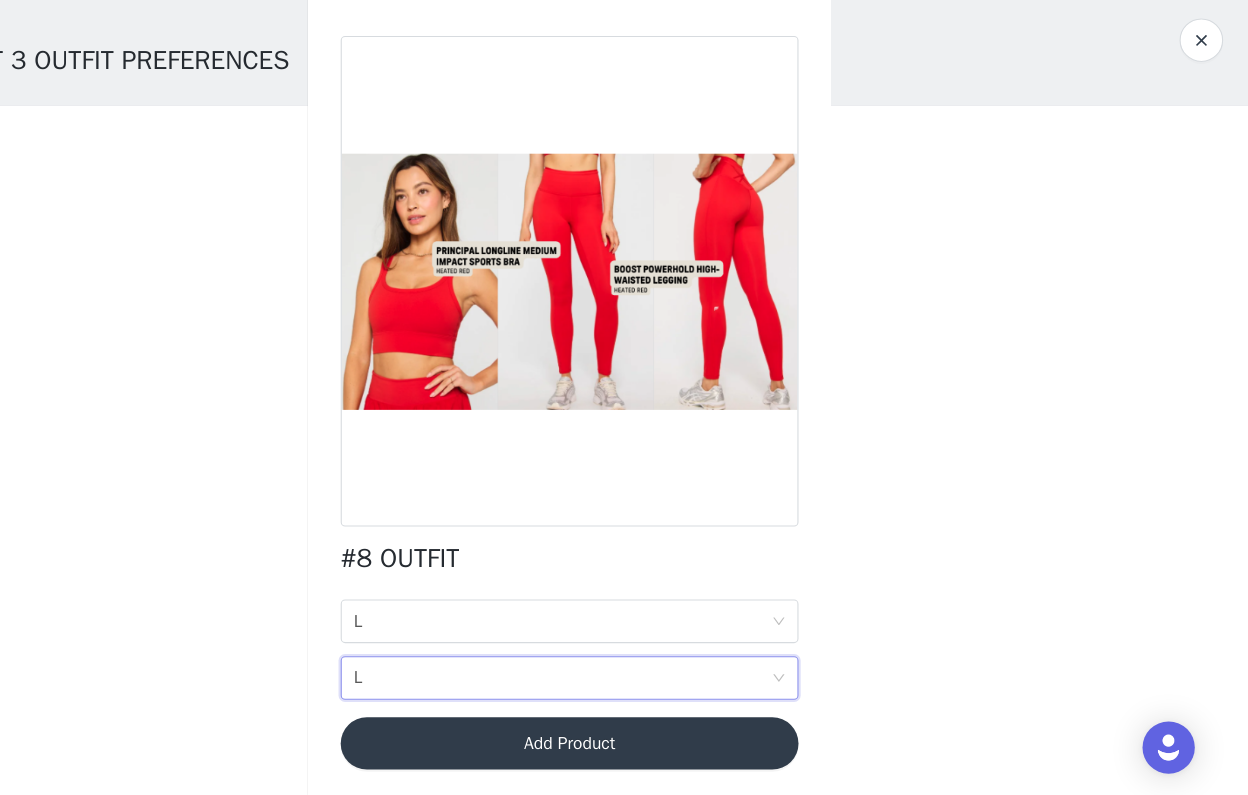 click on "Add Product" at bounding box center (624, 747) 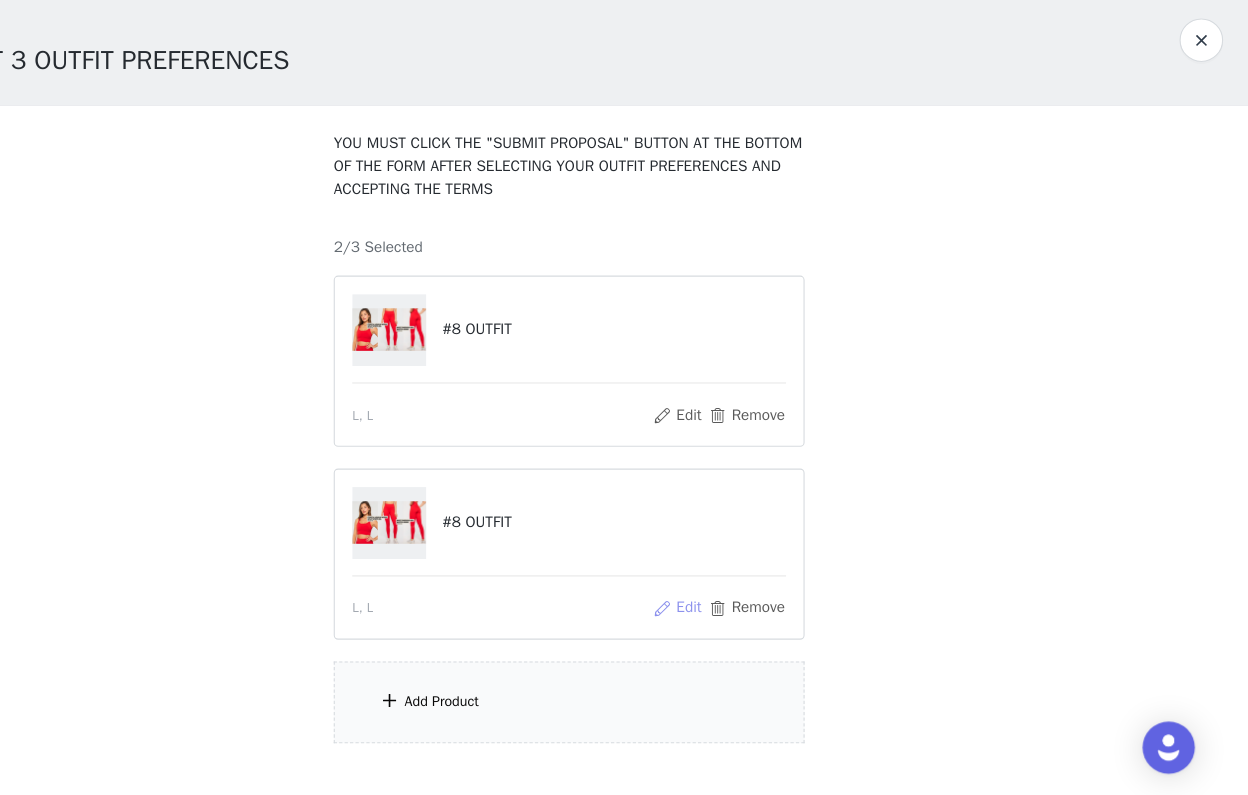 click on "Edit" at bounding box center [723, 623] 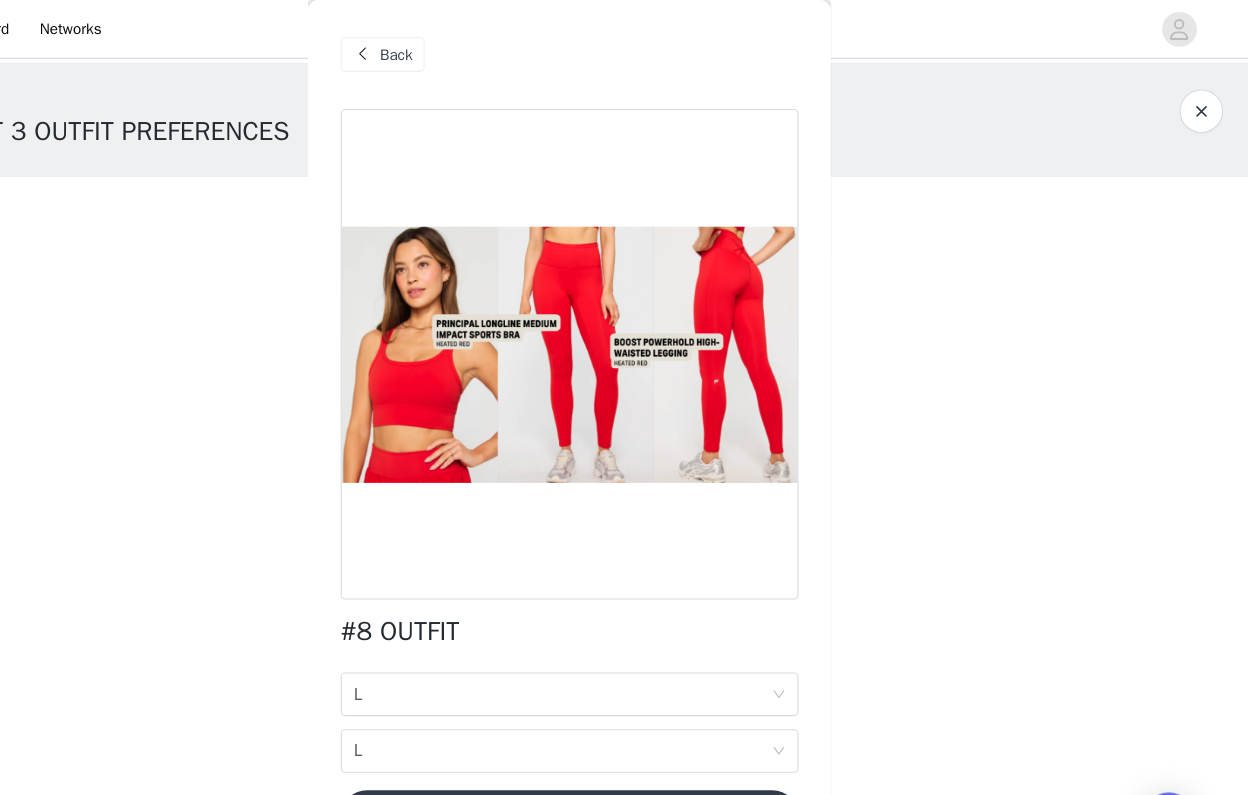 scroll, scrollTop: 0, scrollLeft: 0, axis: both 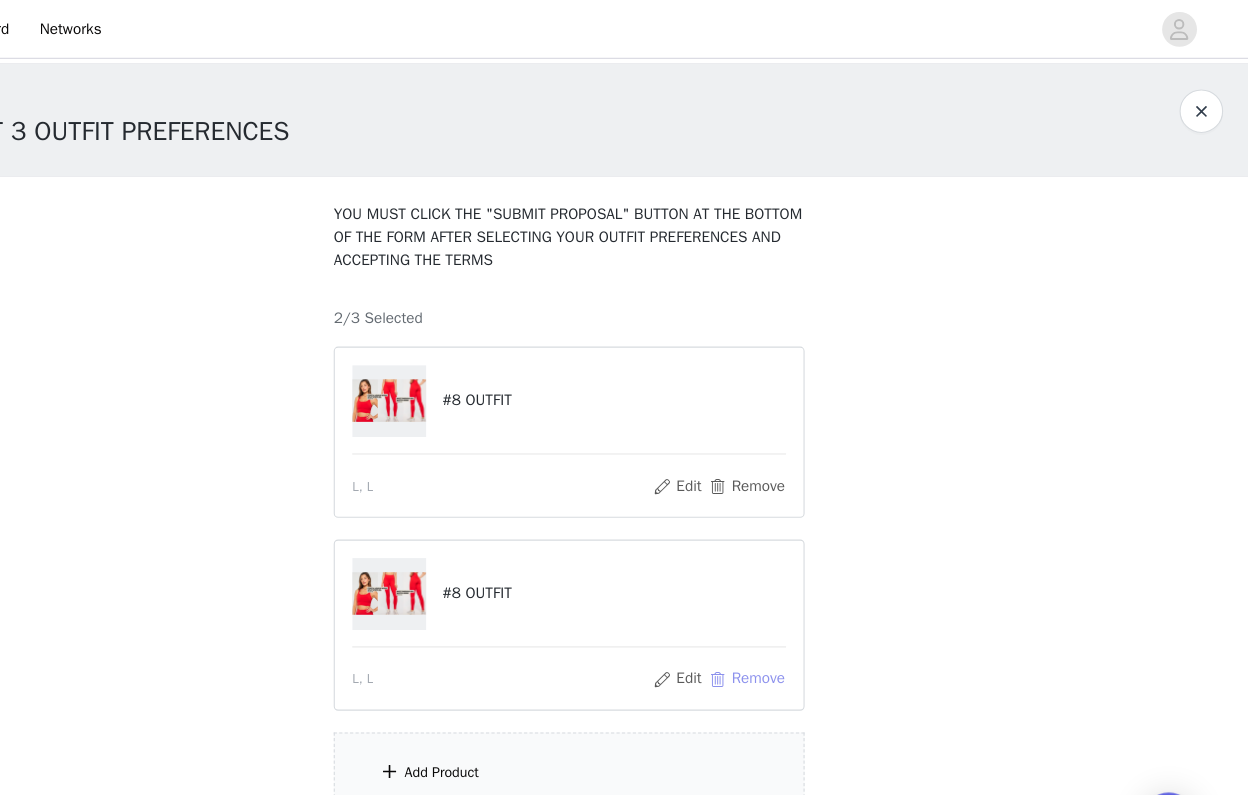 click on "Remove" at bounding box center (787, 623) 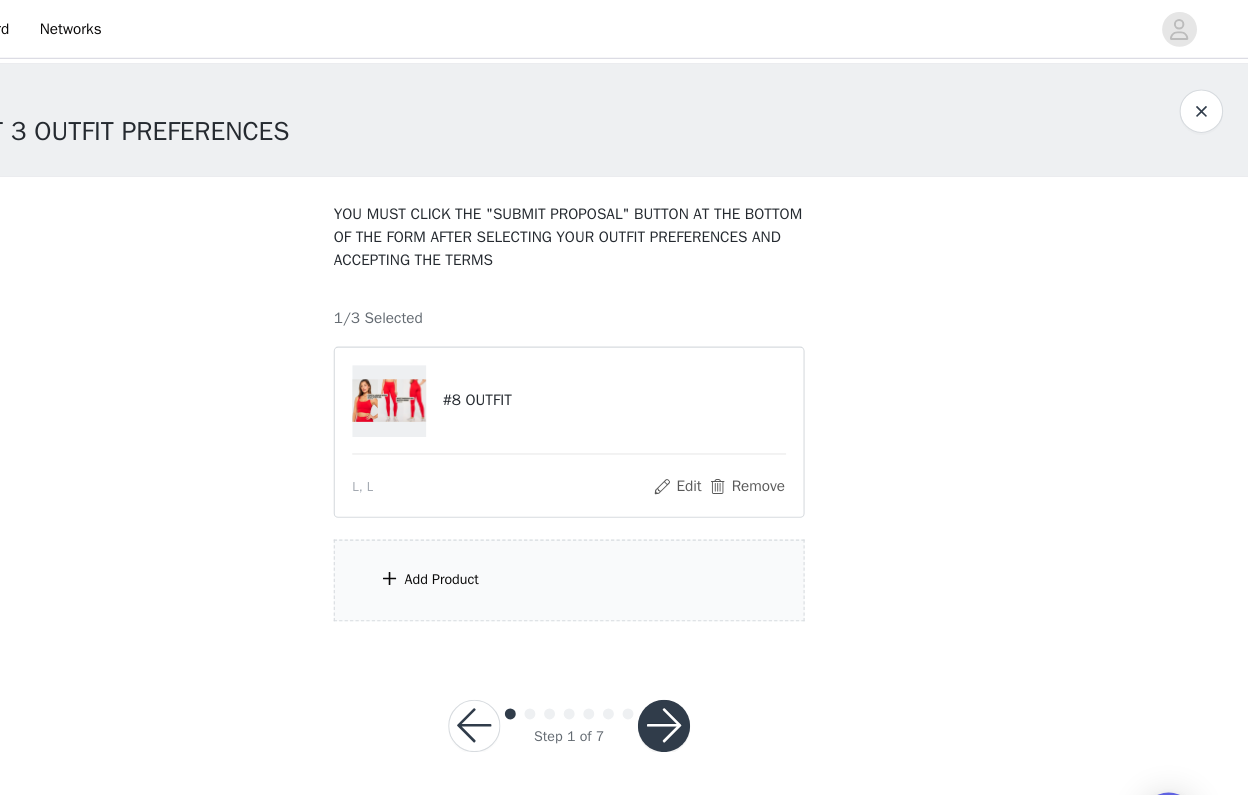 click on "Add Product" at bounding box center (624, 532) 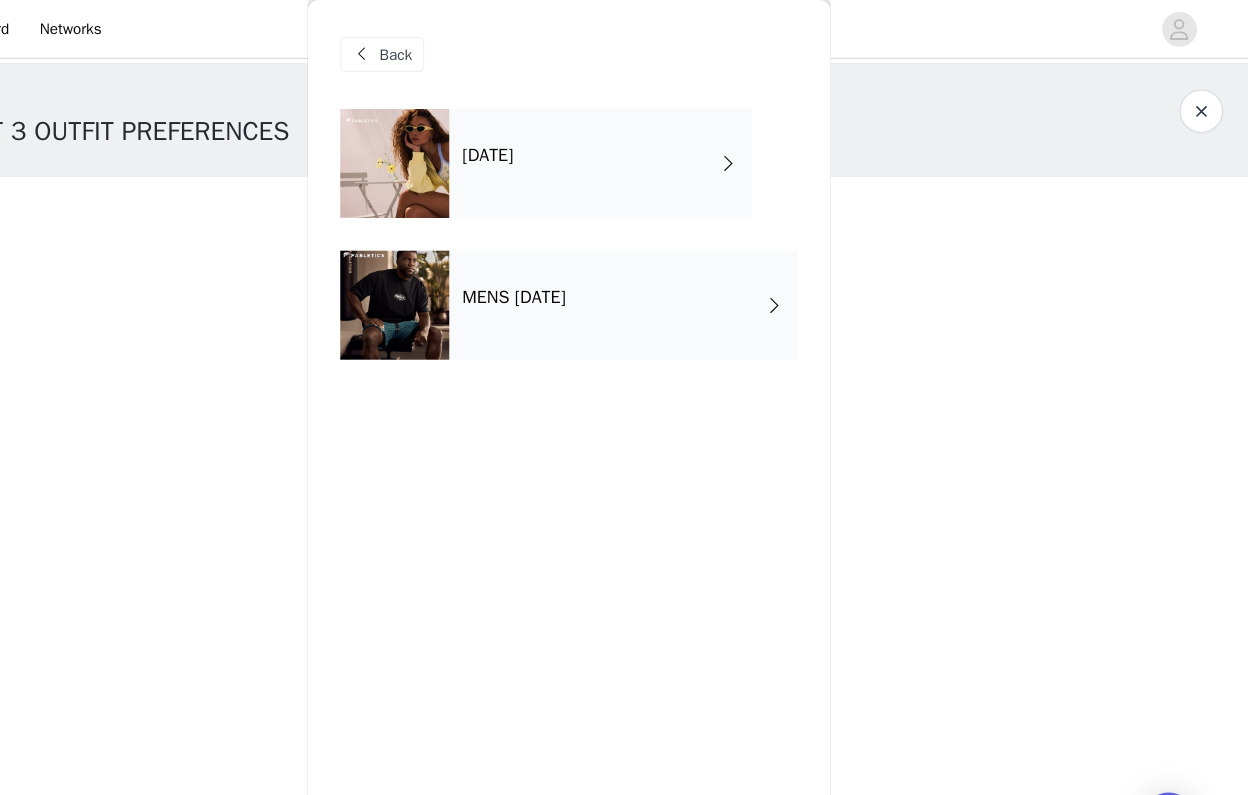 click on "[DATE]" at bounding box center [653, 150] 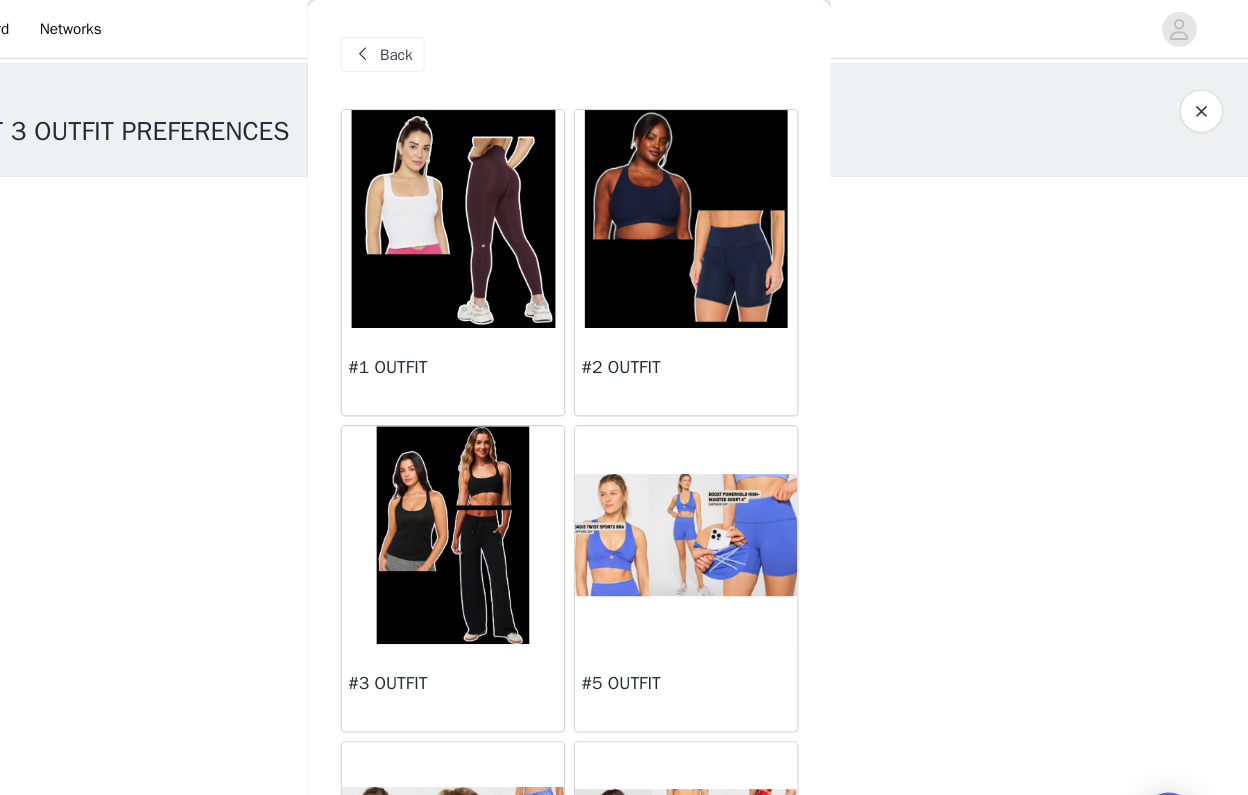 click at bounding box center (517, 201) 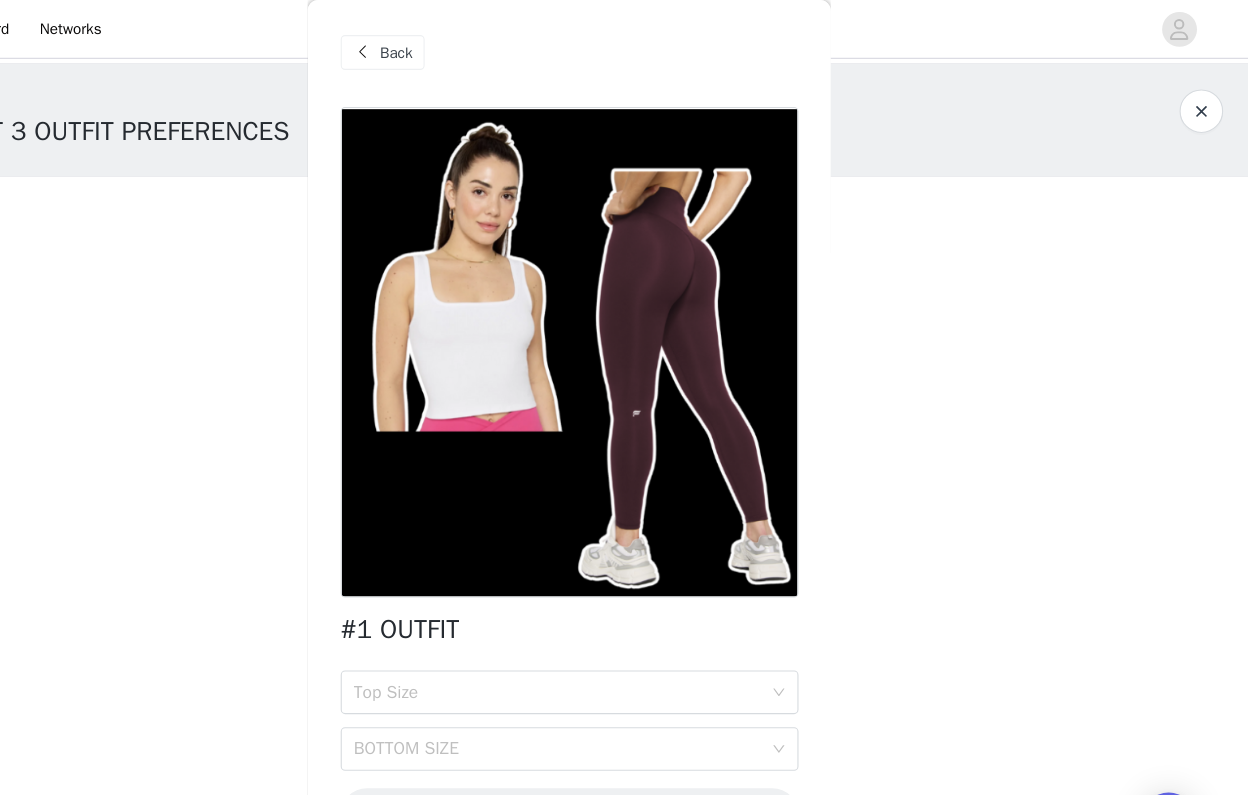 scroll, scrollTop: 2, scrollLeft: 0, axis: vertical 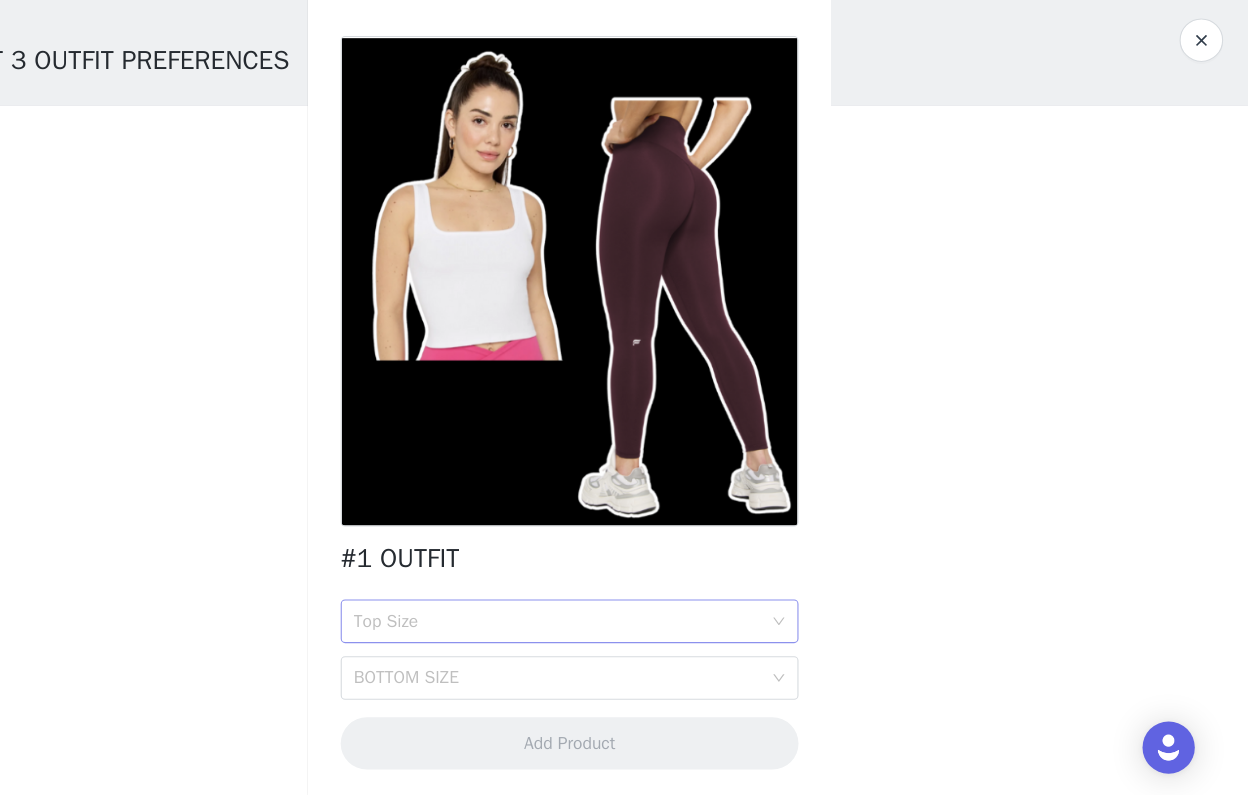 click on "Top Size" at bounding box center (613, 635) 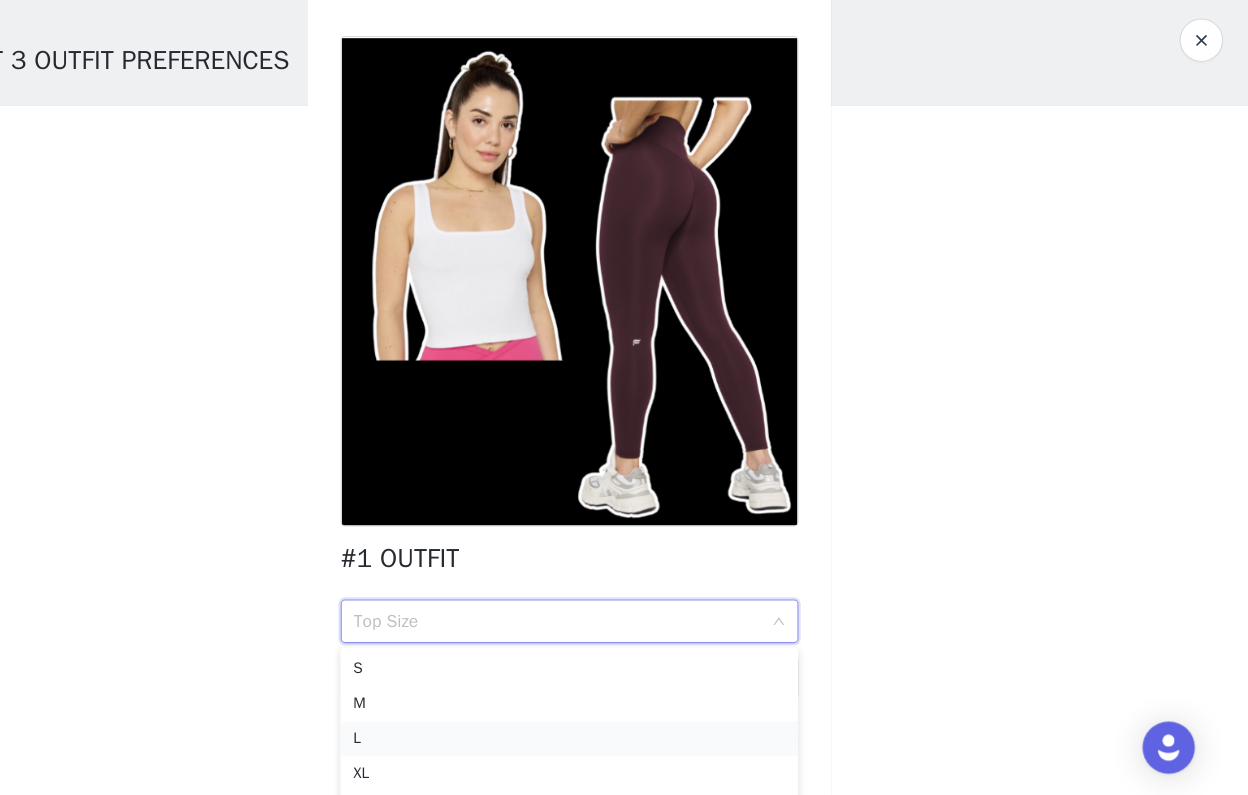 click on "L" at bounding box center [624, 743] 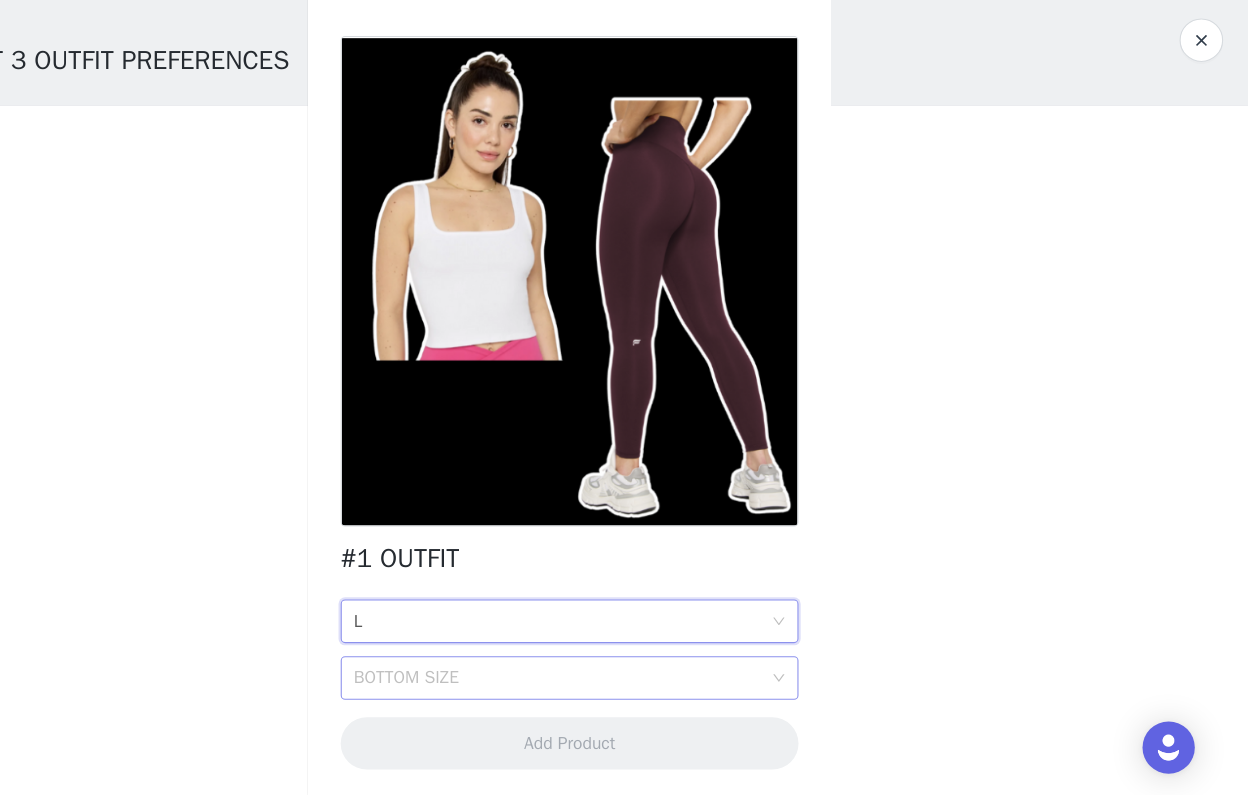 click on "BOTTOM SIZE" at bounding box center (613, 687) 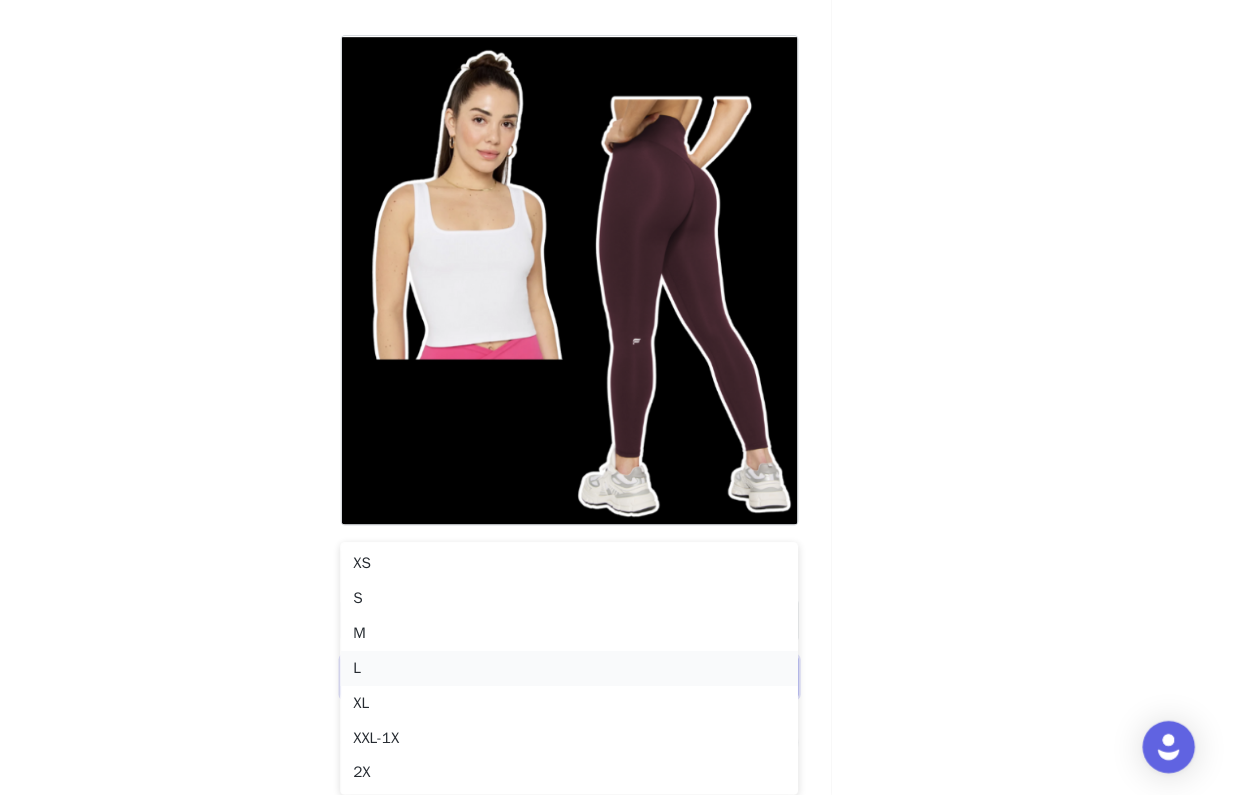scroll, scrollTop: 148, scrollLeft: 0, axis: vertical 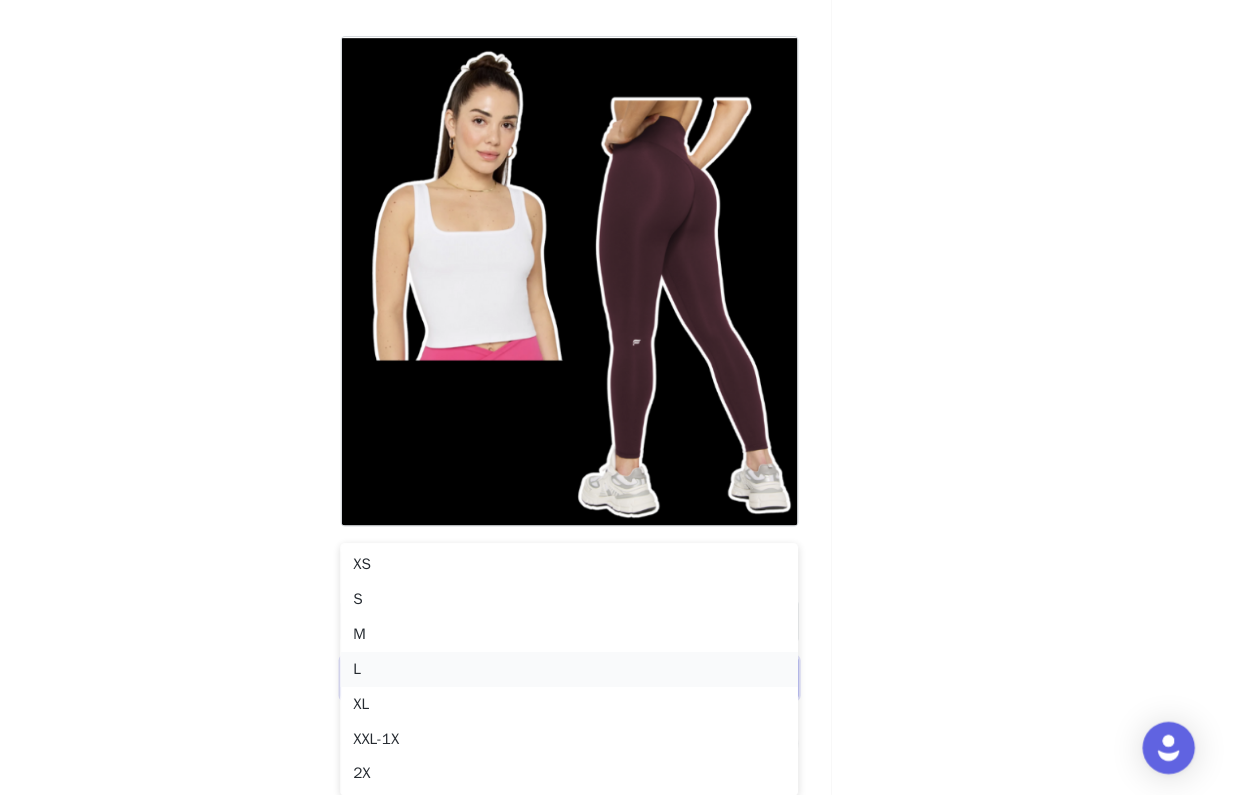 click on "L" at bounding box center (624, 679) 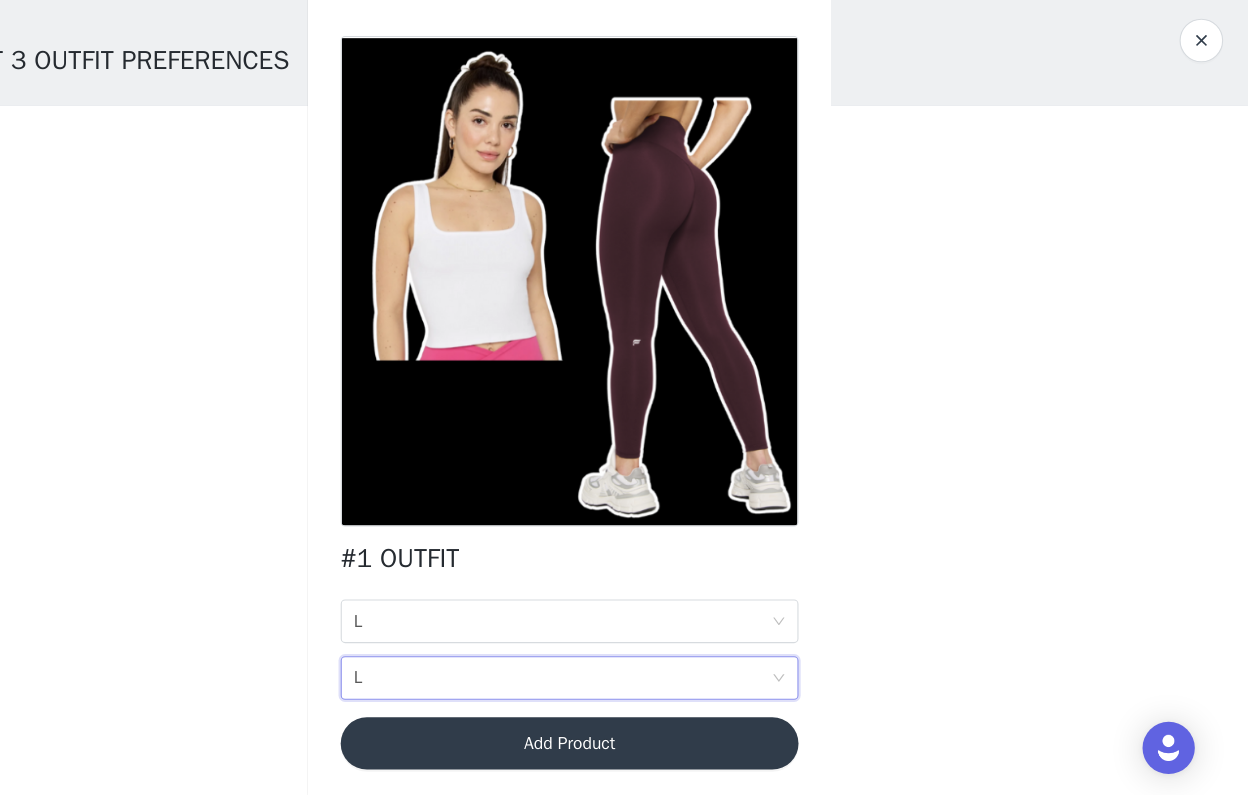 scroll, scrollTop: 0, scrollLeft: 0, axis: both 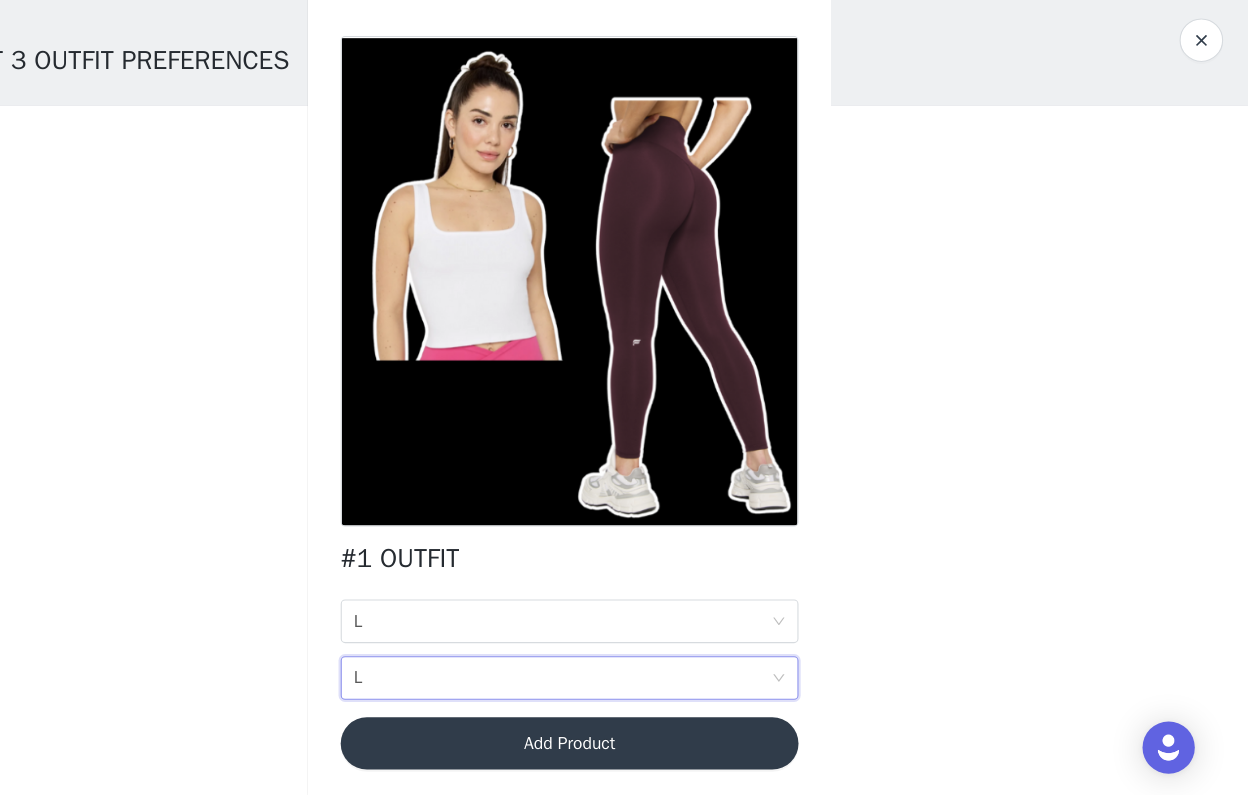 click on "Add Product" at bounding box center (624, 747) 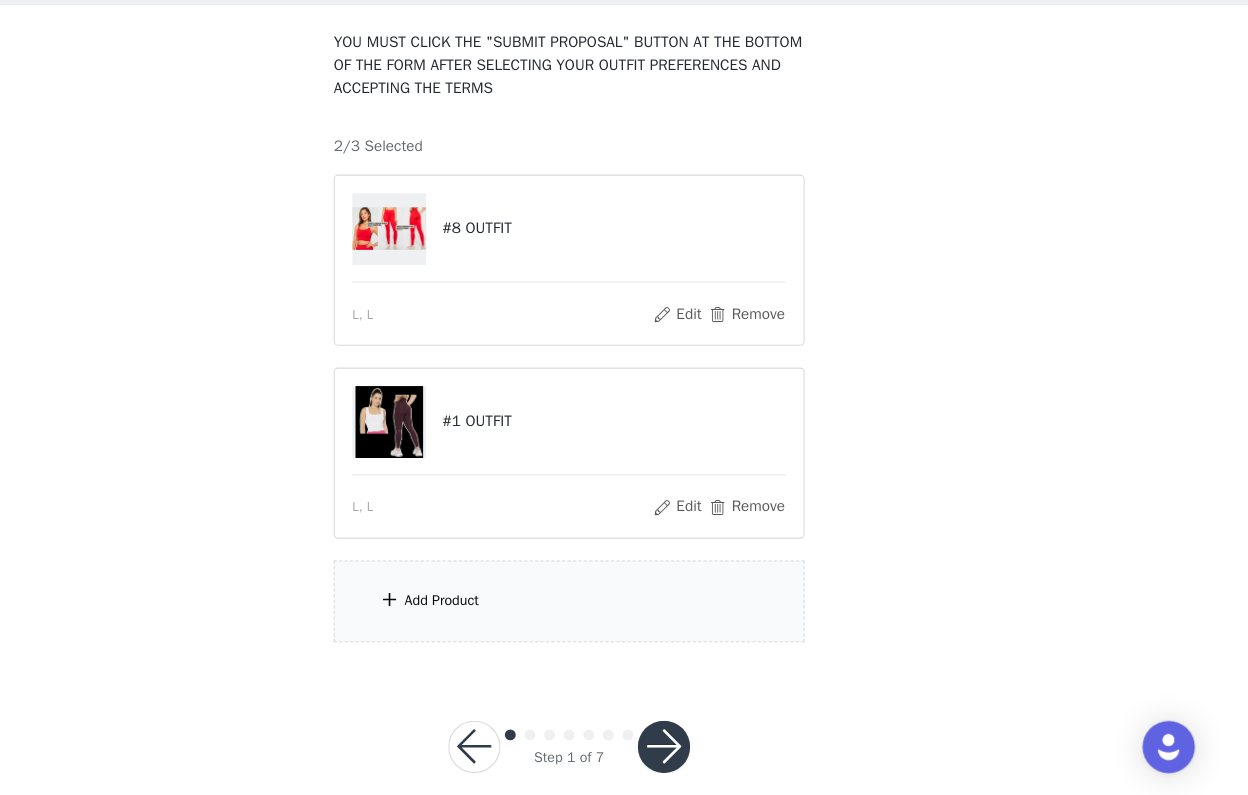 scroll, scrollTop: 117, scrollLeft: 0, axis: vertical 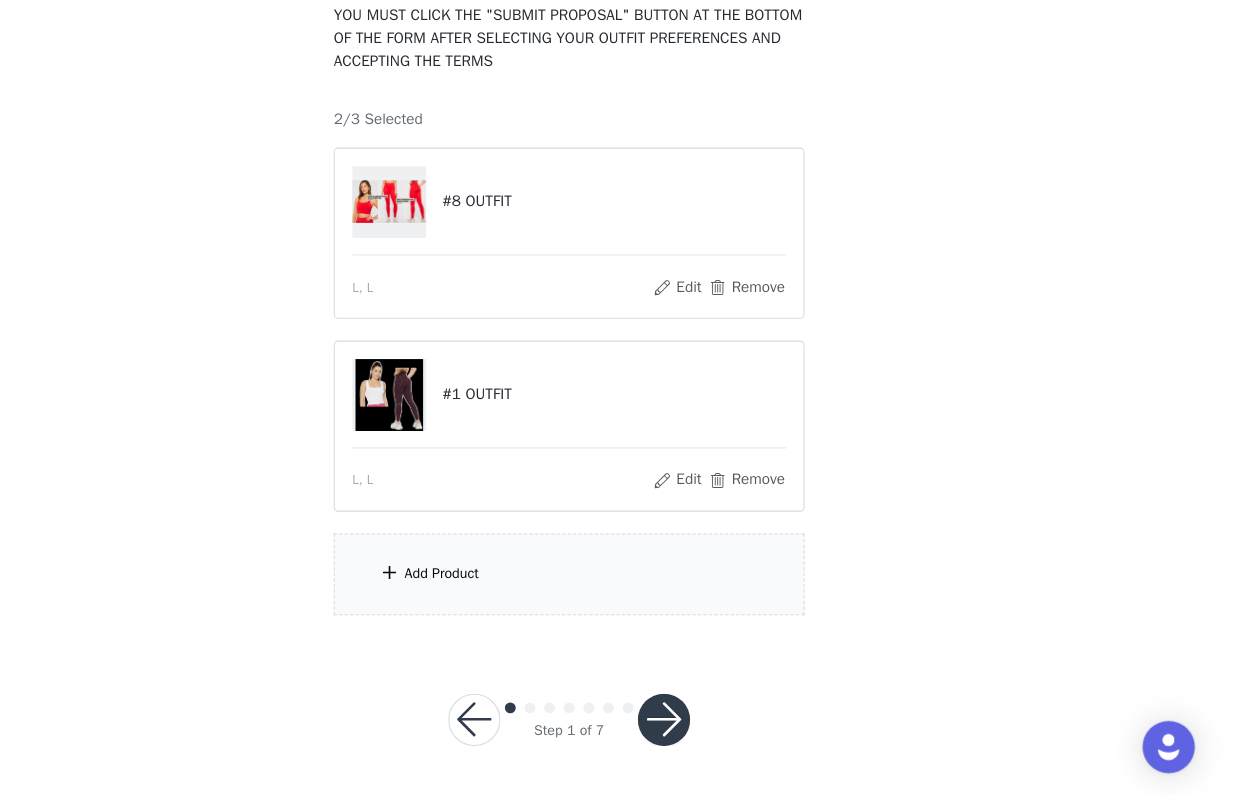 click on "Add Product" at bounding box center (507, 592) 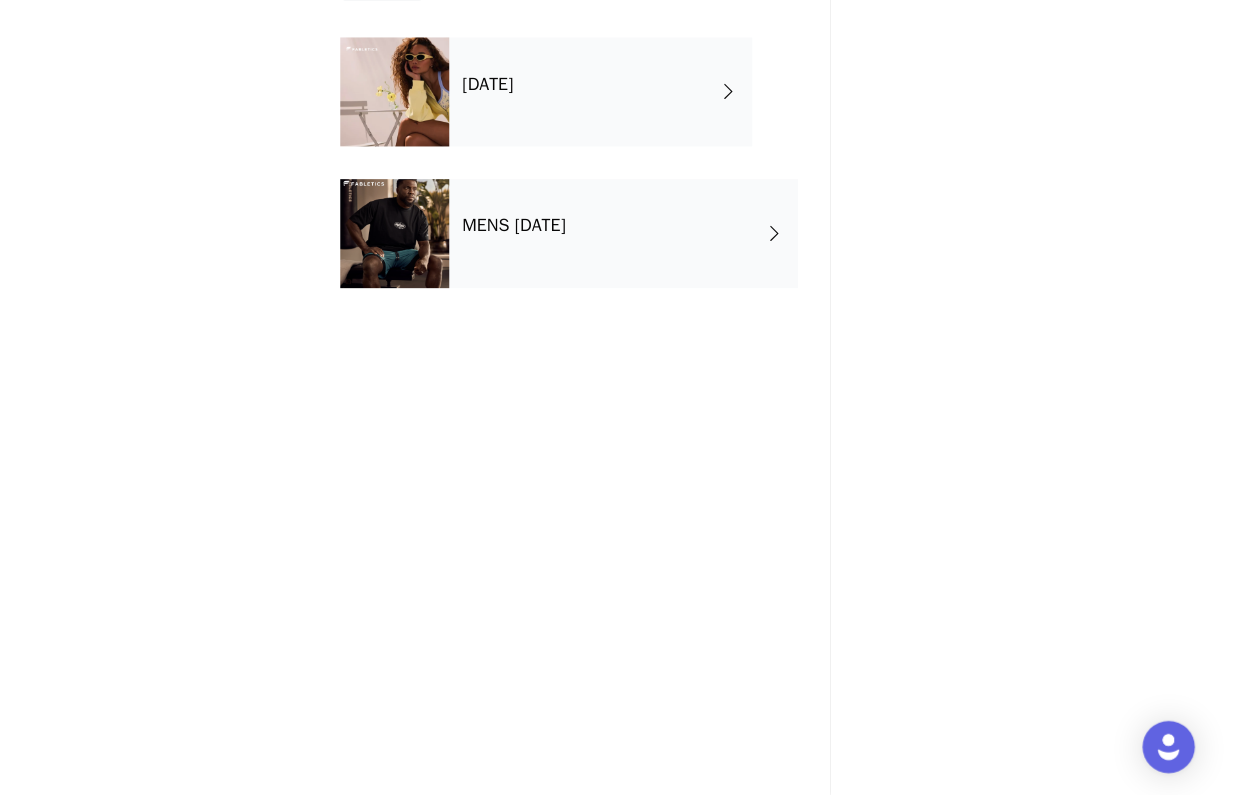 click on "[DATE]" at bounding box center [653, 150] 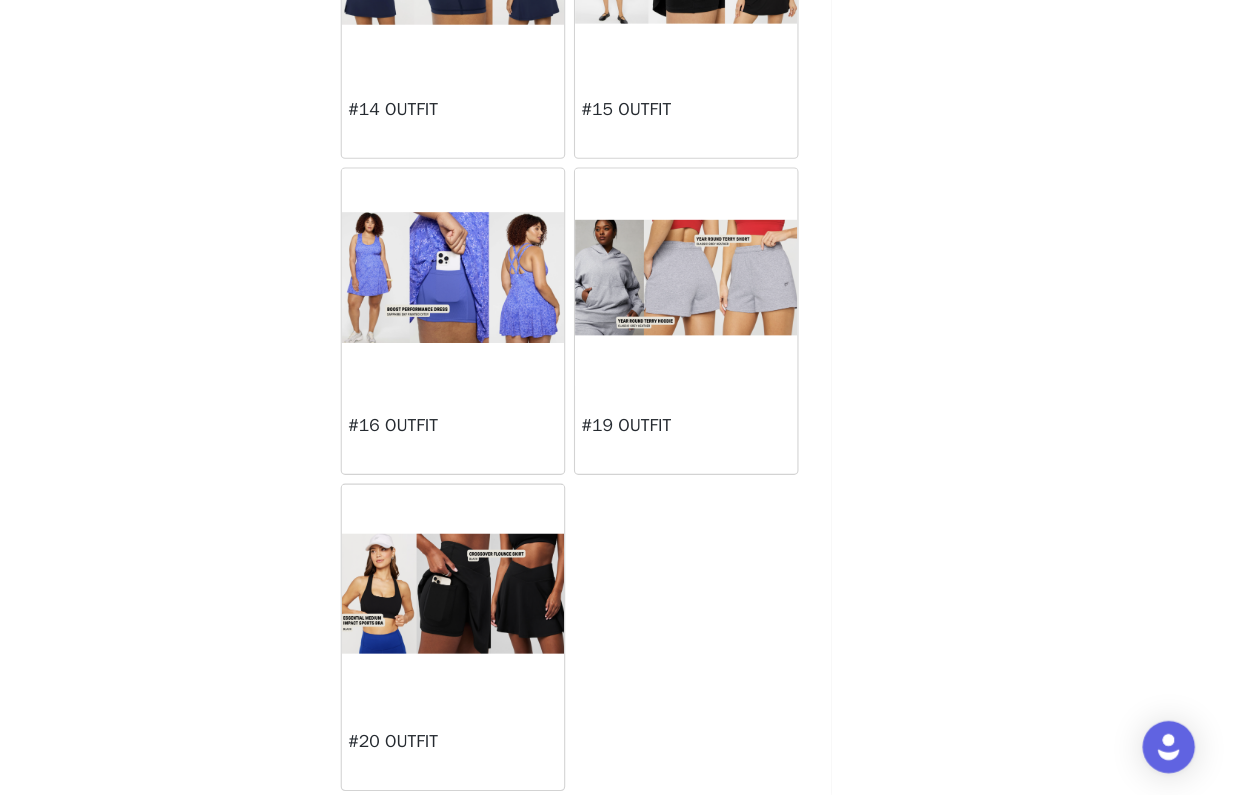 click at bounding box center [517, 610] 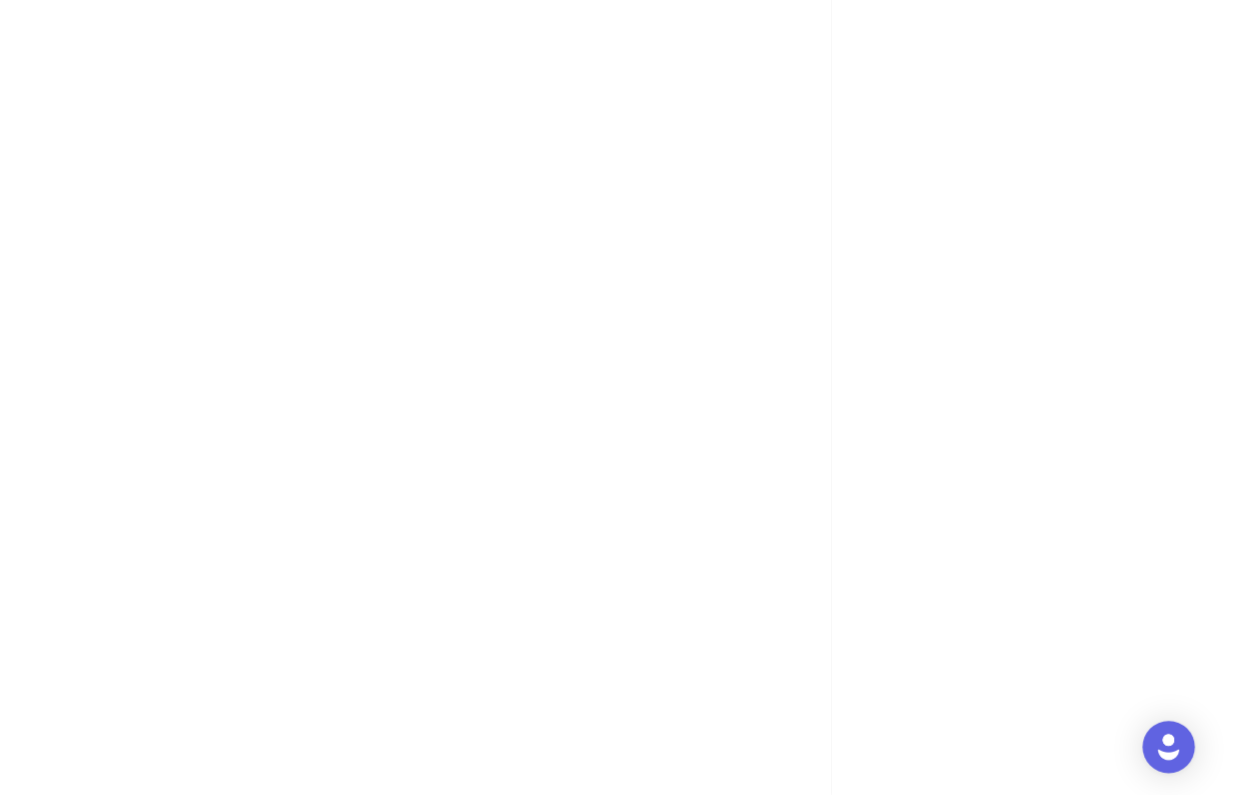 scroll, scrollTop: 2, scrollLeft: 0, axis: vertical 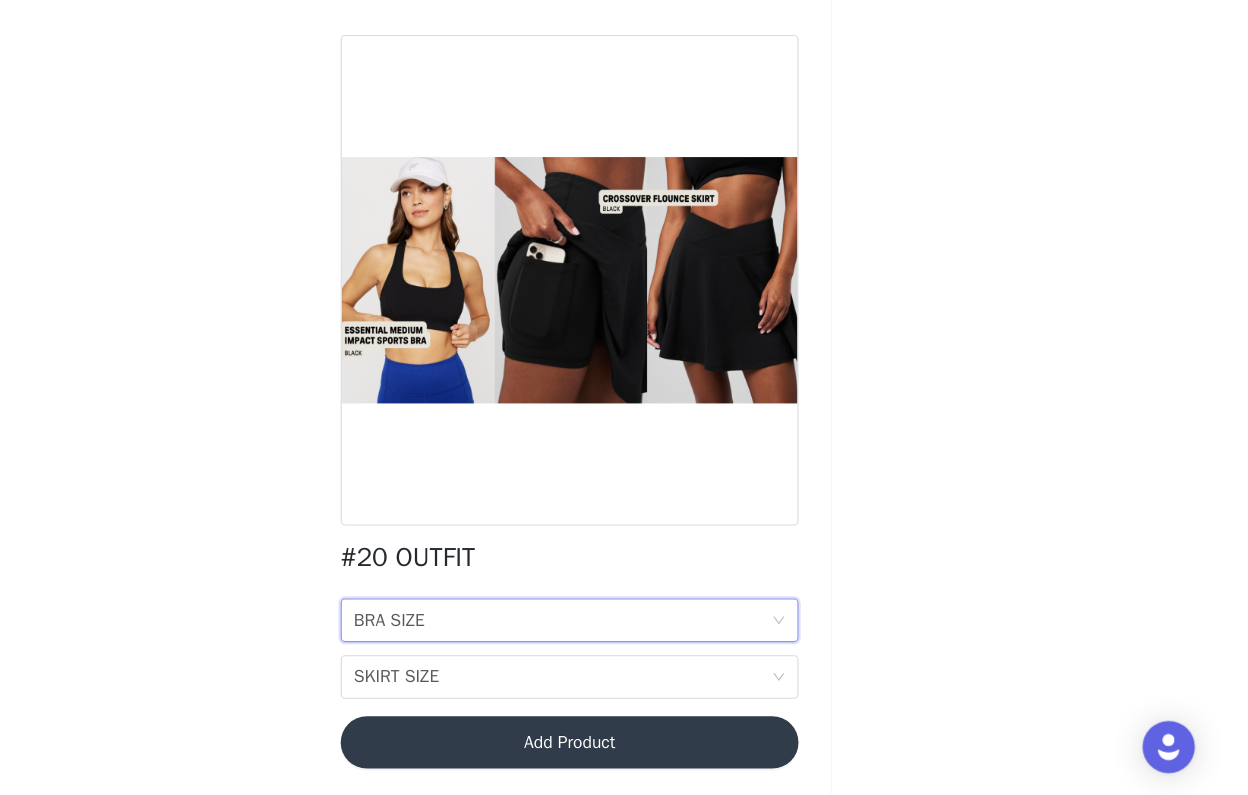 click on "BRA SIZE BRA SIZE" at bounding box center (617, 635) 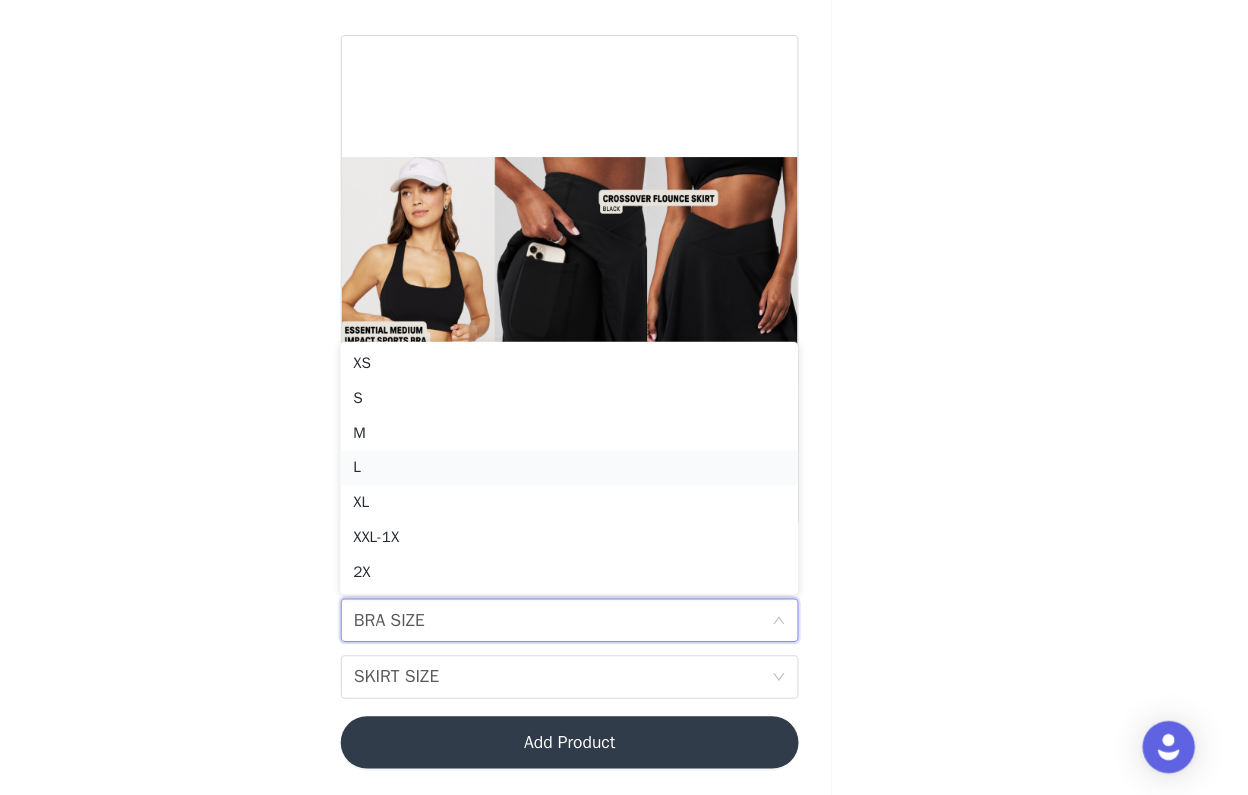 click on "L" at bounding box center (624, 495) 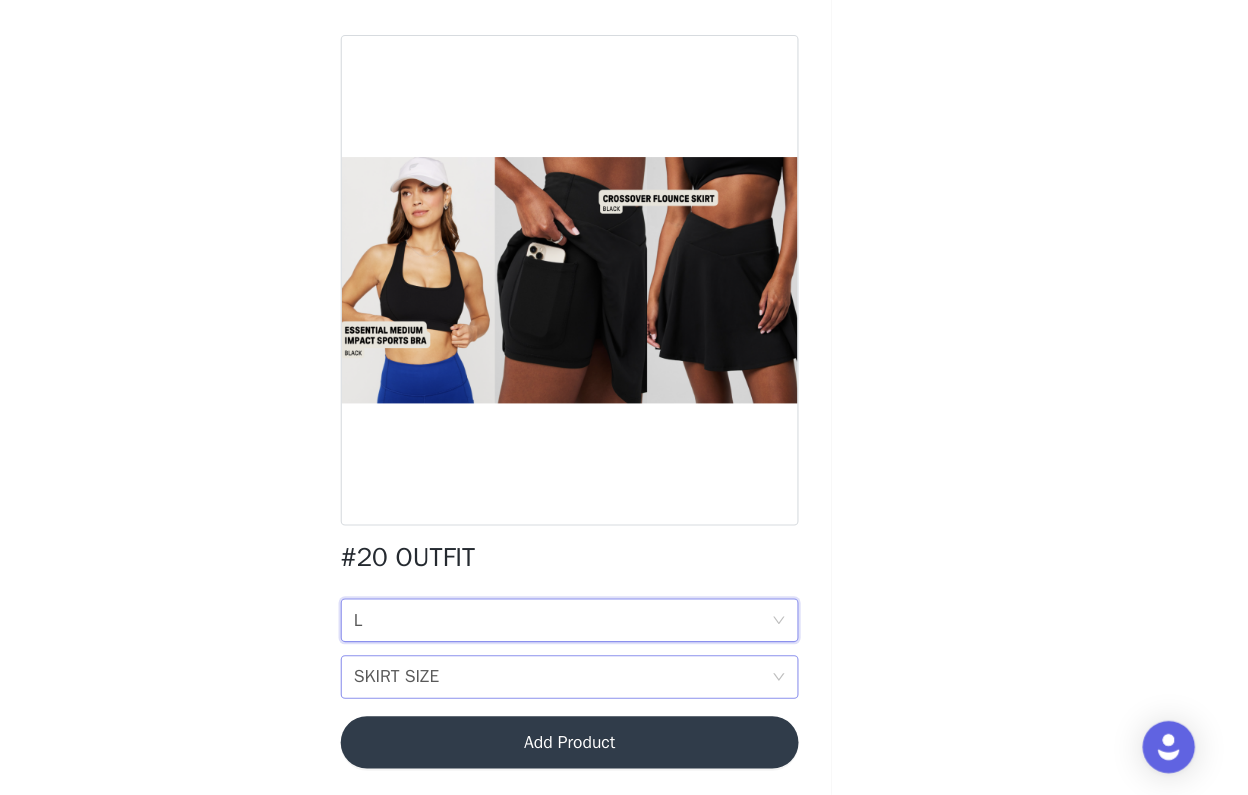 click on "SKIRT SIZE" at bounding box center [465, 687] 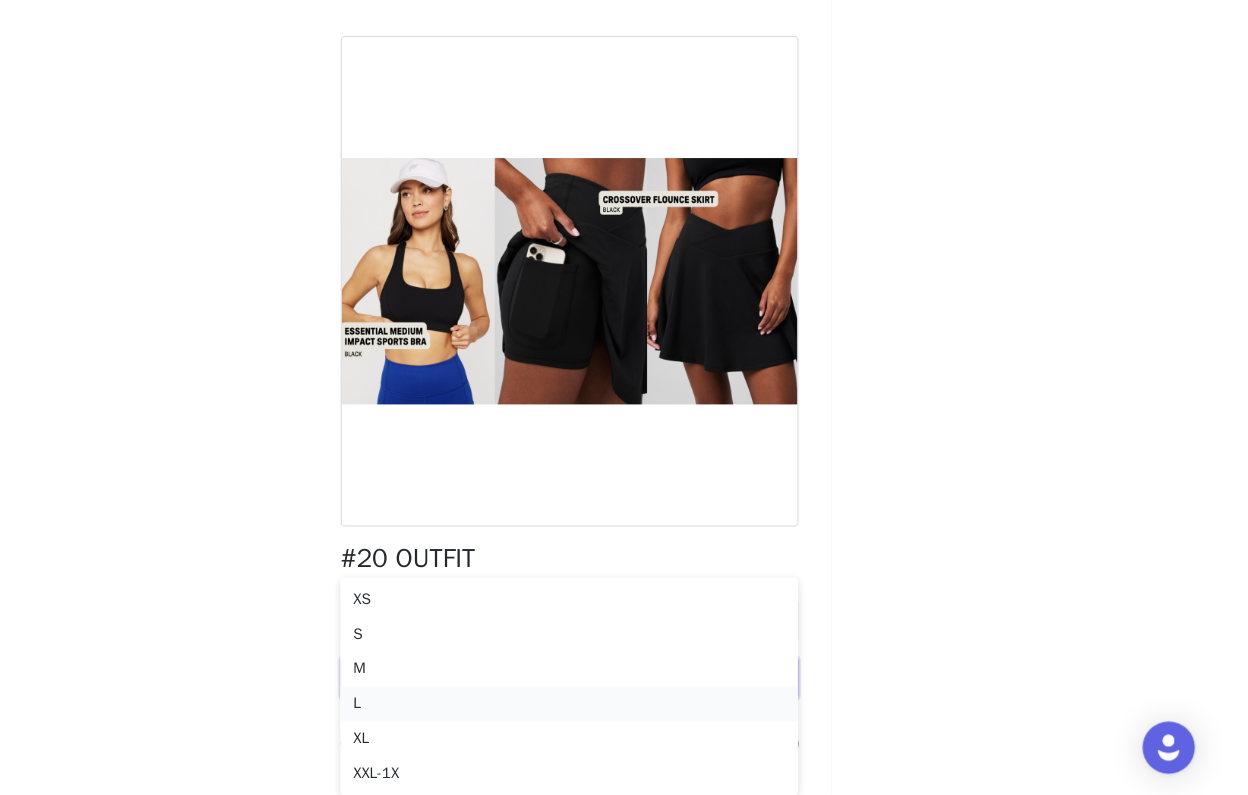 click on "L" at bounding box center [624, 711] 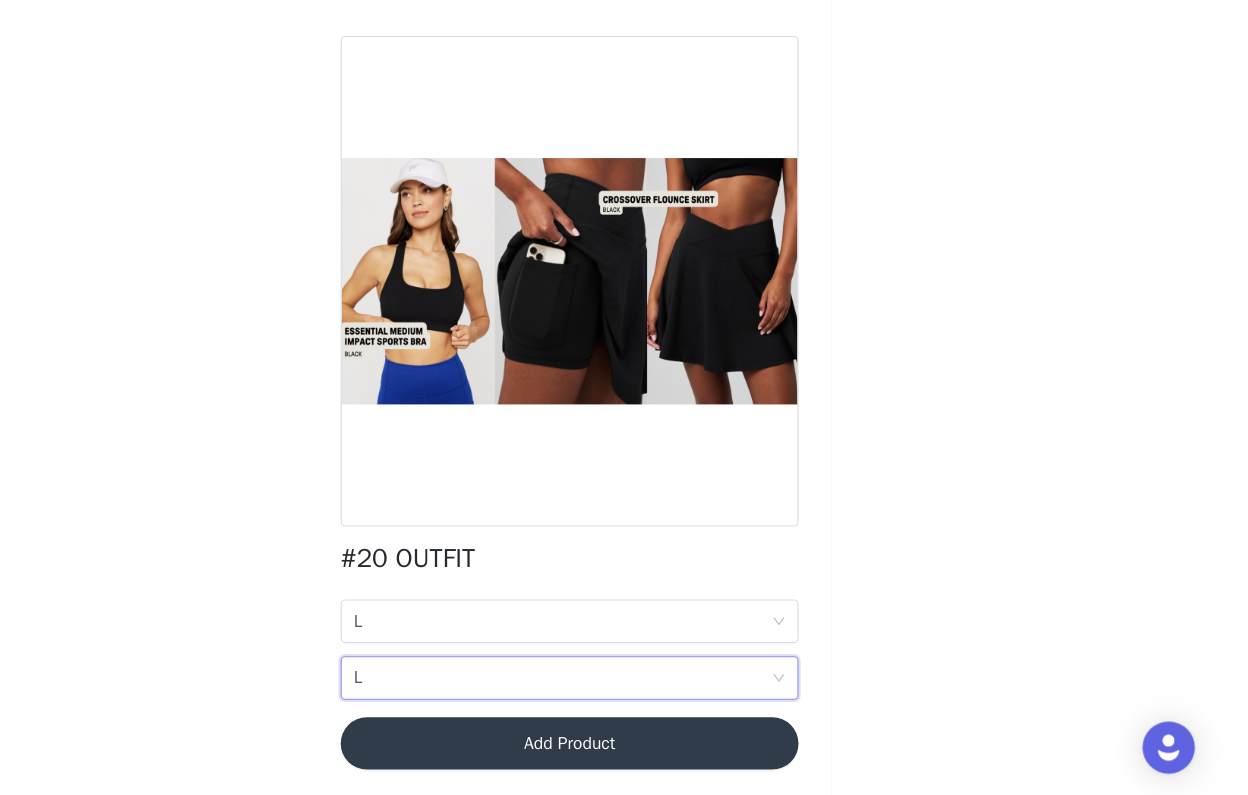 scroll, scrollTop: 119, scrollLeft: 0, axis: vertical 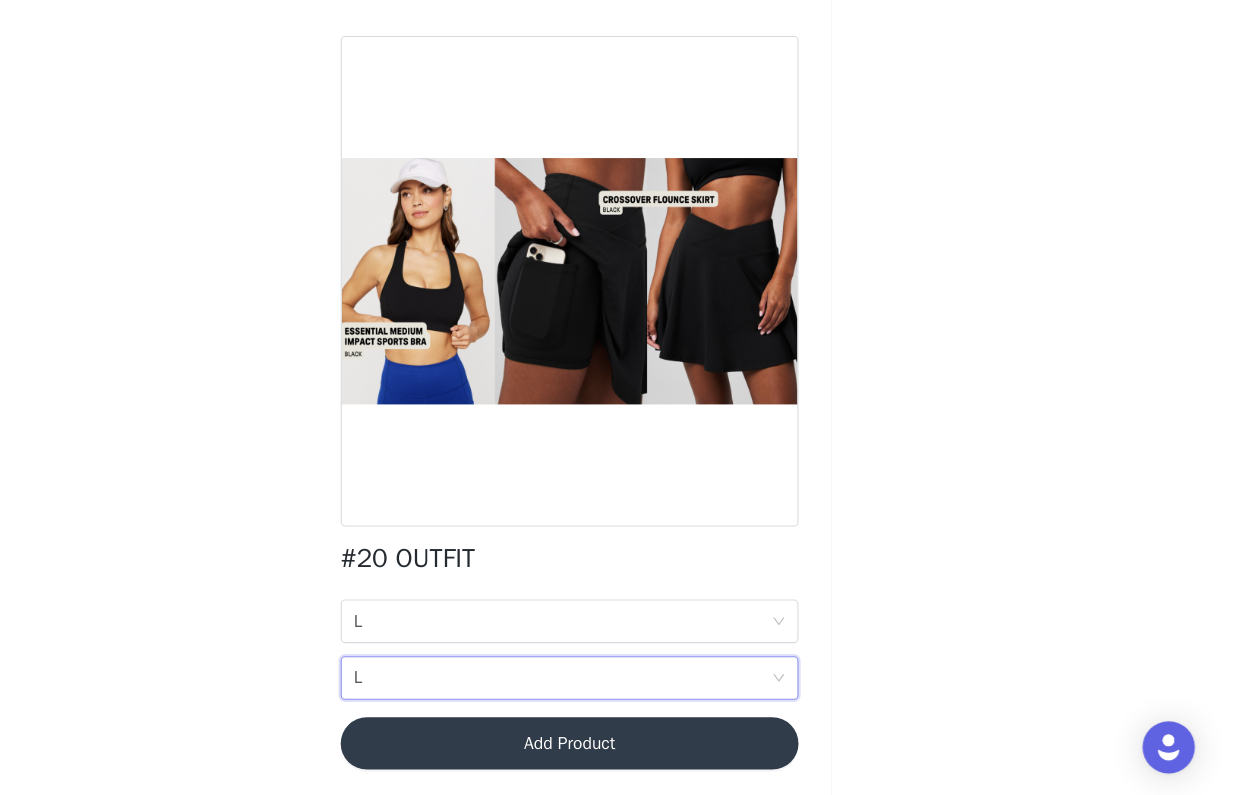 click on "Add Product" at bounding box center (624, 747) 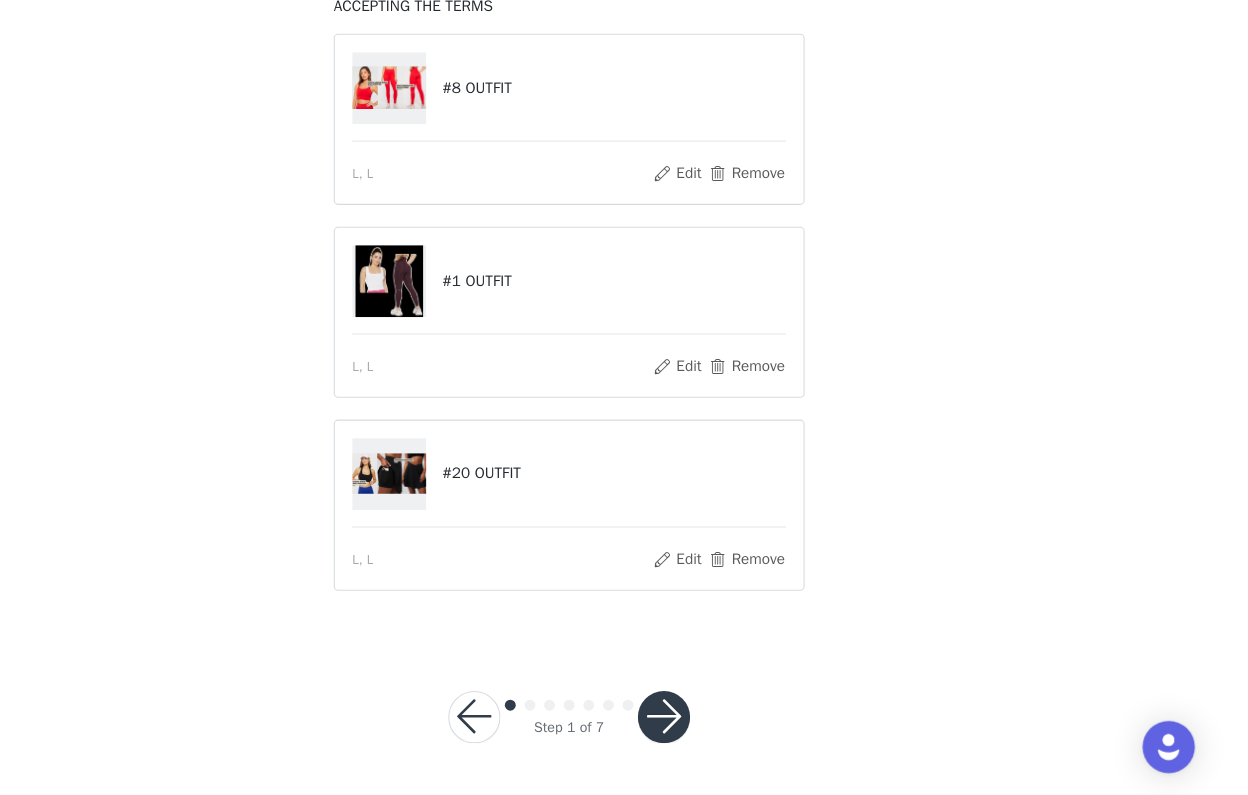 scroll, scrollTop: 167, scrollLeft: 0, axis: vertical 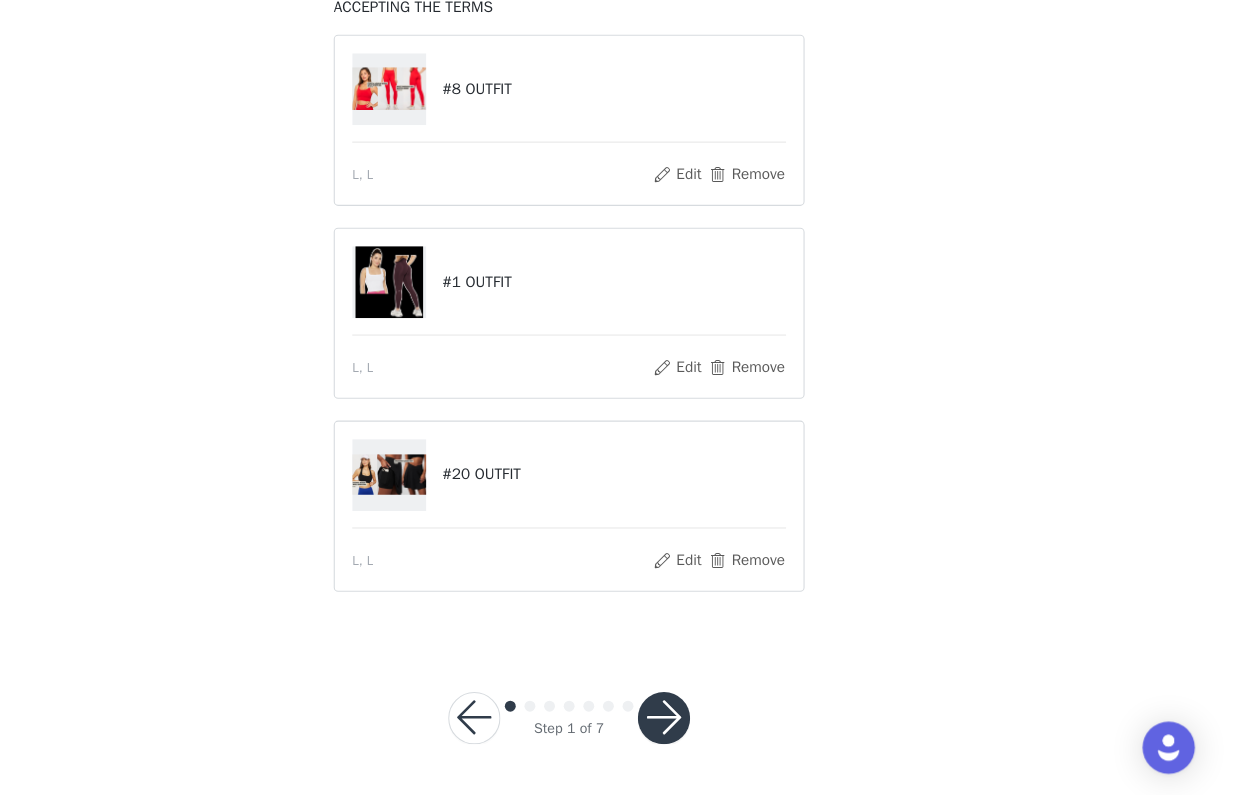 click at bounding box center [711, 724] 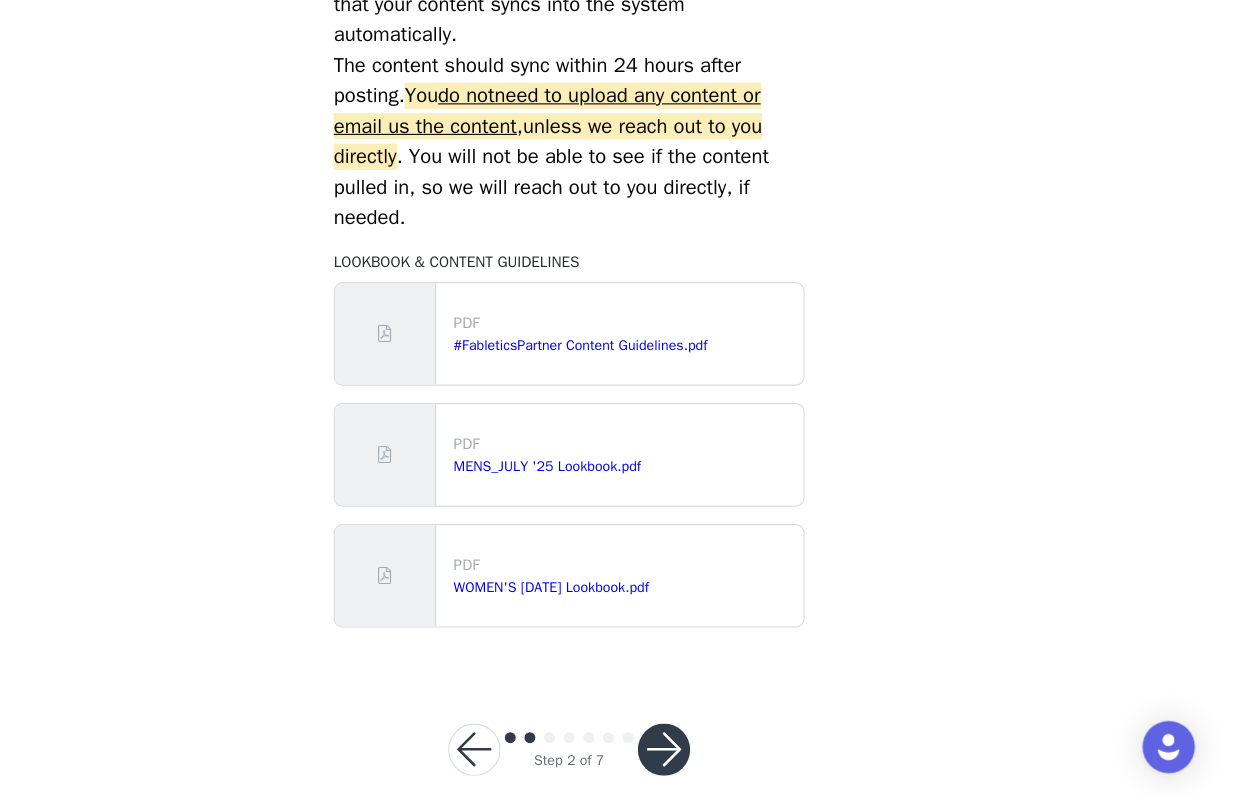 scroll, scrollTop: 877, scrollLeft: 0, axis: vertical 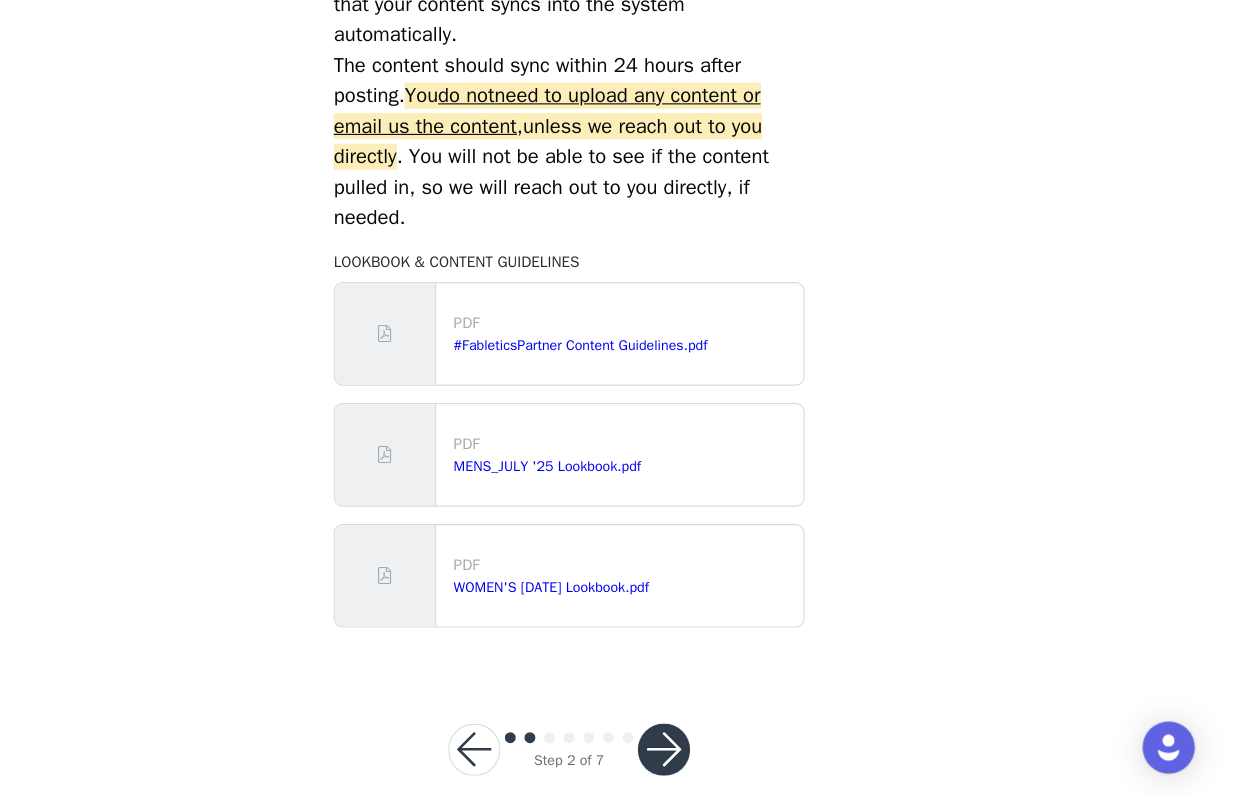 click at bounding box center [711, 753] 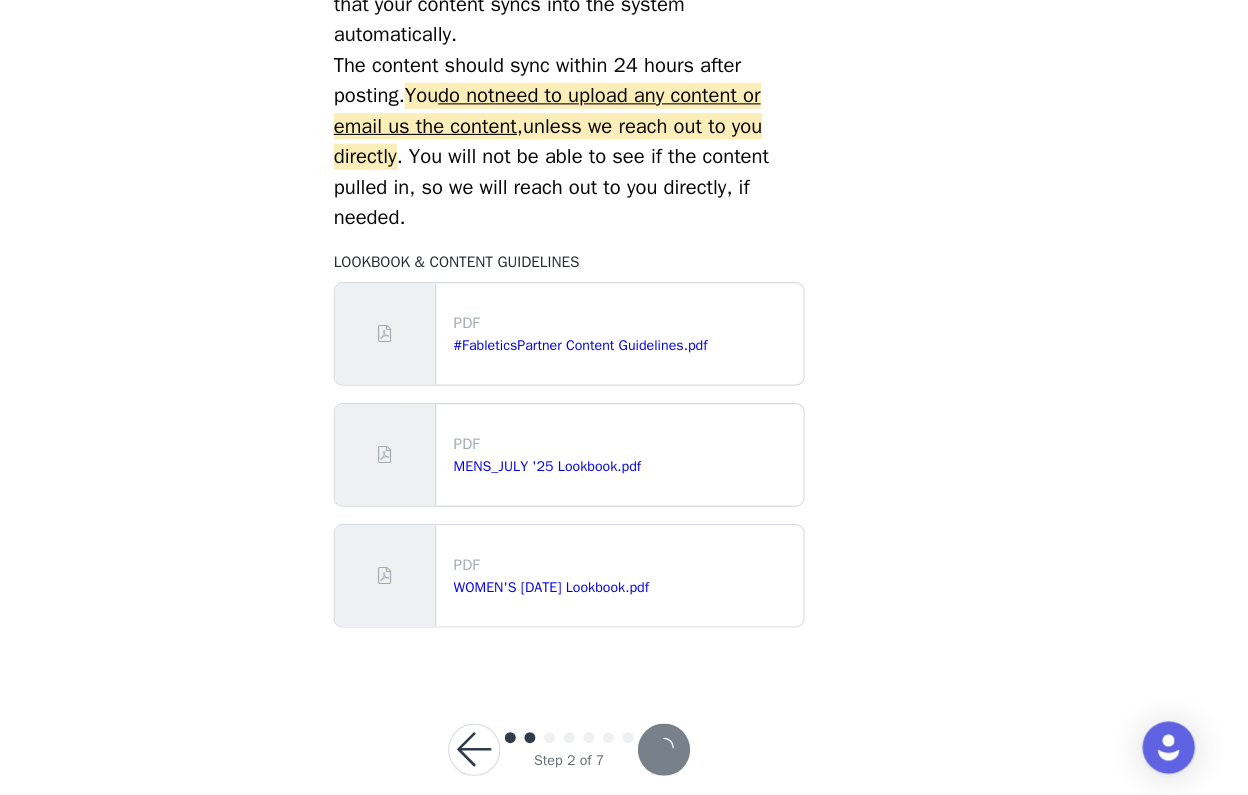 scroll, scrollTop: 0, scrollLeft: 0, axis: both 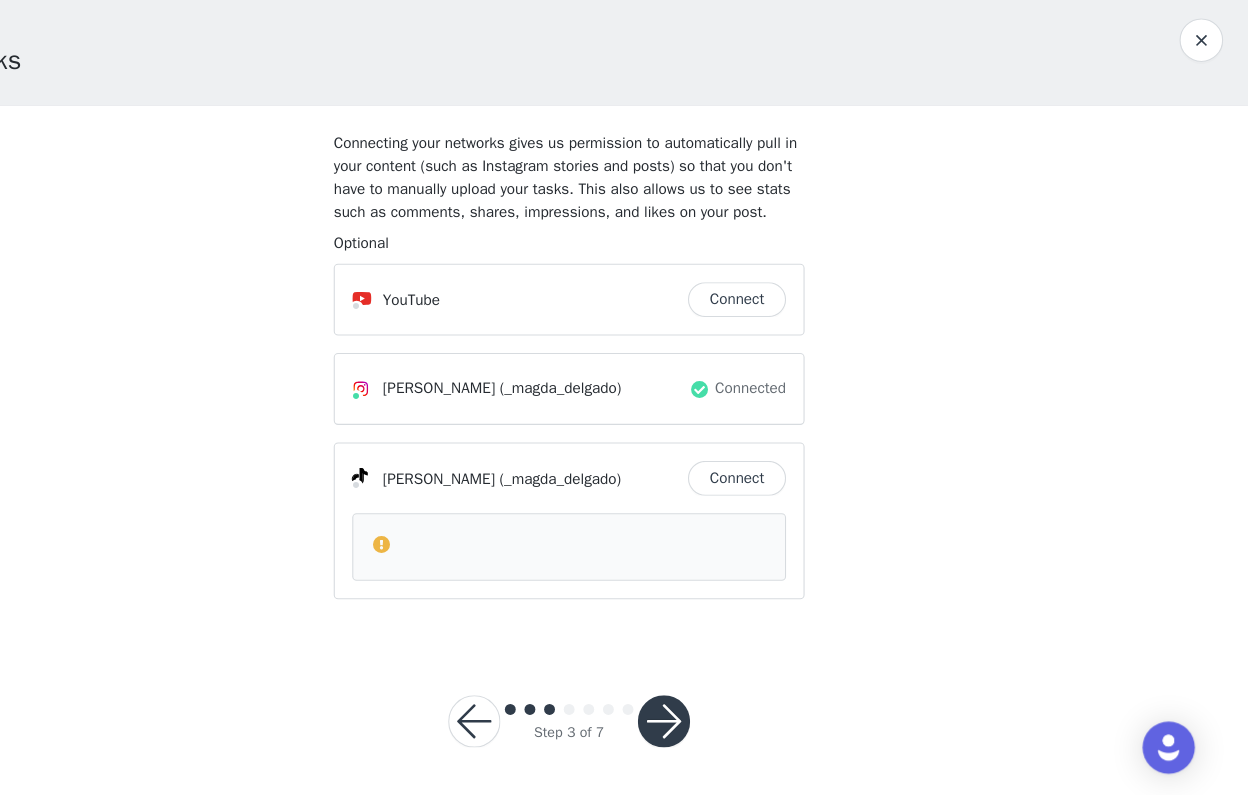 click at bounding box center [711, 727] 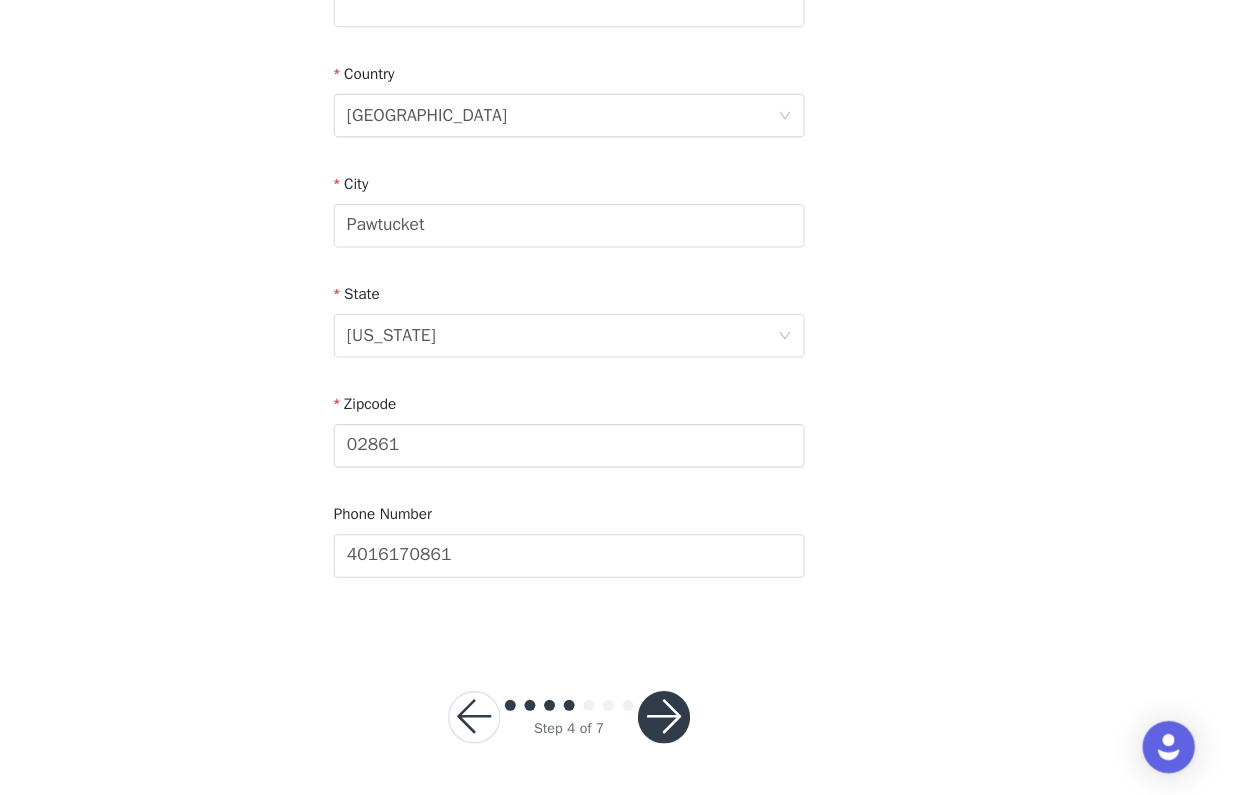scroll, scrollTop: 568, scrollLeft: 0, axis: vertical 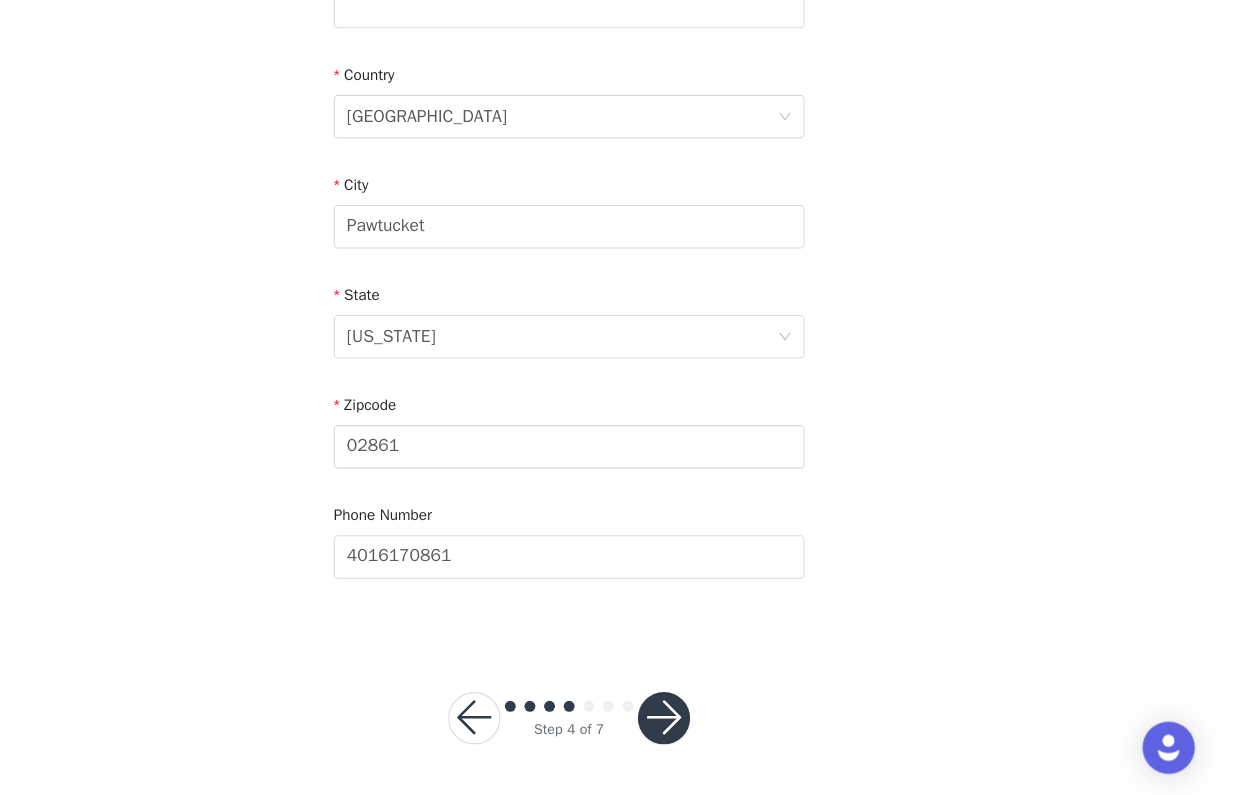 click at bounding box center (711, 724) 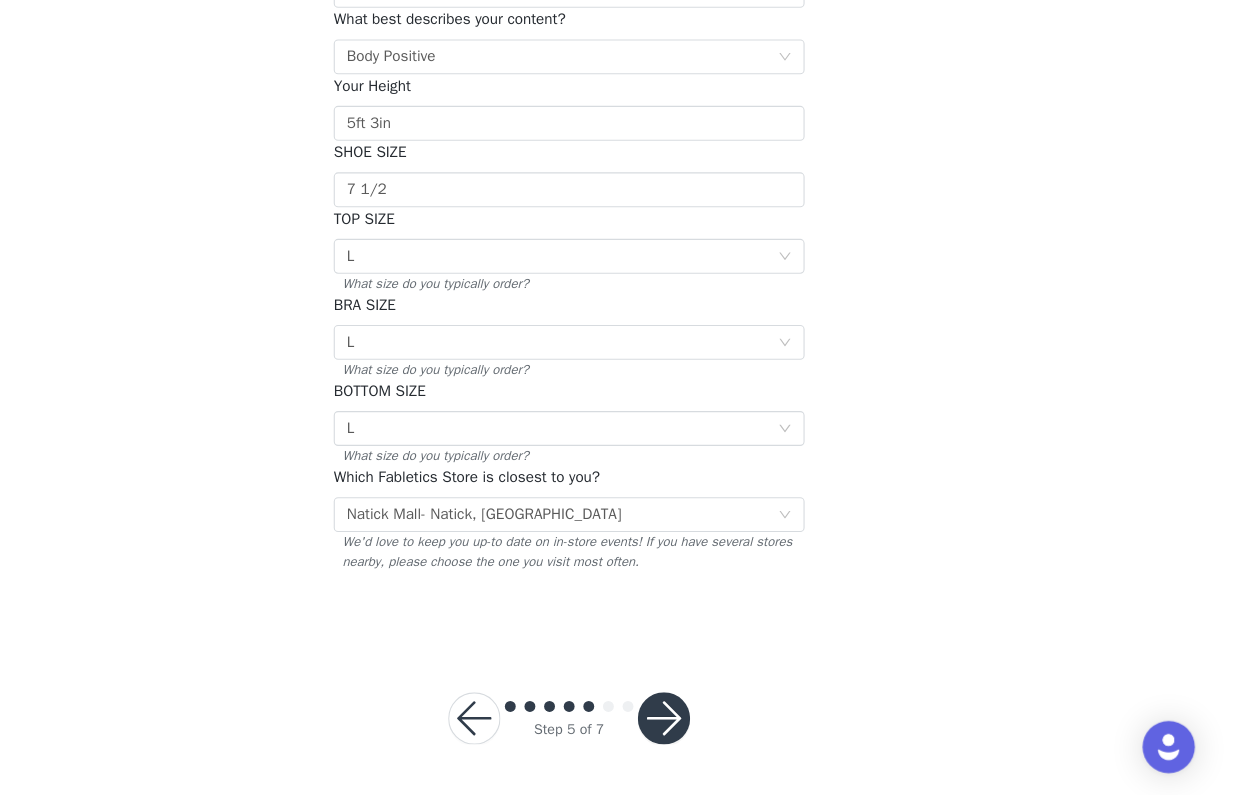 scroll, scrollTop: 280, scrollLeft: 0, axis: vertical 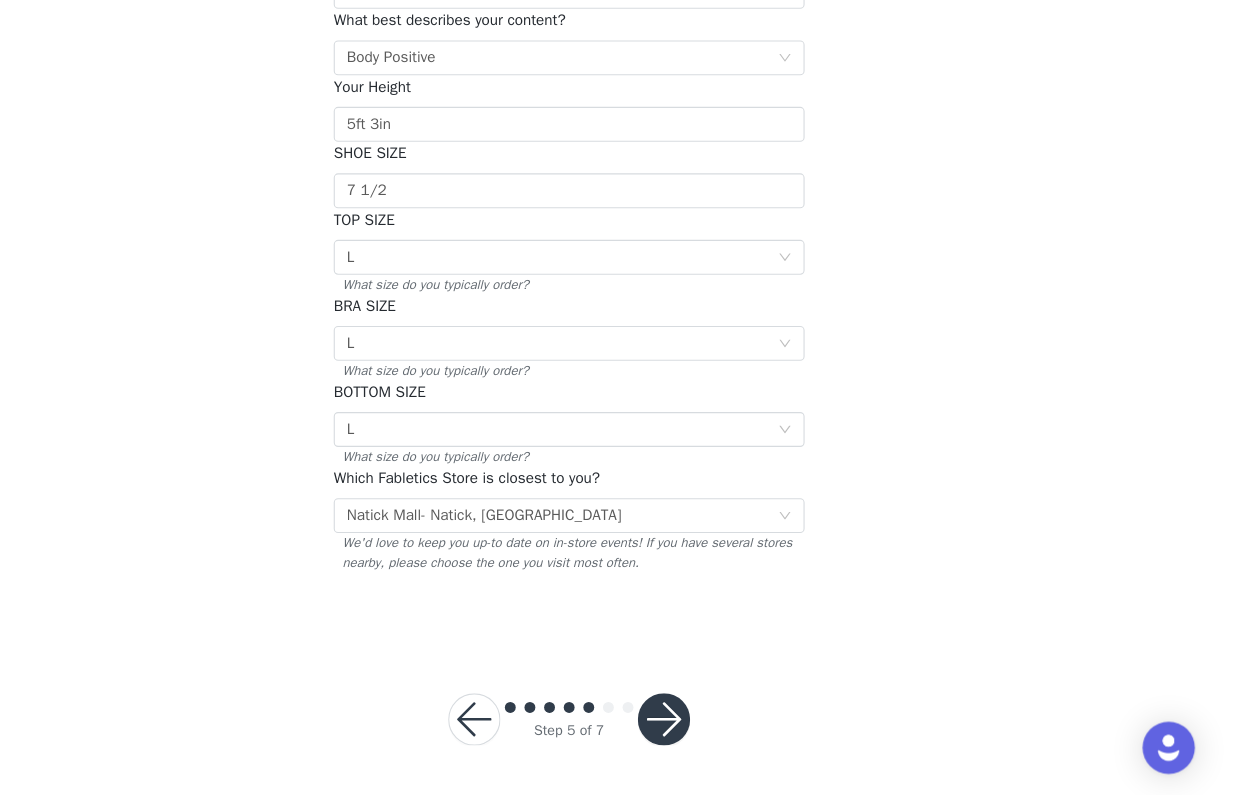 click at bounding box center (711, 725) 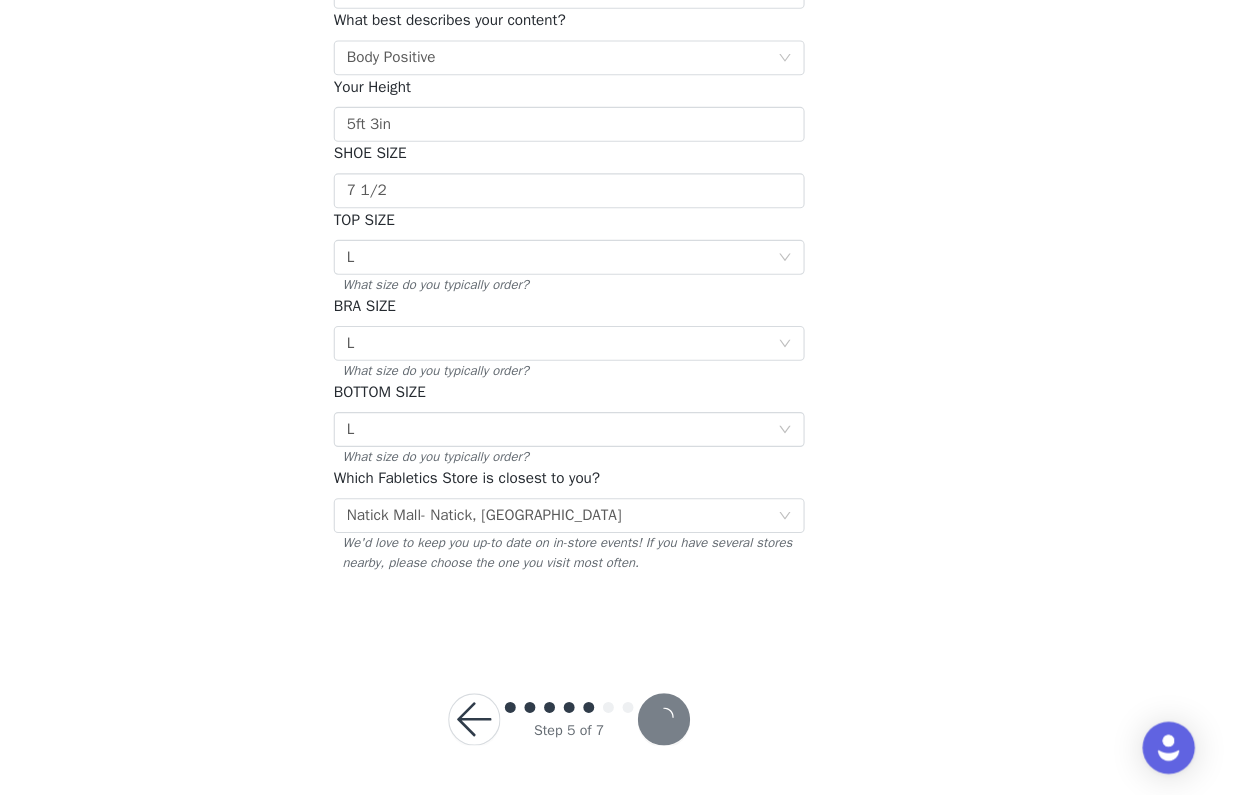 scroll, scrollTop: 0, scrollLeft: 0, axis: both 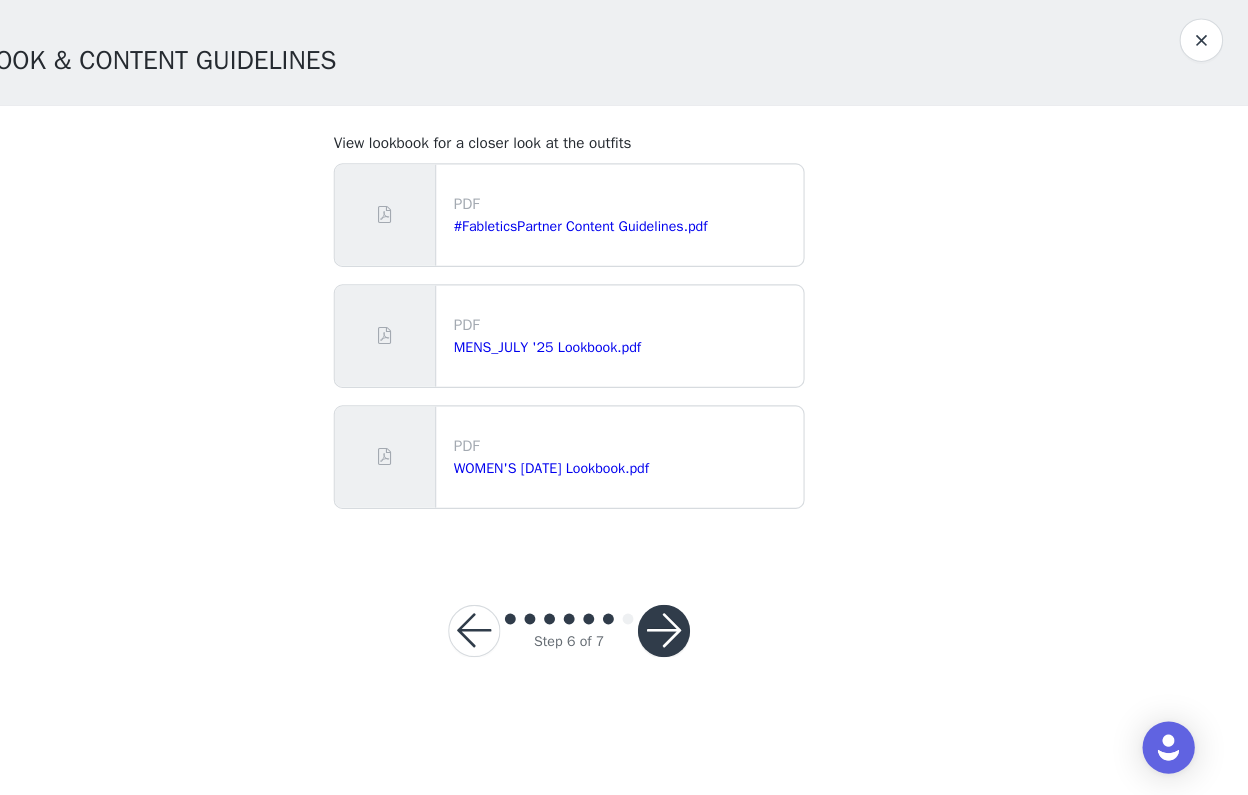 click at bounding box center [711, 644] 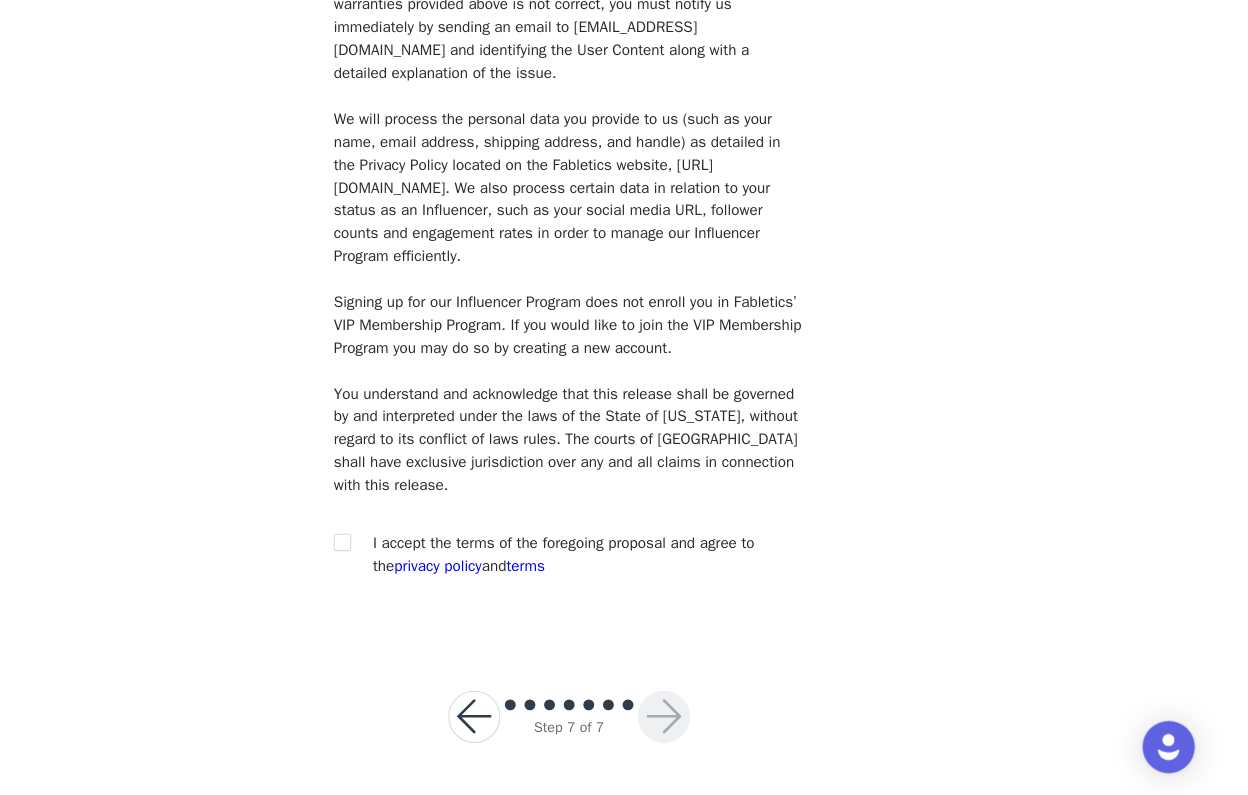 scroll, scrollTop: 1473, scrollLeft: 0, axis: vertical 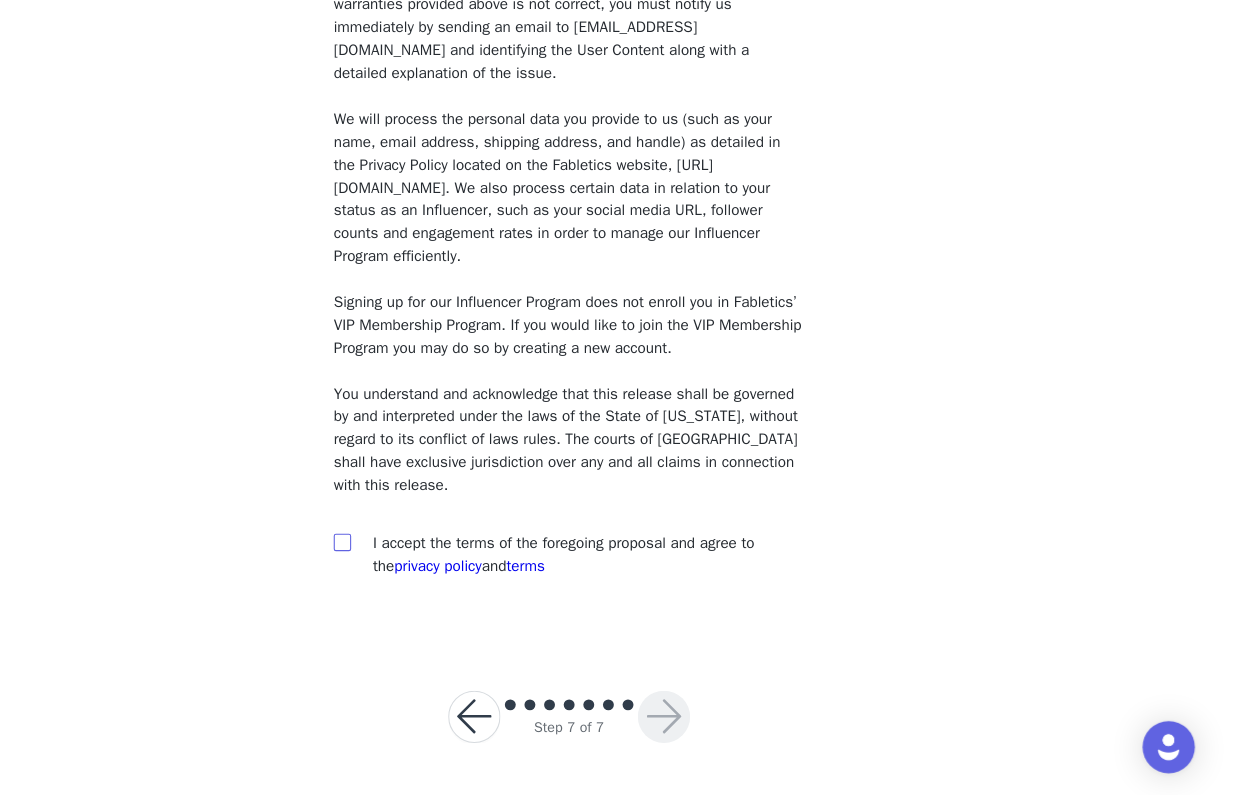 click at bounding box center [415, 562] 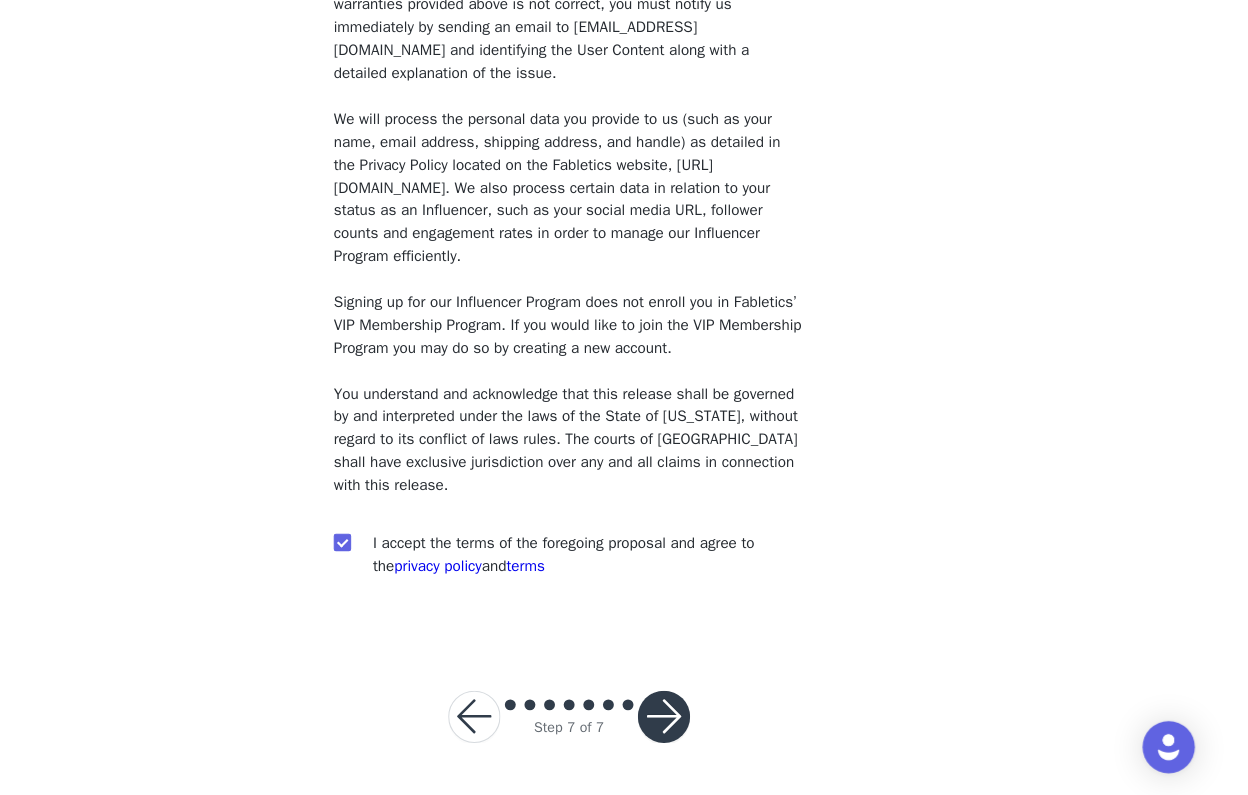 click at bounding box center [711, 723] 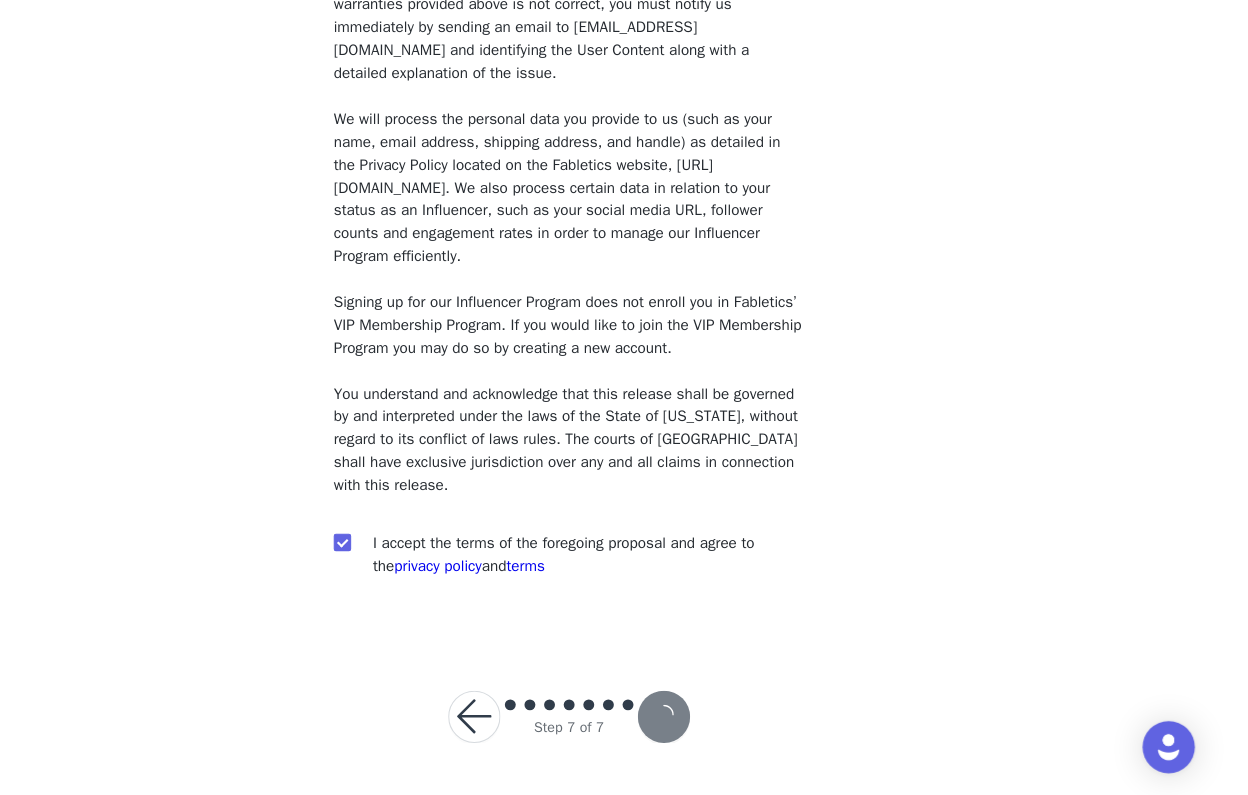 scroll, scrollTop: 0, scrollLeft: 0, axis: both 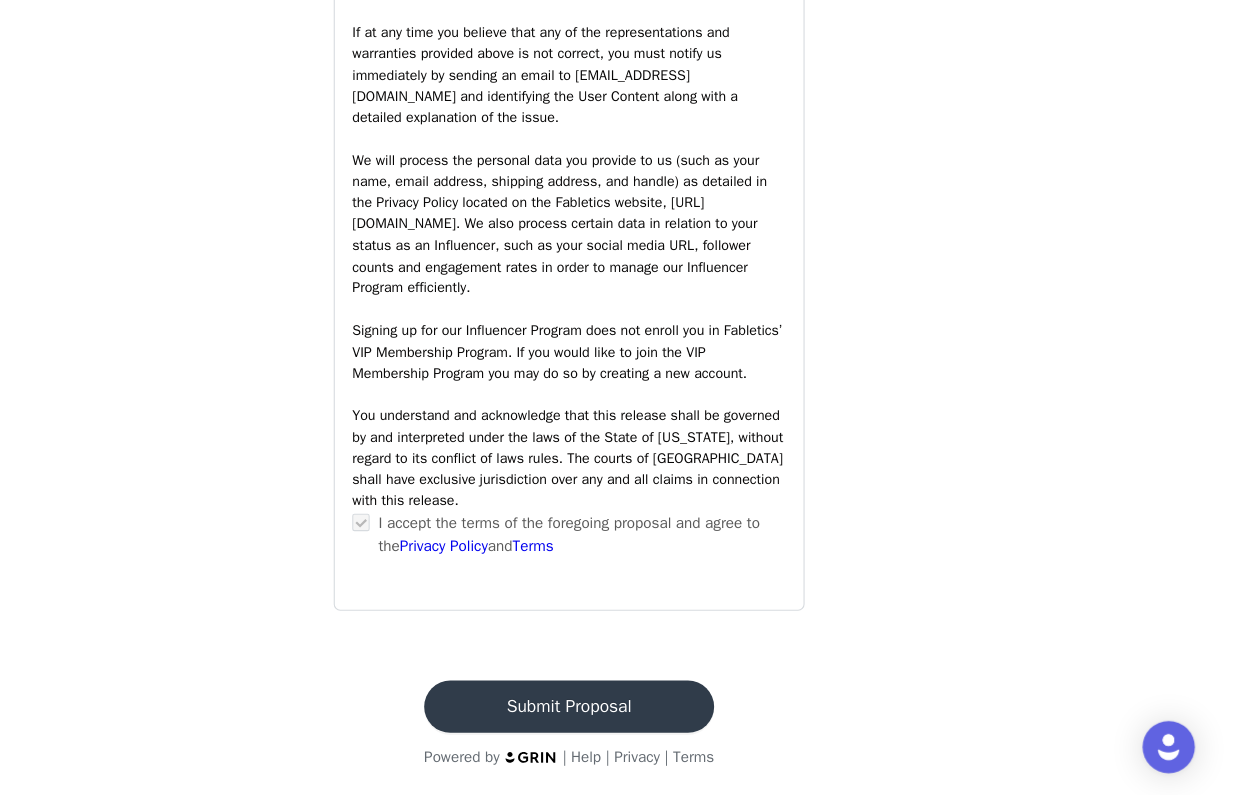 click on "Submit Proposal" at bounding box center [624, 714] 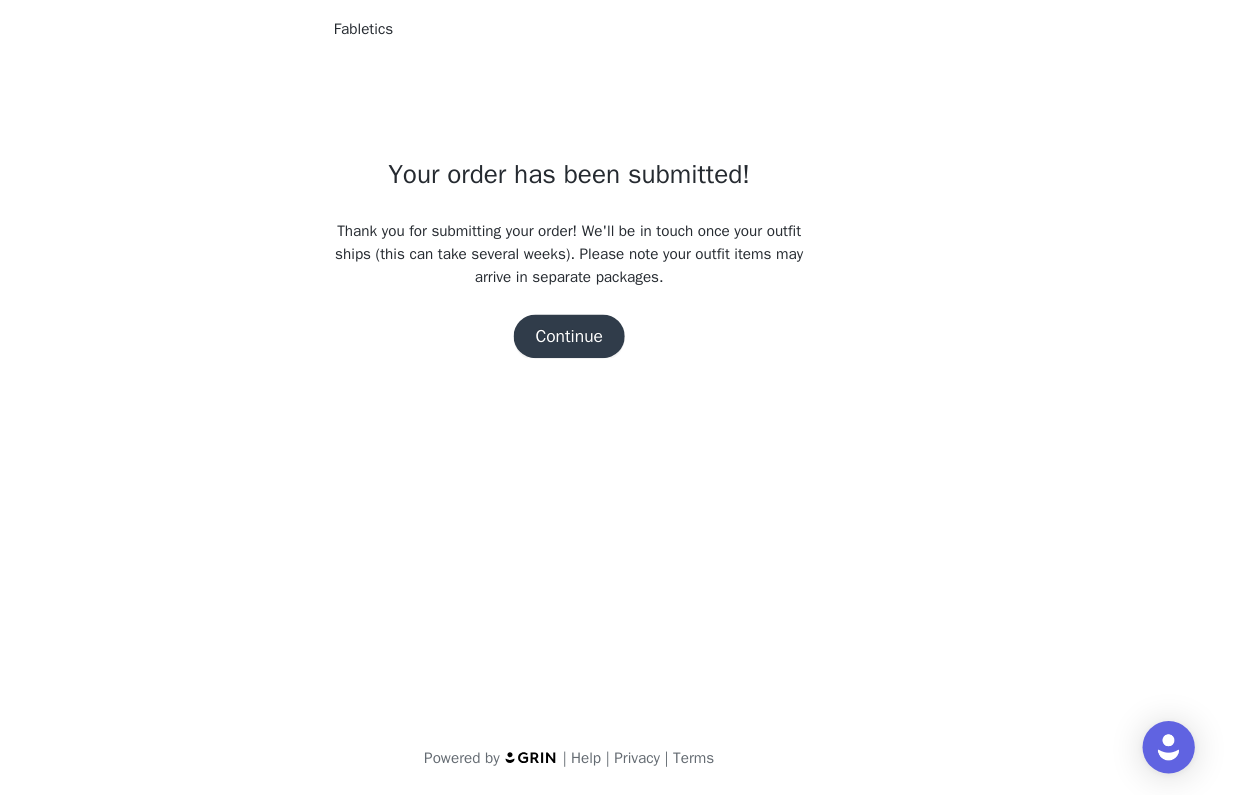 scroll, scrollTop: 0, scrollLeft: 0, axis: both 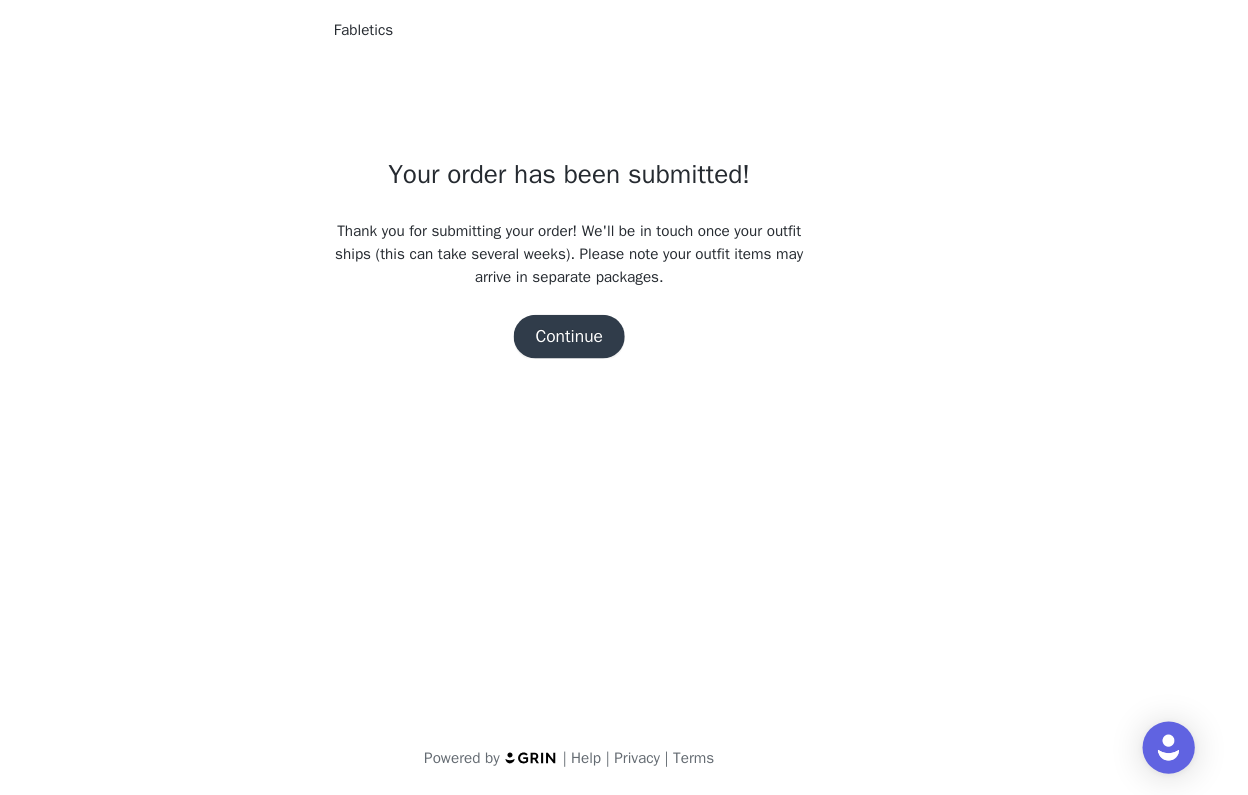 click on "Continue" at bounding box center (624, 374) 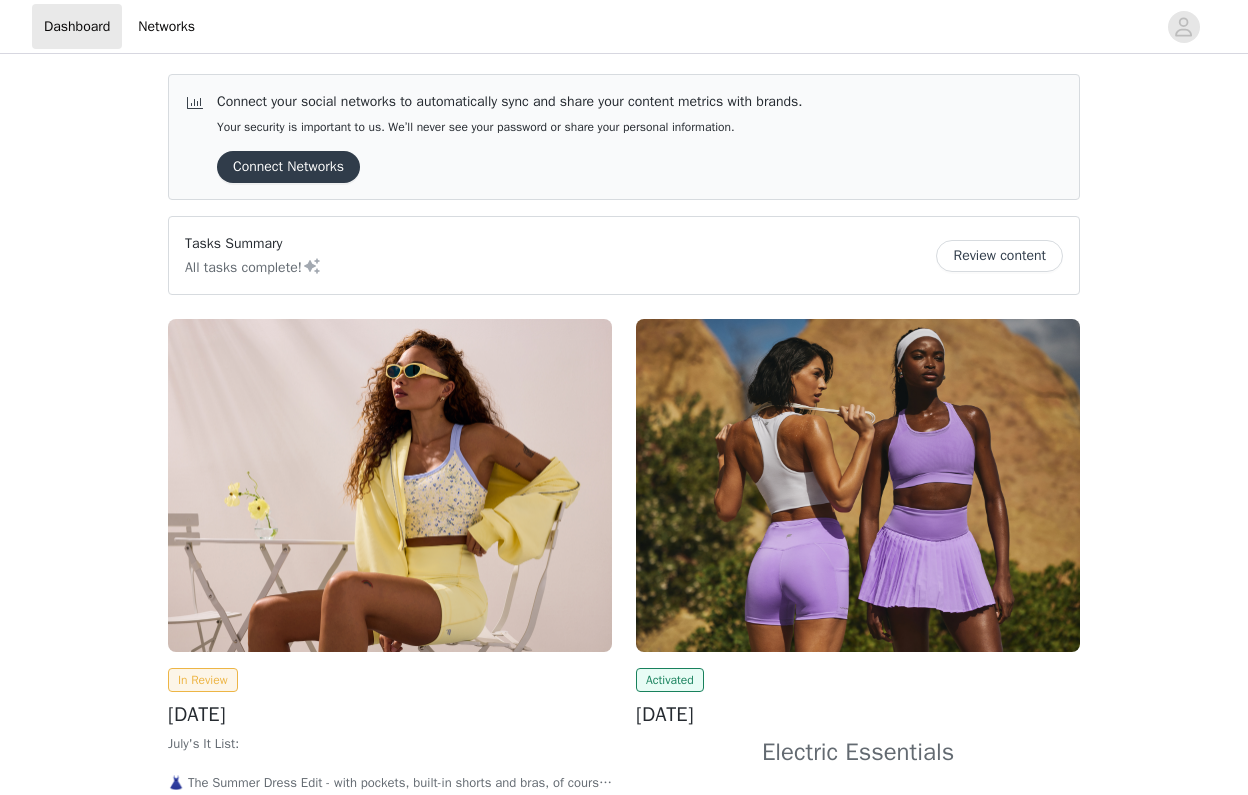 scroll, scrollTop: 0, scrollLeft: 0, axis: both 